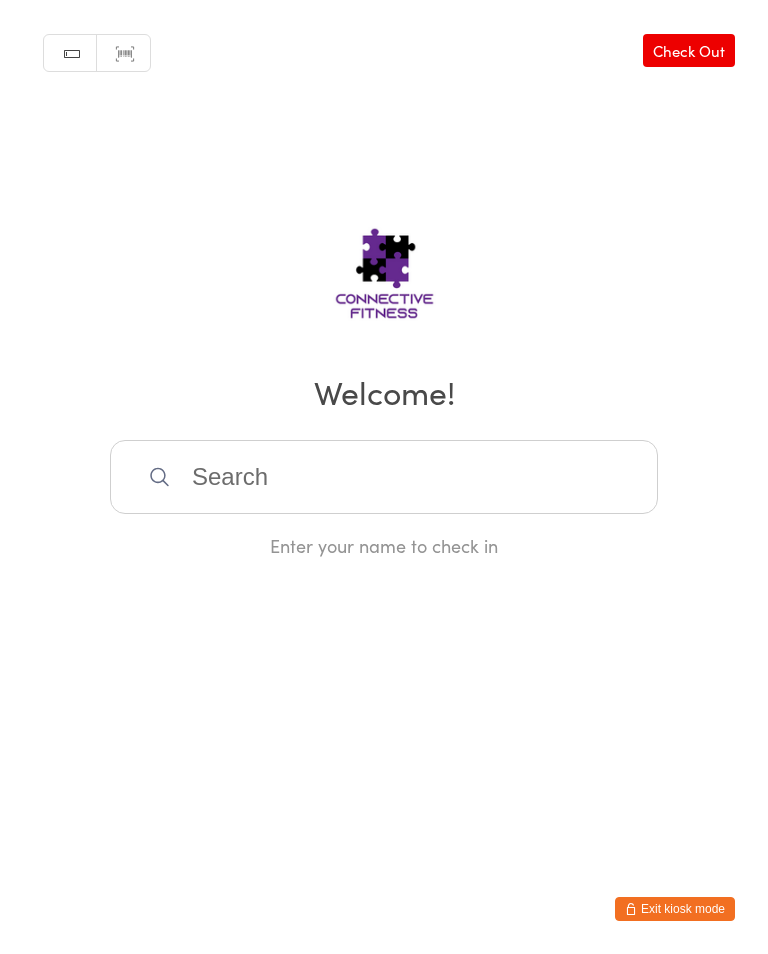 scroll, scrollTop: 320, scrollLeft: 0, axis: vertical 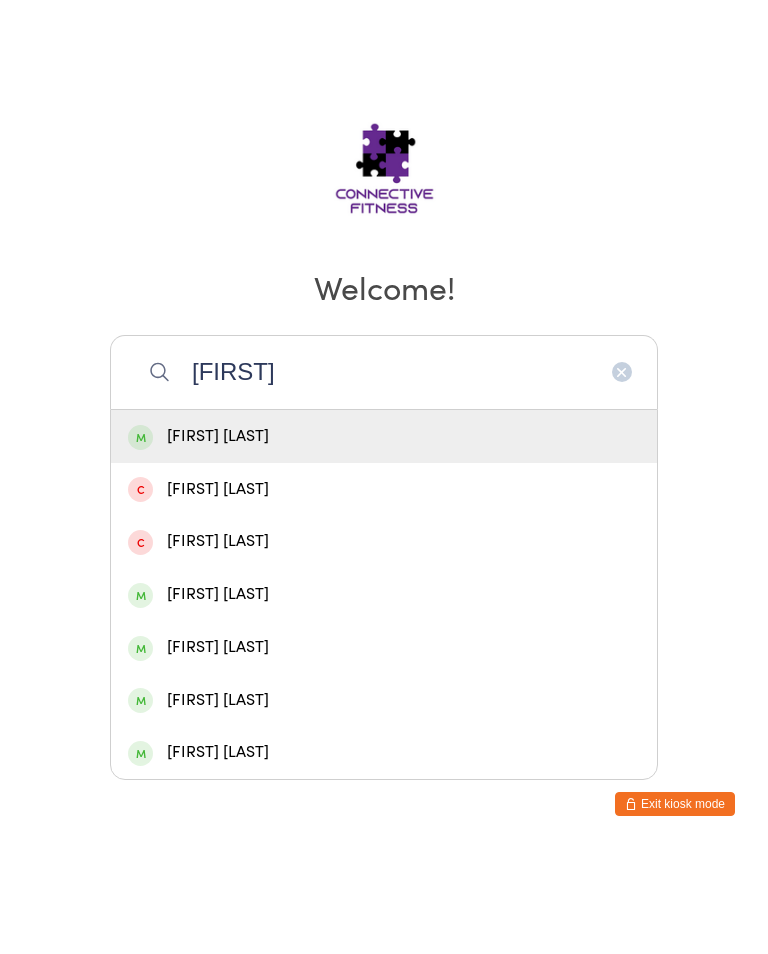 type on "[FIRST]" 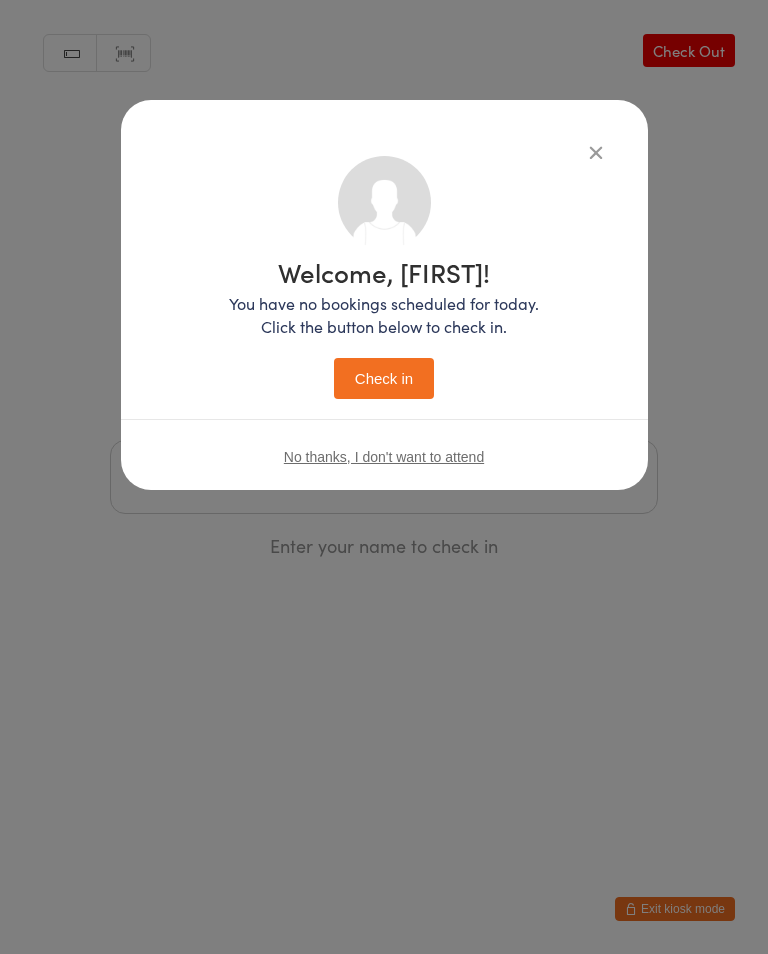 click on "Check in" at bounding box center (384, 378) 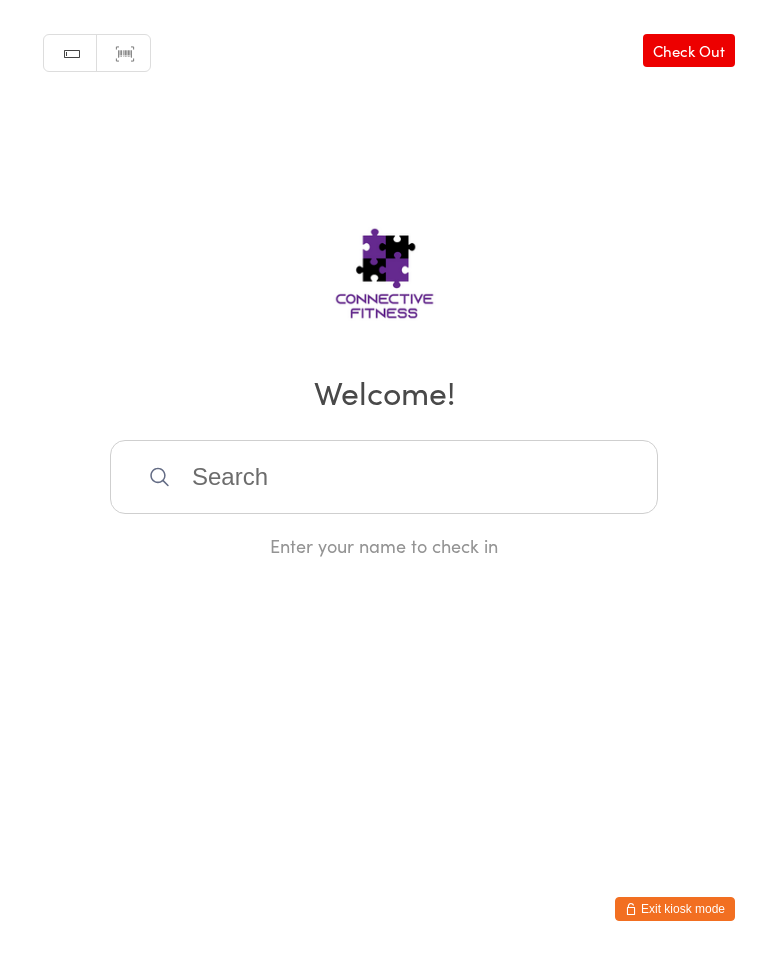 click at bounding box center [384, 477] 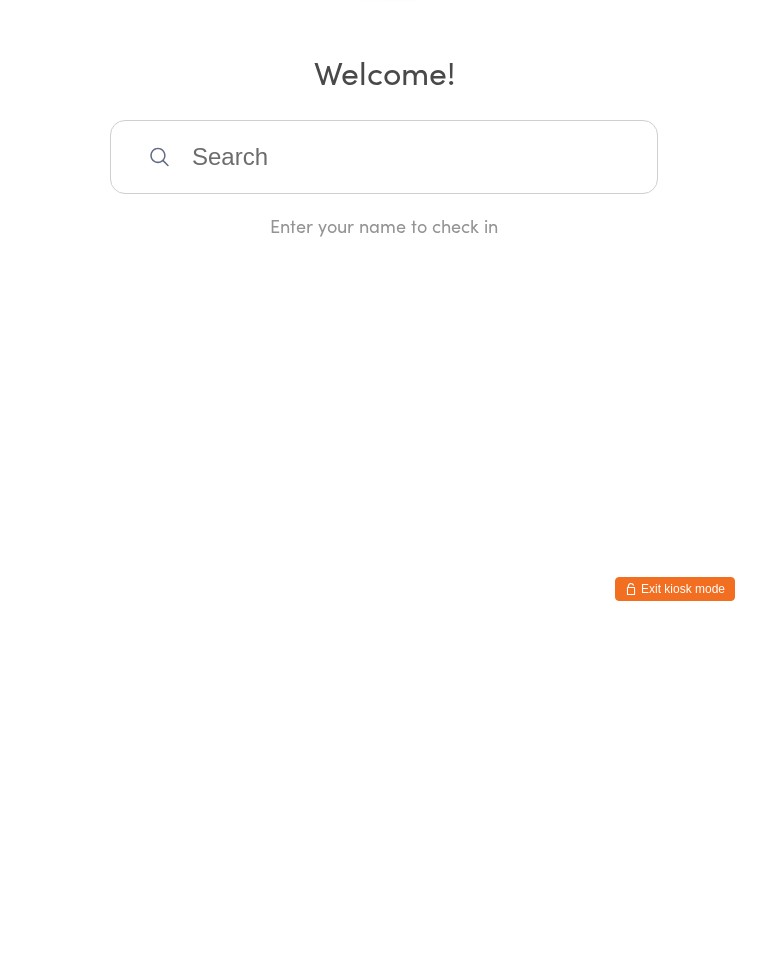scroll, scrollTop: 0, scrollLeft: 0, axis: both 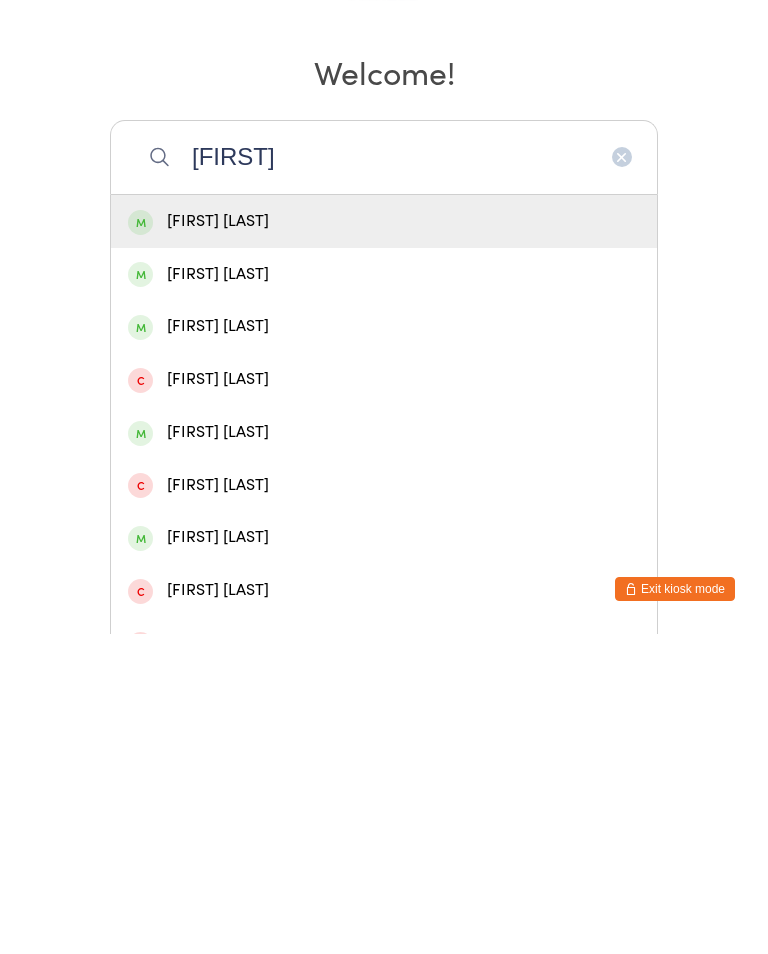 type on "[FIRST]" 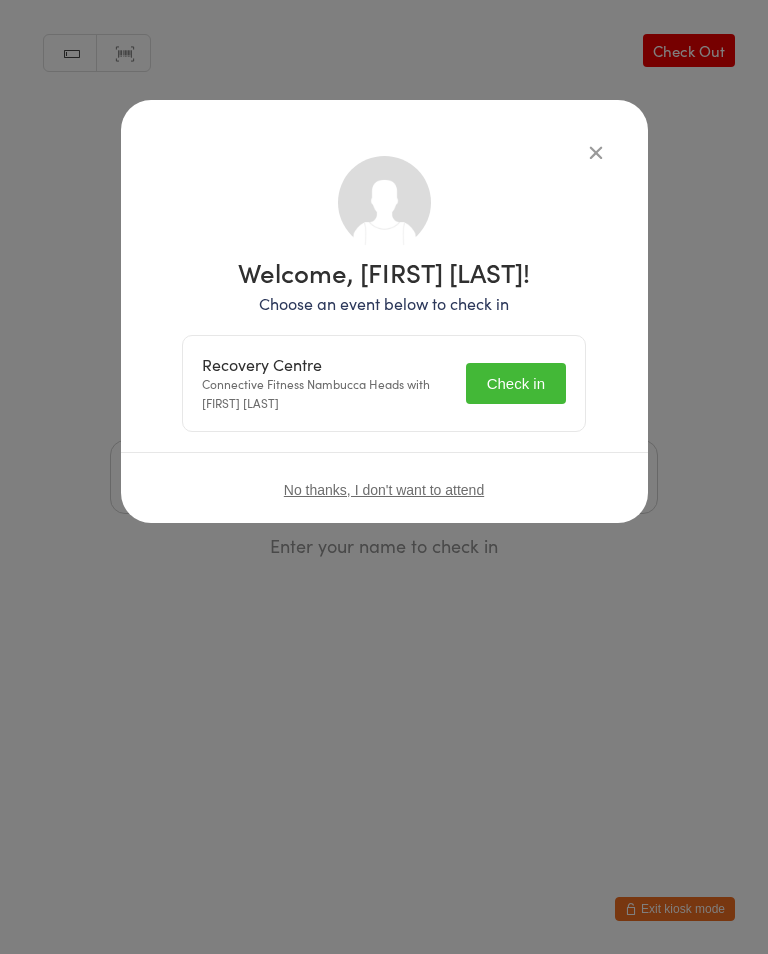 click on "Check in" at bounding box center (516, 383) 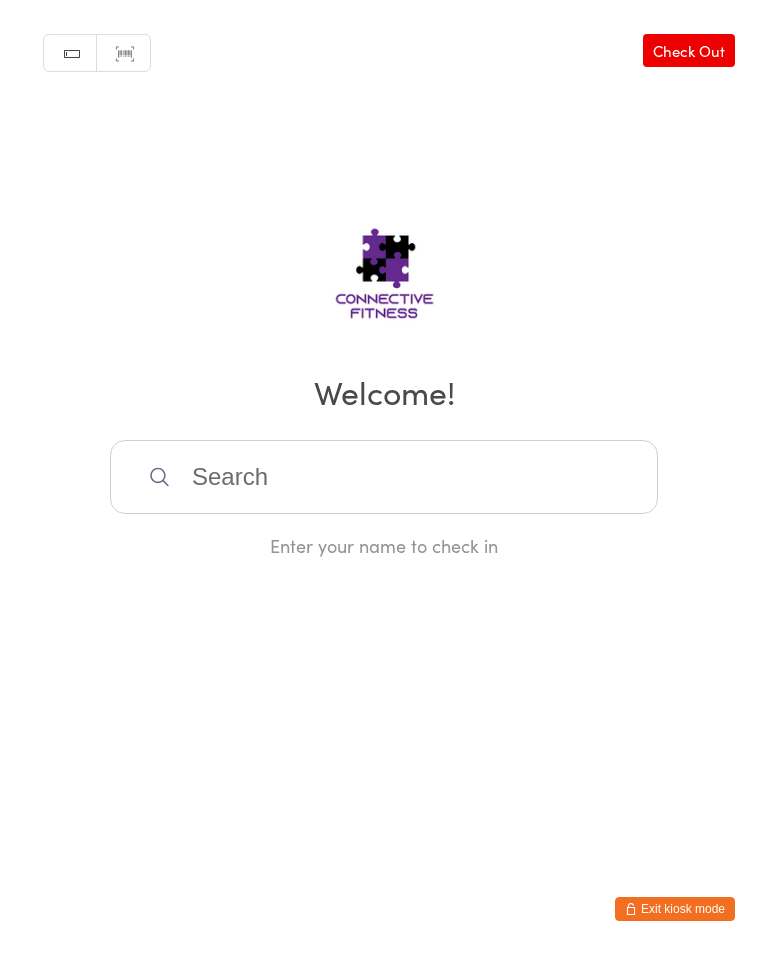click at bounding box center (384, 477) 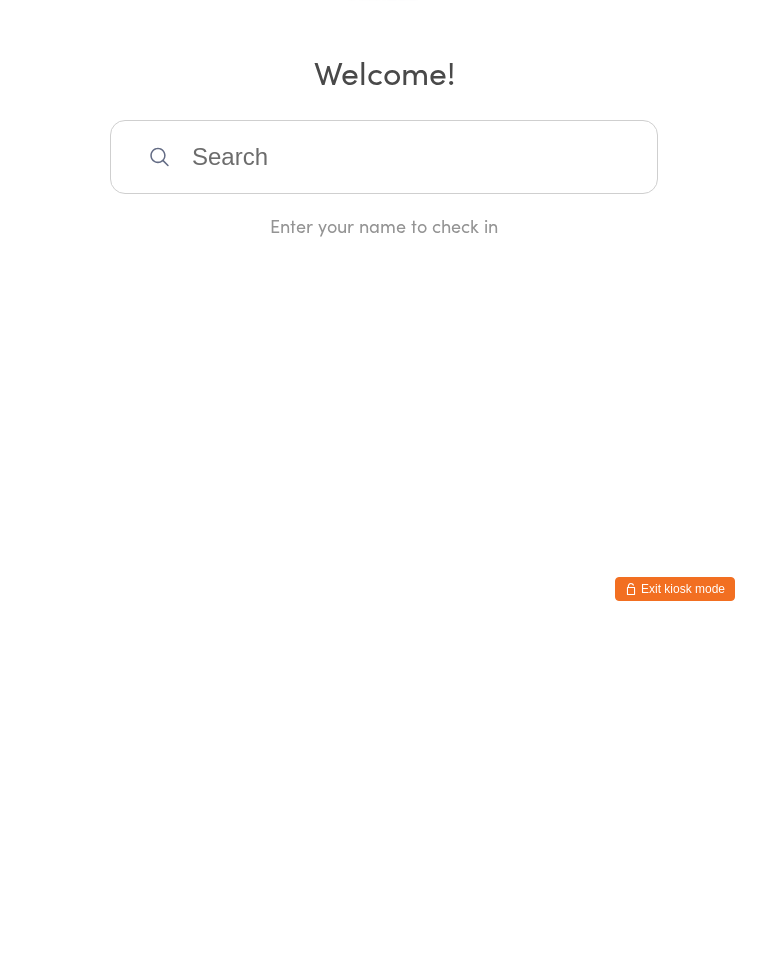 scroll, scrollTop: 0, scrollLeft: 0, axis: both 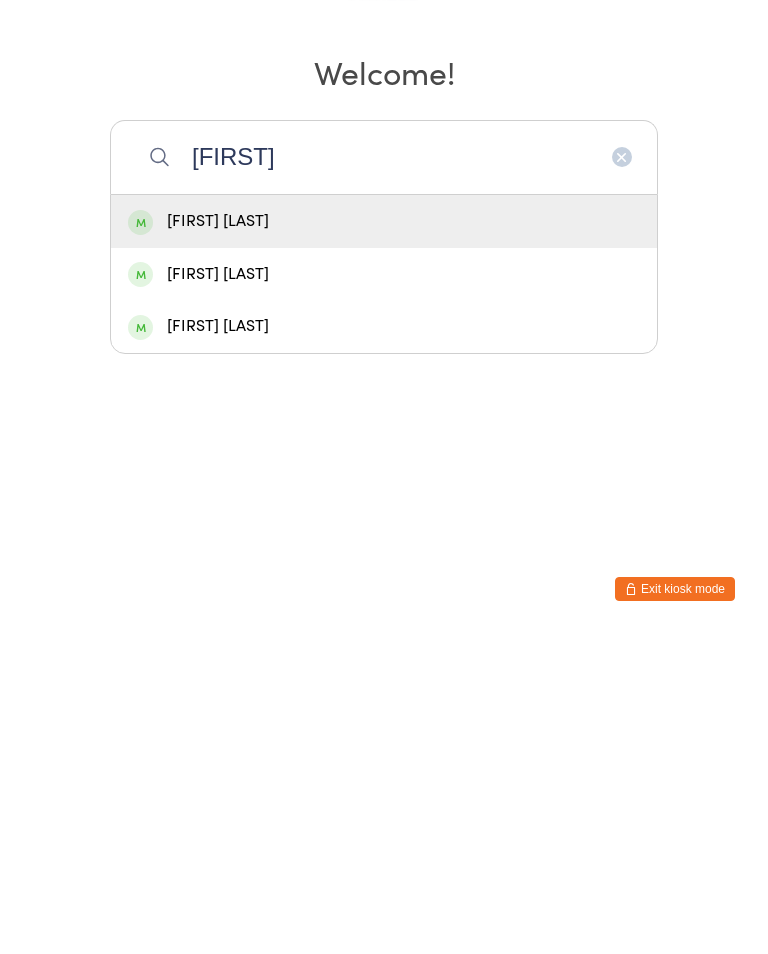 type on "[FIRST]" 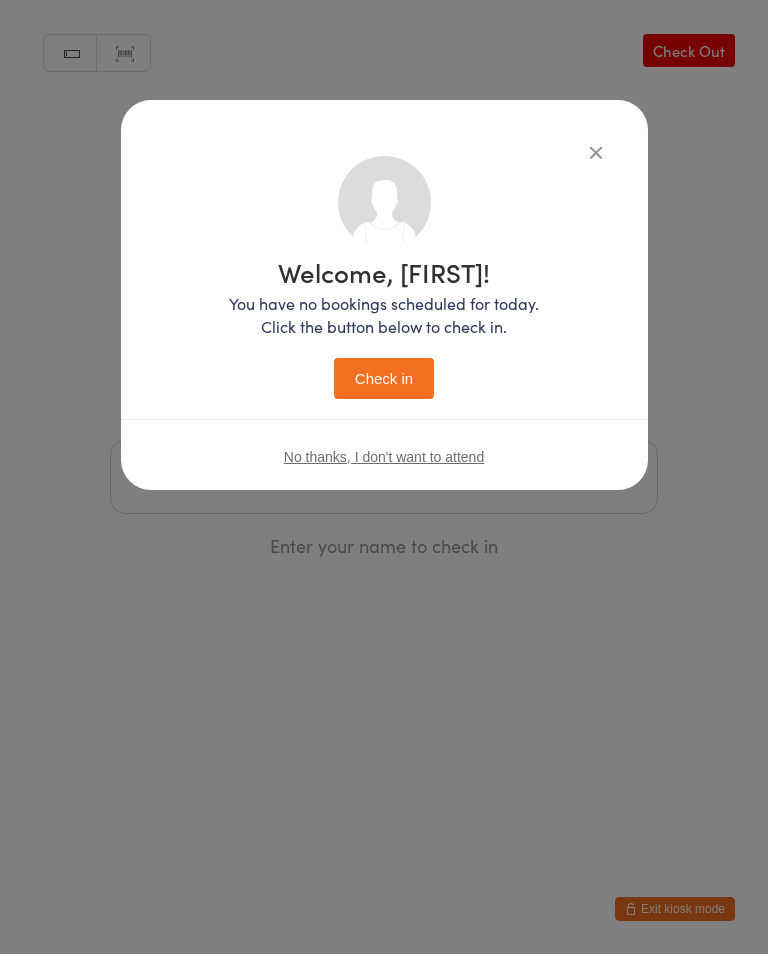 click on "Check in" at bounding box center [384, 378] 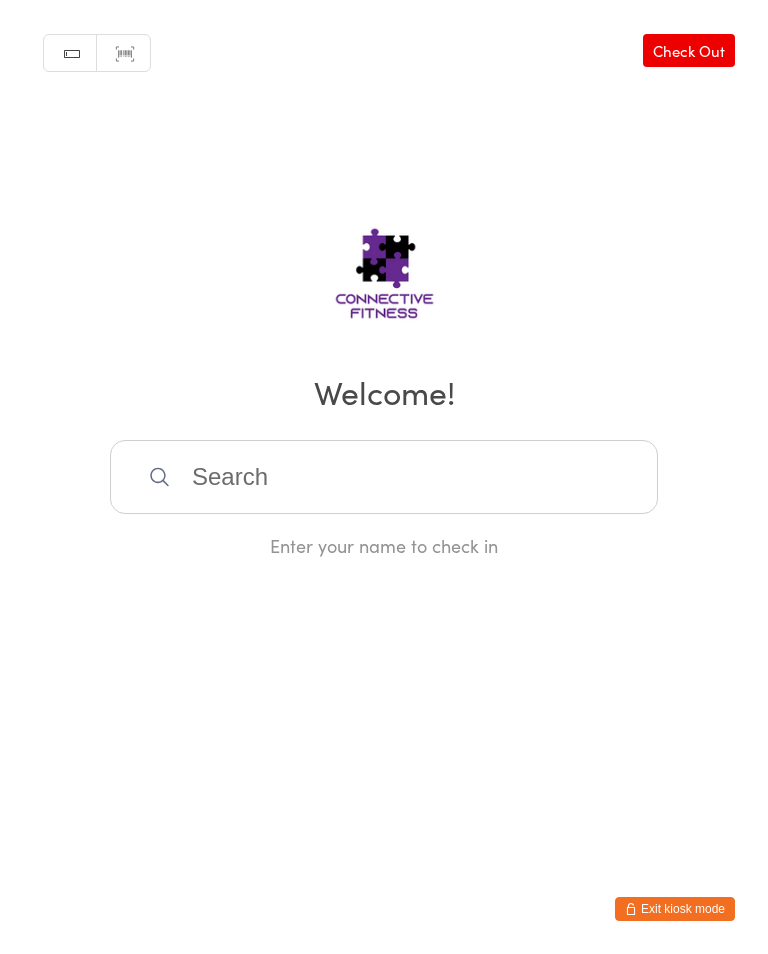 click at bounding box center [384, 477] 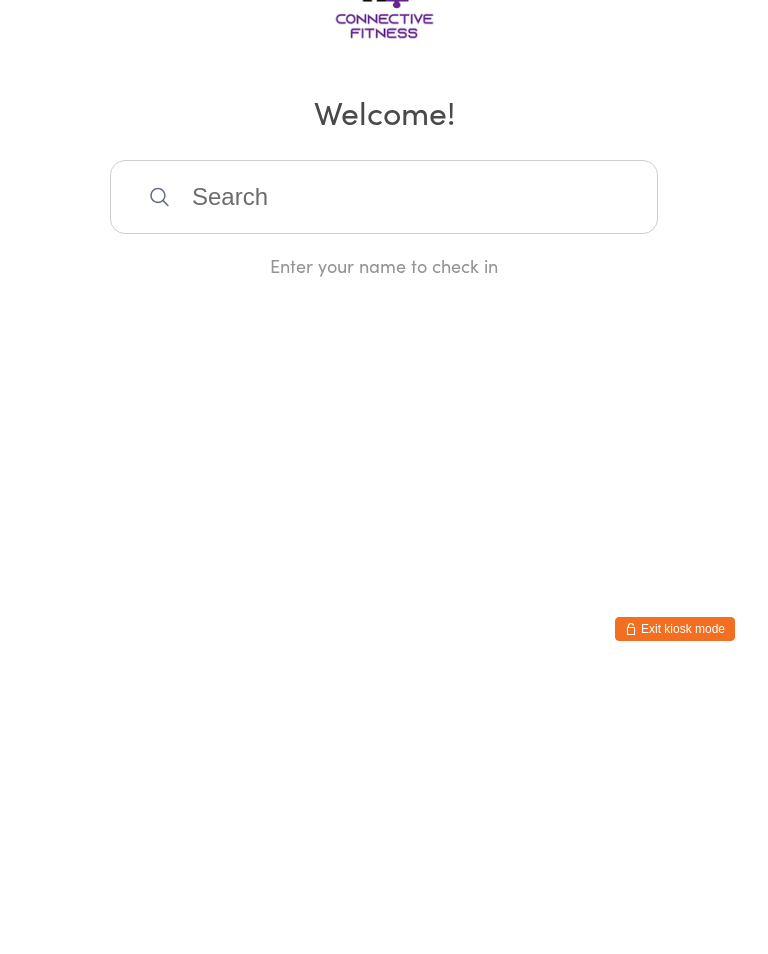 scroll, scrollTop: 0, scrollLeft: 0, axis: both 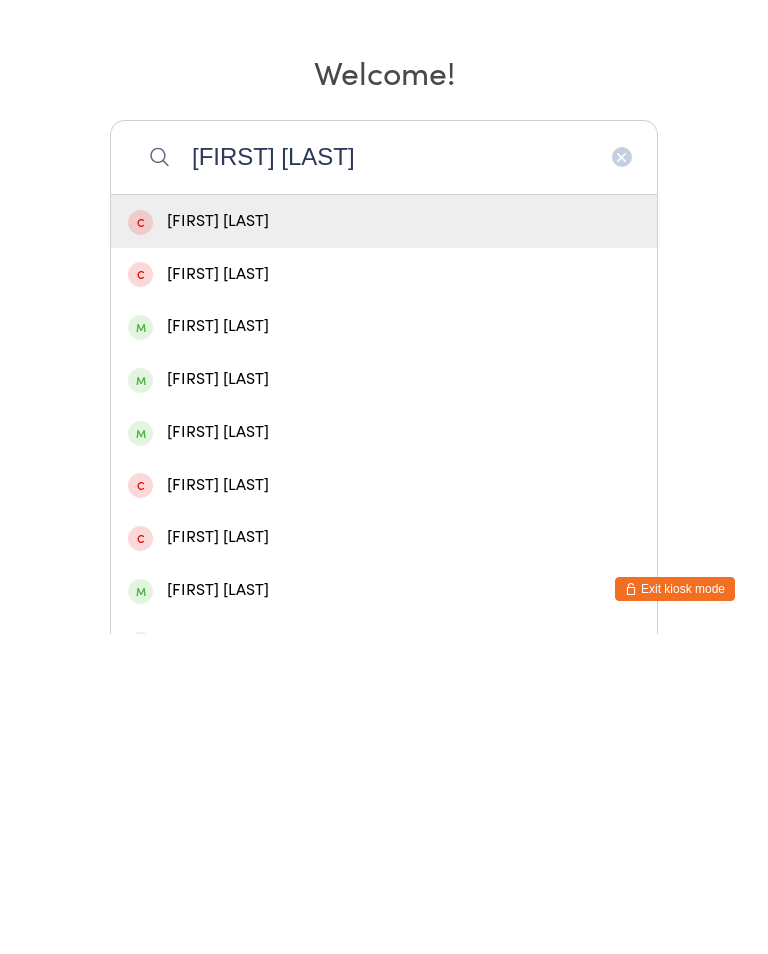 type on "[FIRST] [LAST]" 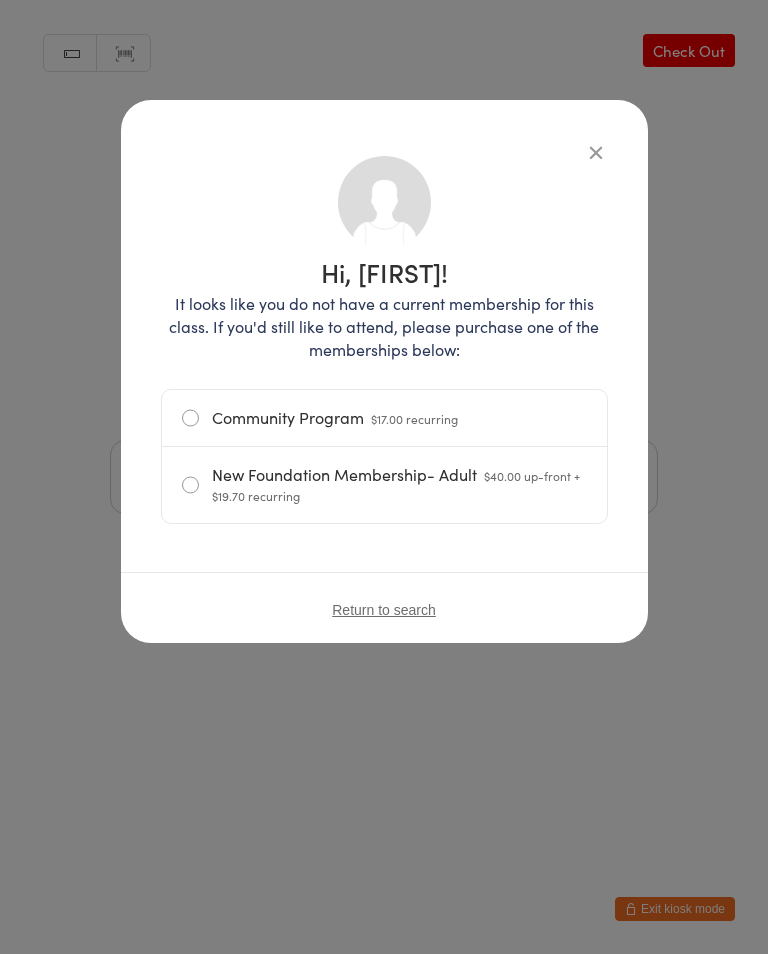 click at bounding box center [596, 152] 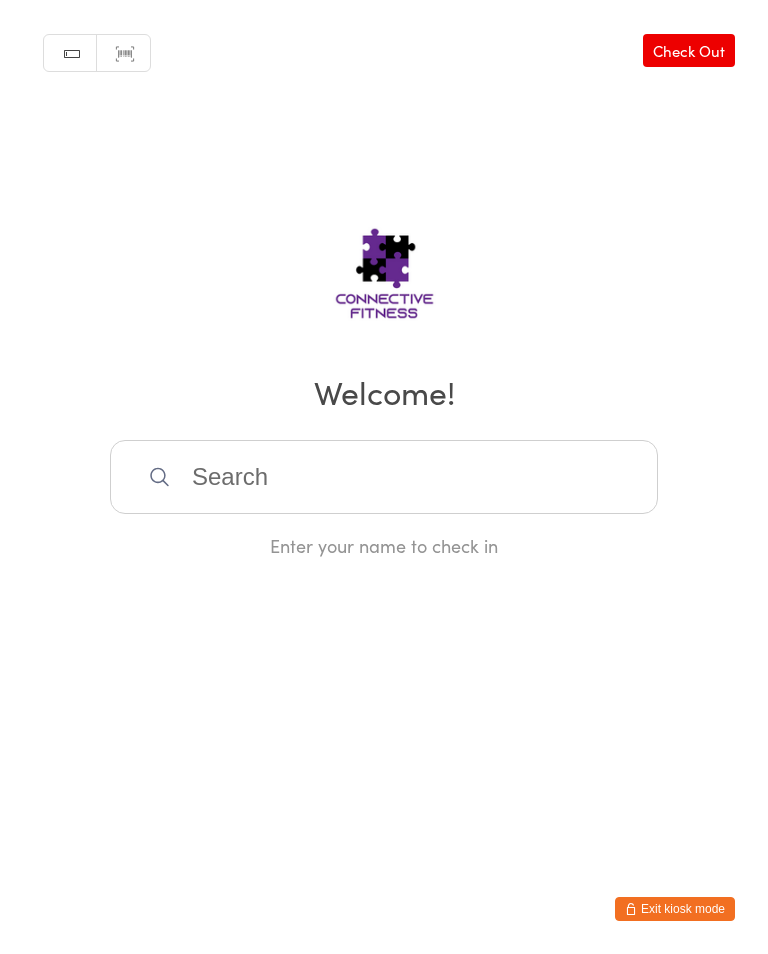 click at bounding box center [384, 477] 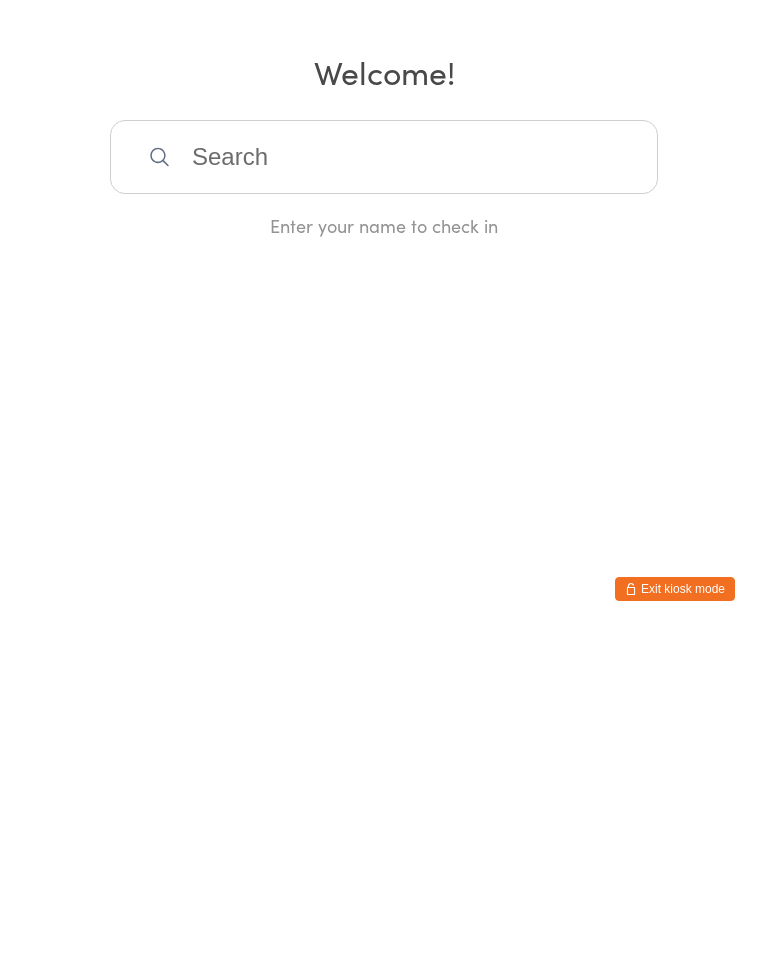 scroll, scrollTop: 0, scrollLeft: 0, axis: both 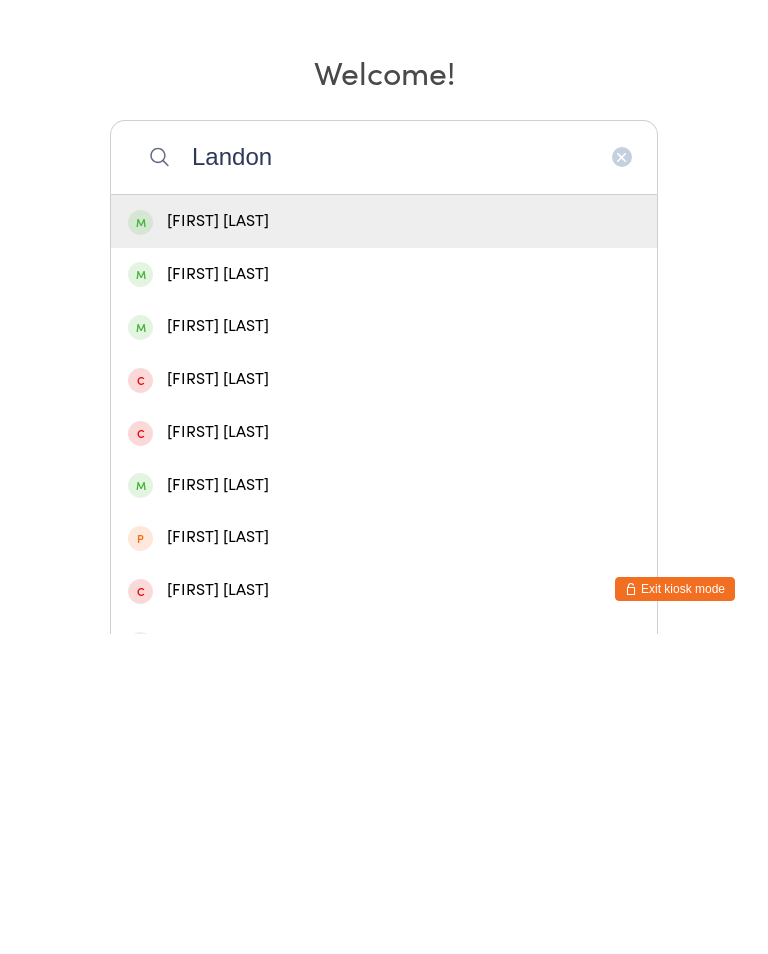 type on "Landon" 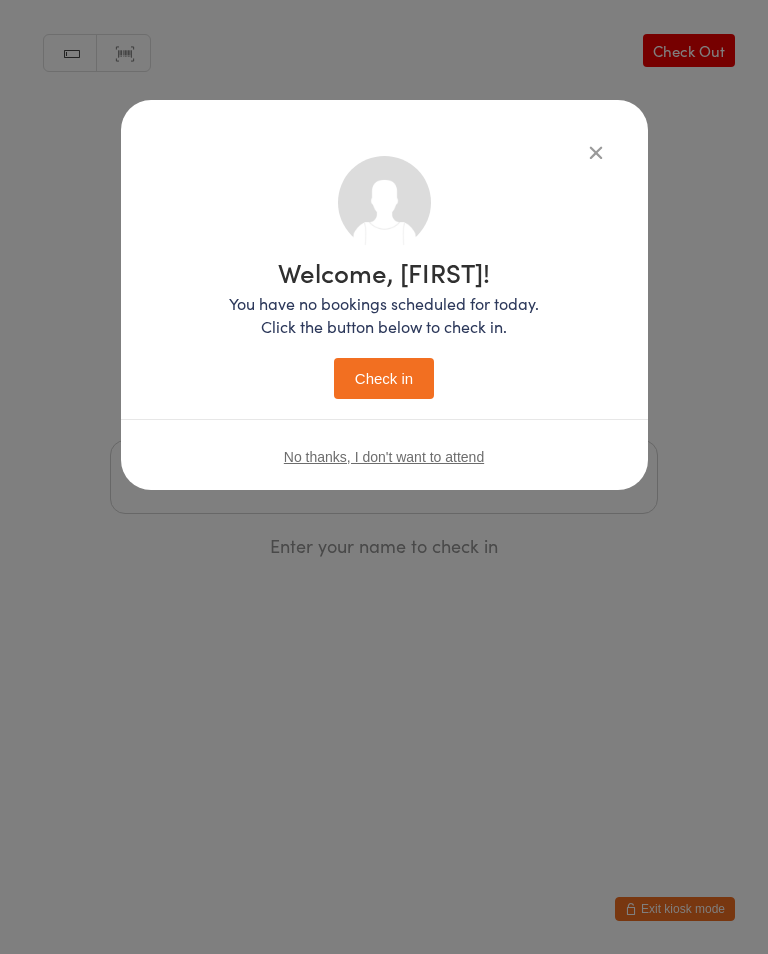 click on "Check in" at bounding box center (384, 378) 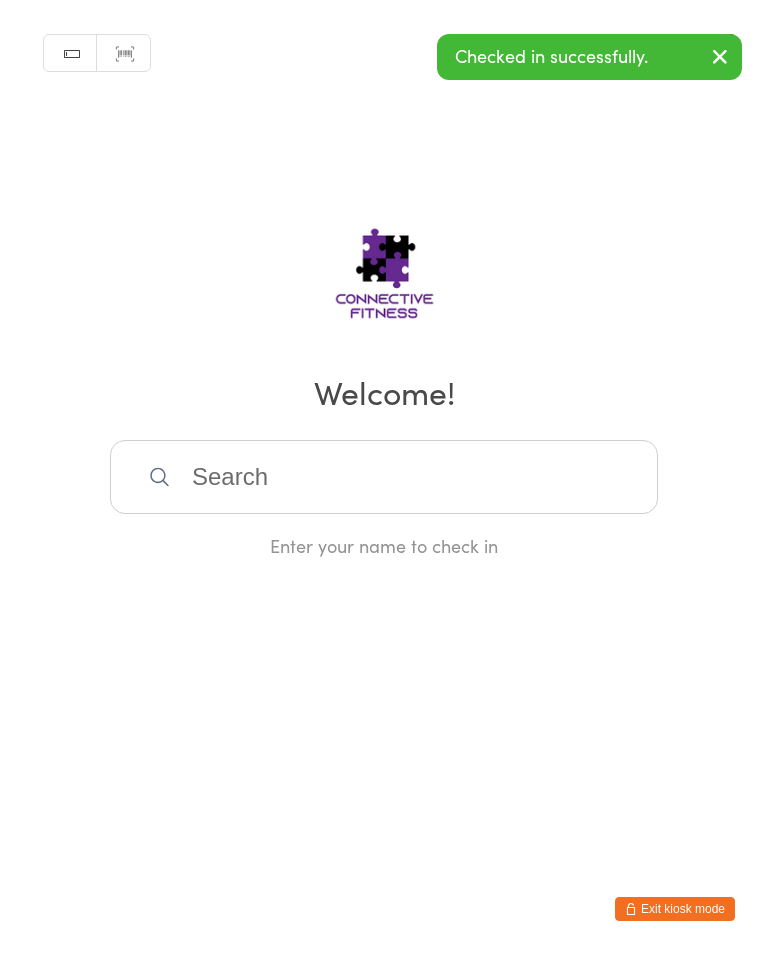 click at bounding box center (384, 477) 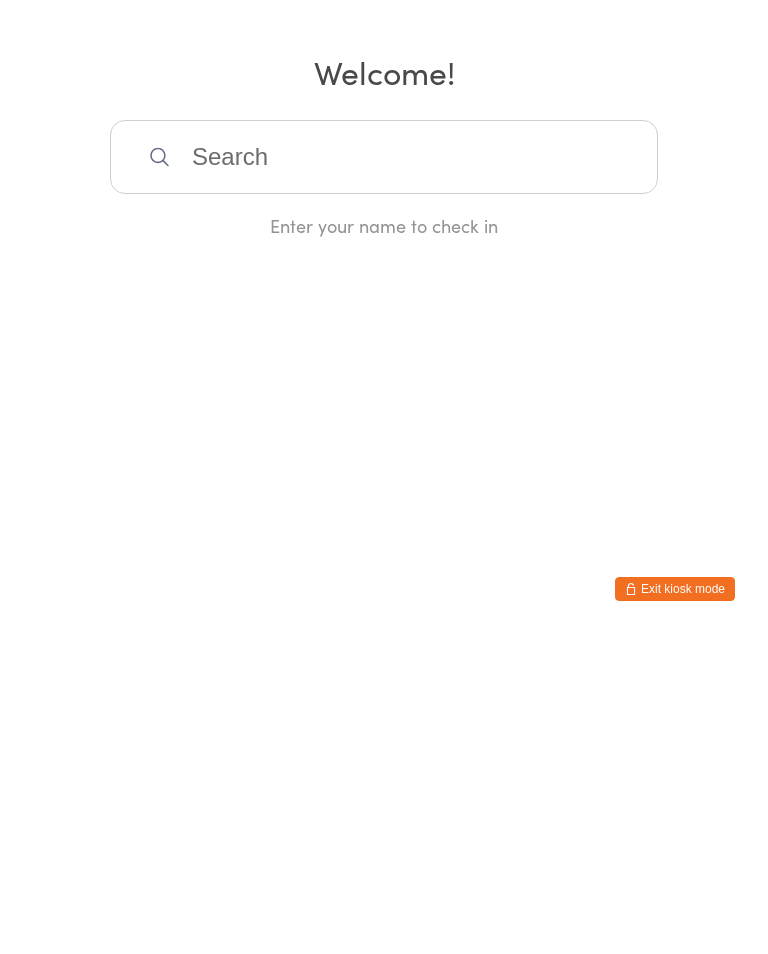 scroll, scrollTop: 0, scrollLeft: 0, axis: both 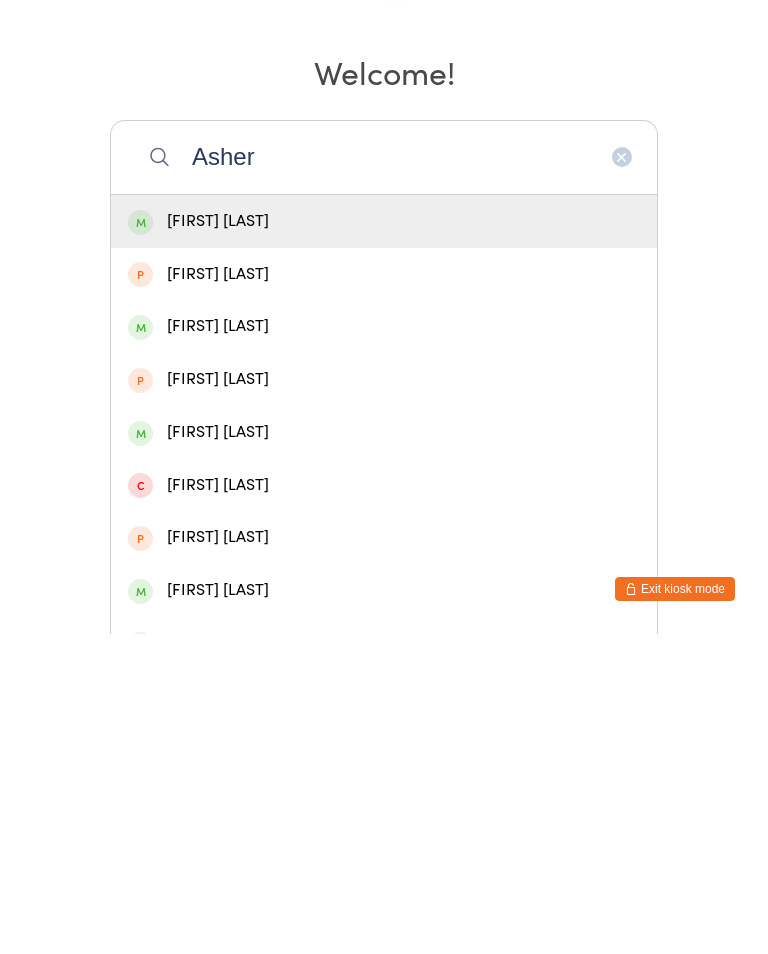 type on "Asher" 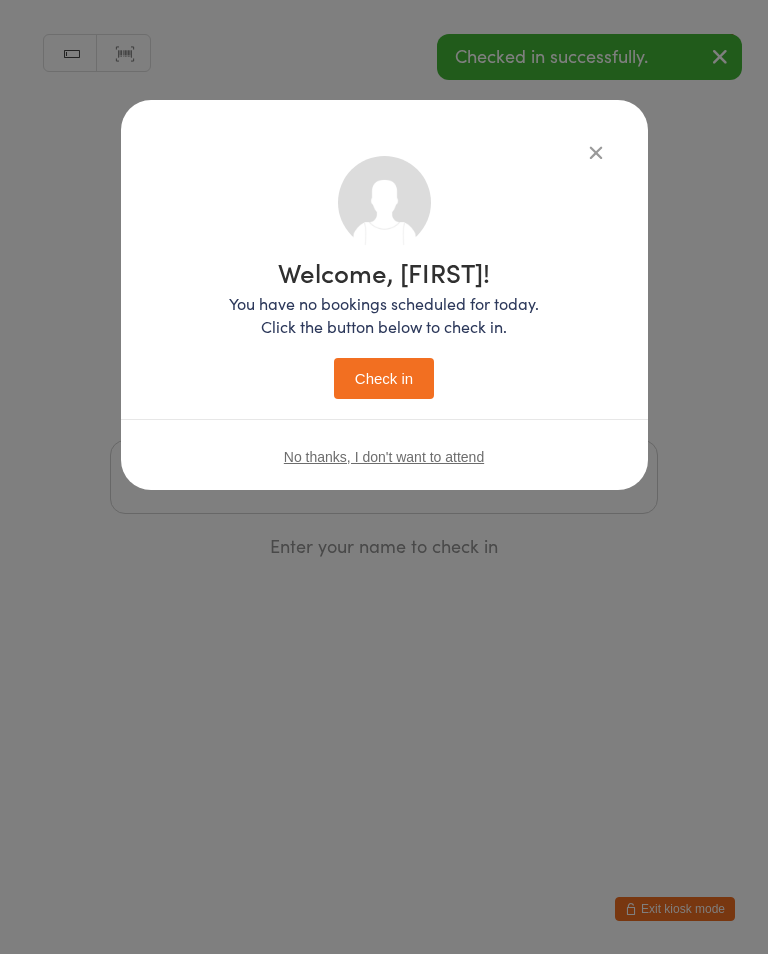 click on "Check in" at bounding box center [384, 378] 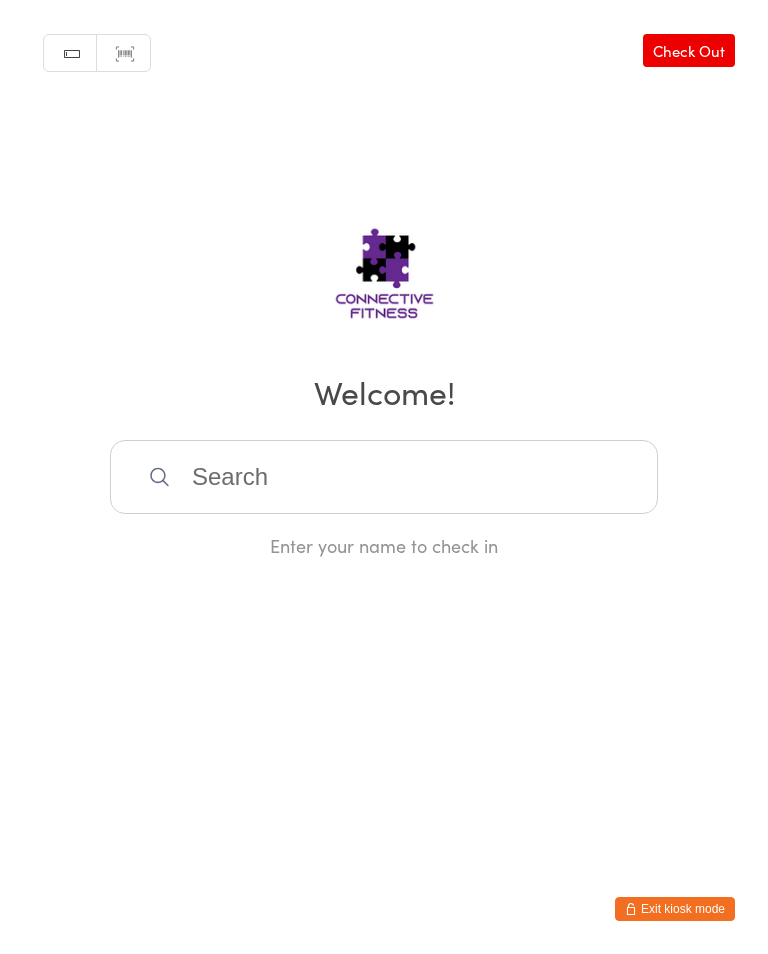 click at bounding box center (384, 477) 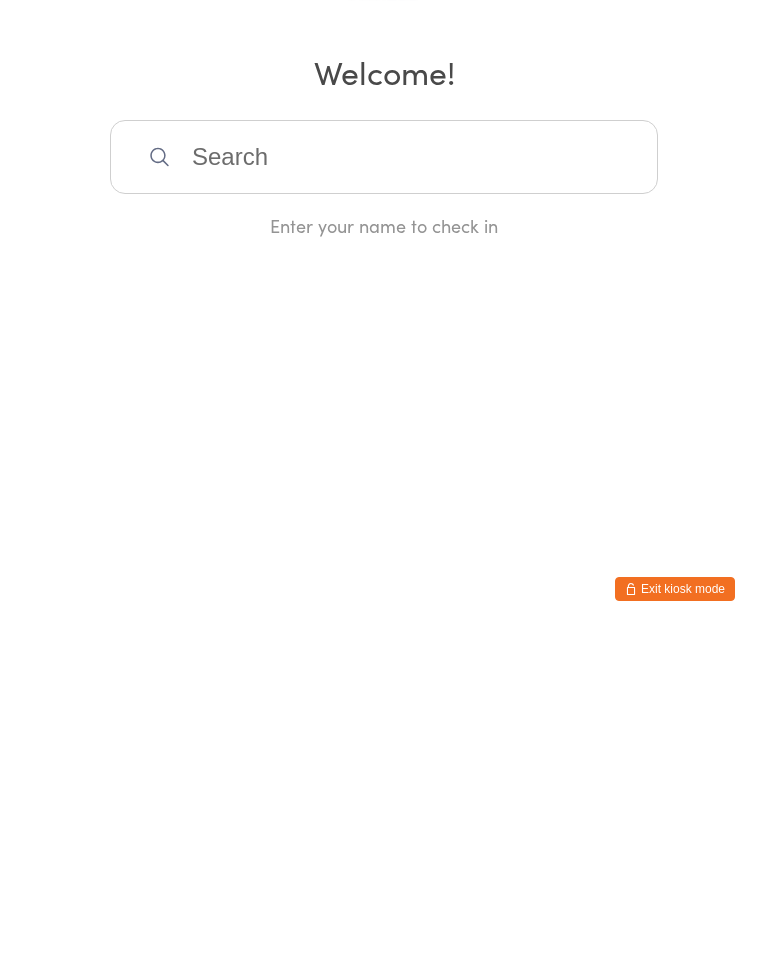 scroll, scrollTop: 0, scrollLeft: 0, axis: both 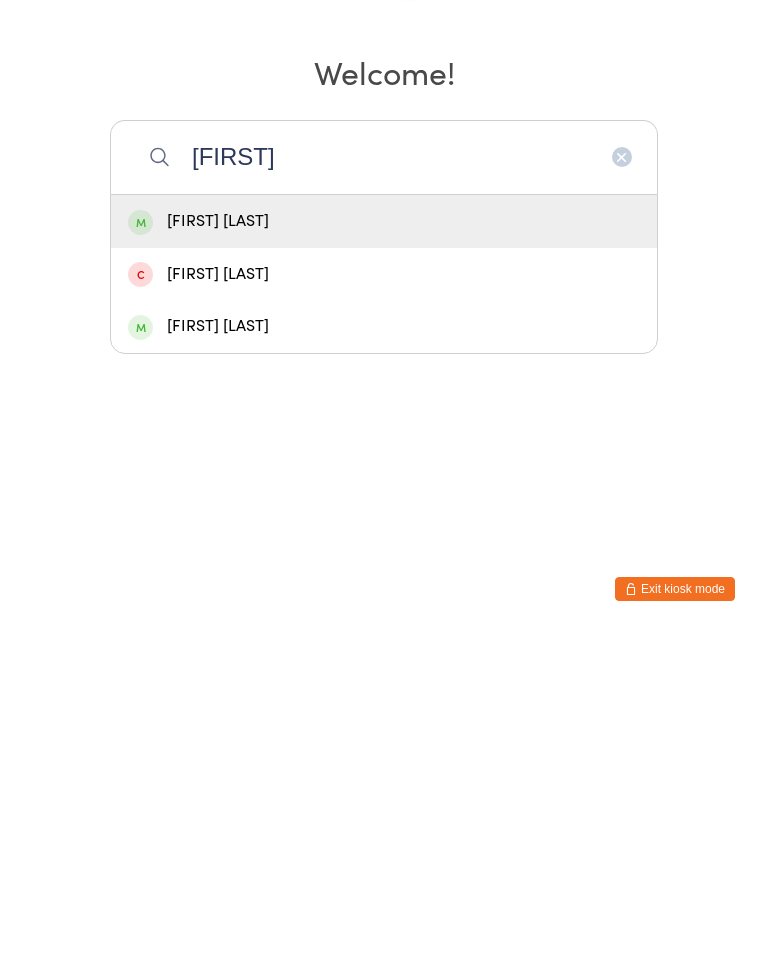 type on "[FIRST]" 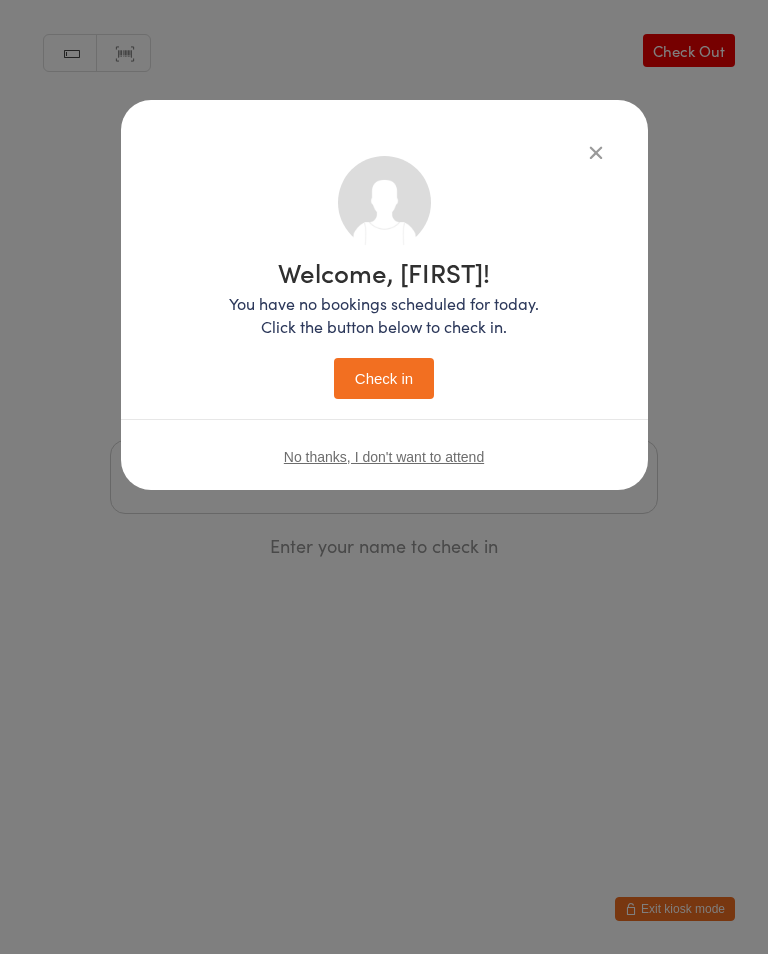 click on "Check in" at bounding box center [384, 378] 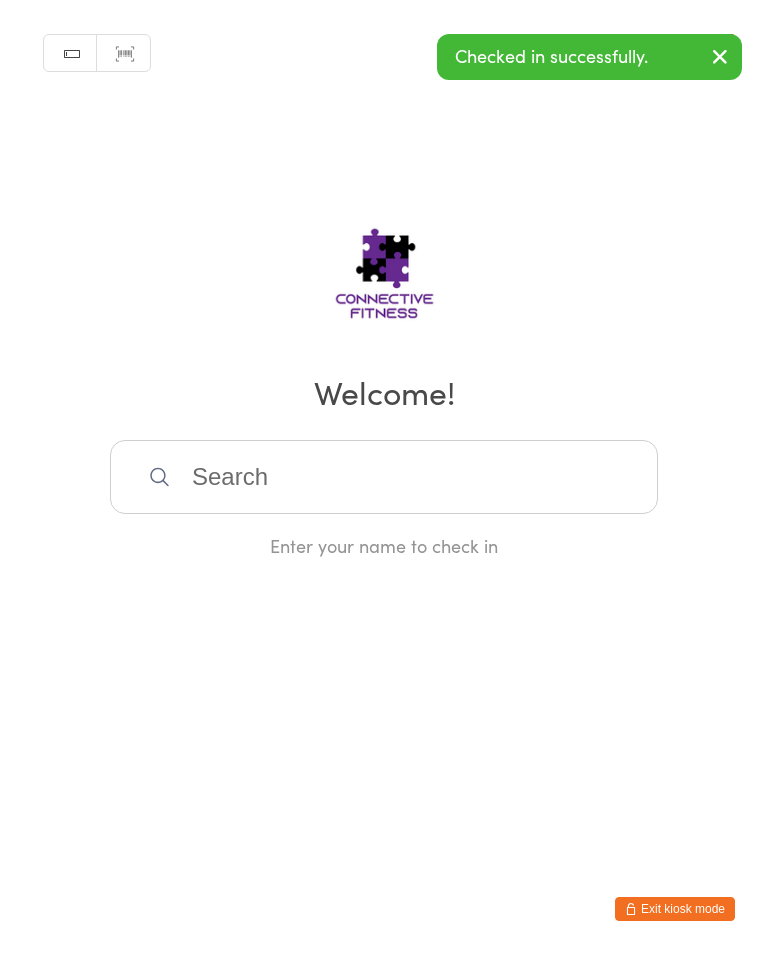 click at bounding box center [384, 477] 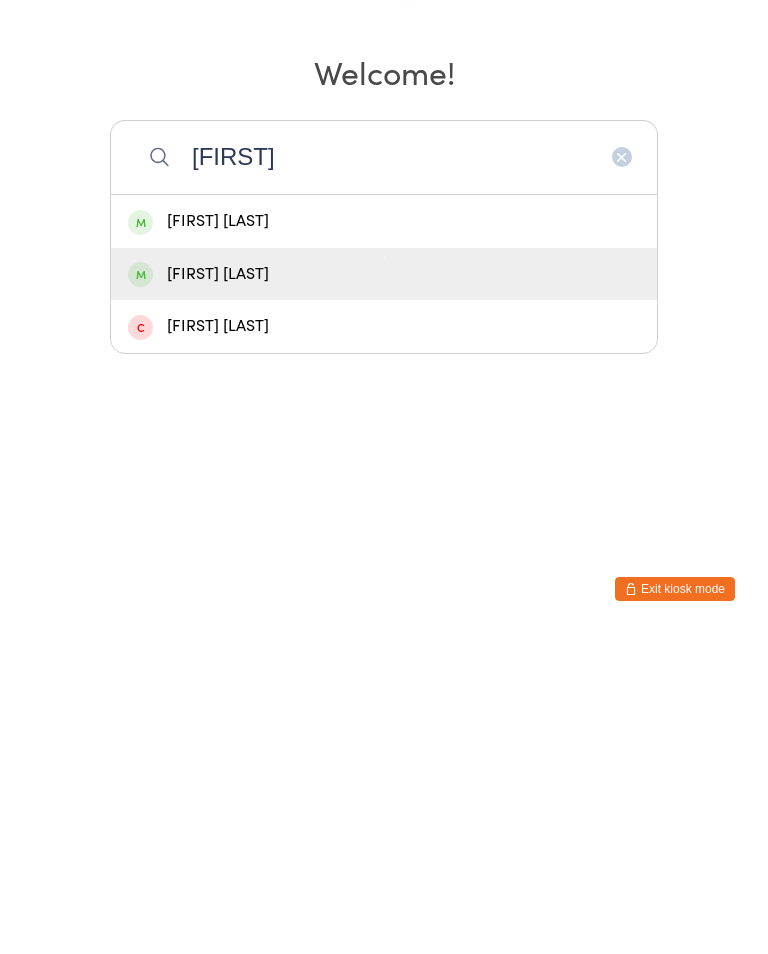 type on "[FIRST]" 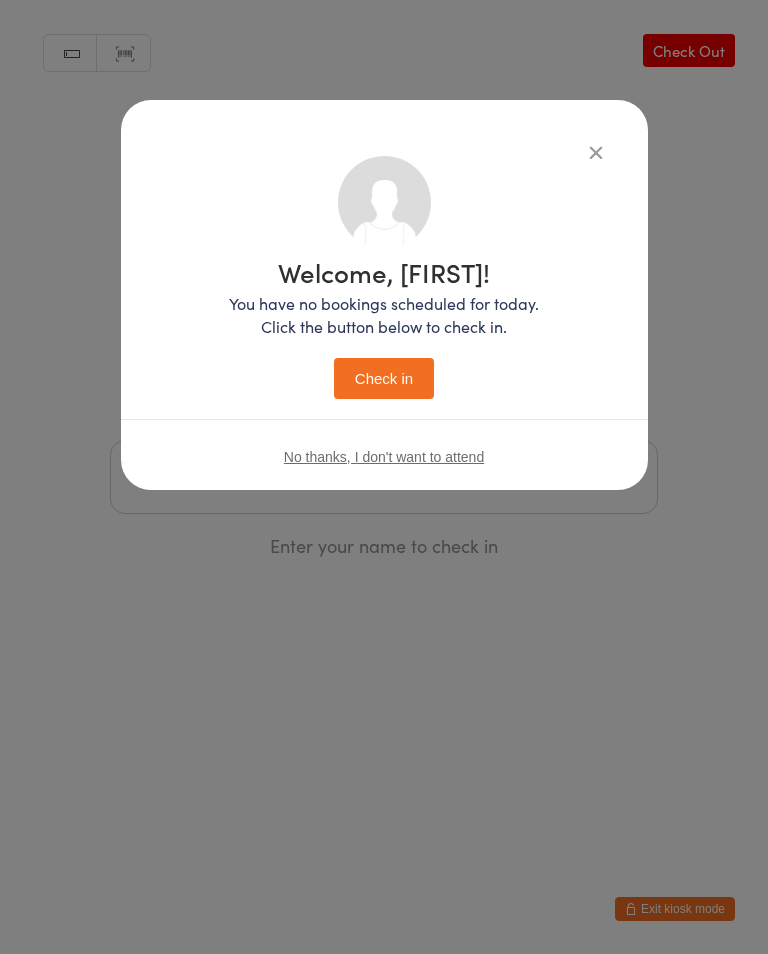 click on "Check in" at bounding box center (384, 378) 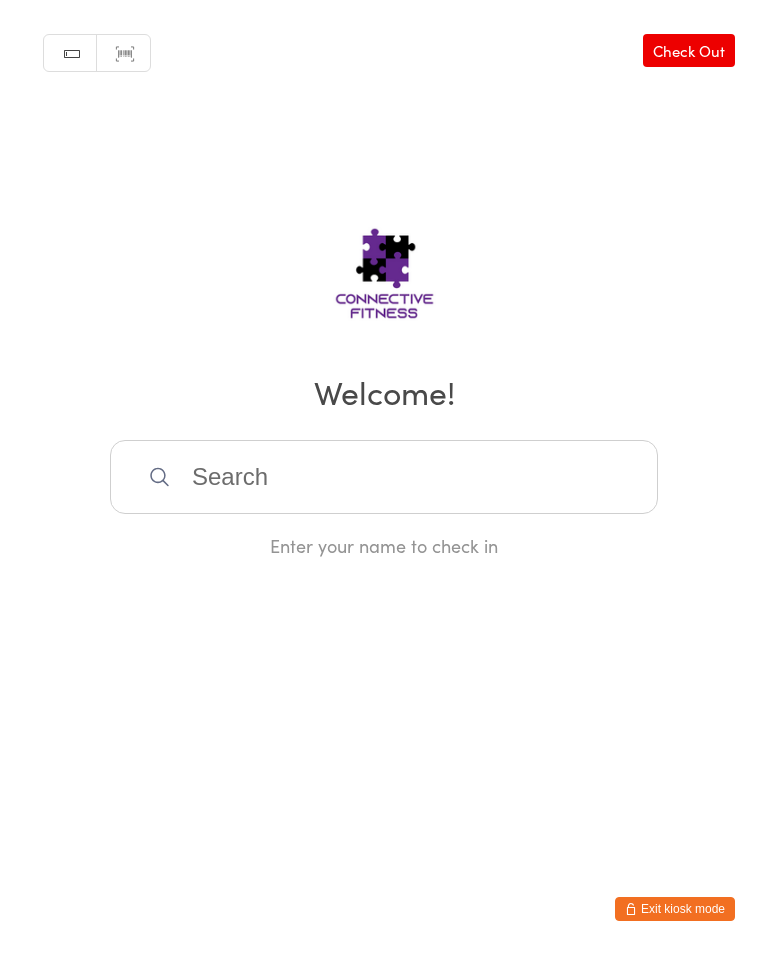 click at bounding box center (384, 477) 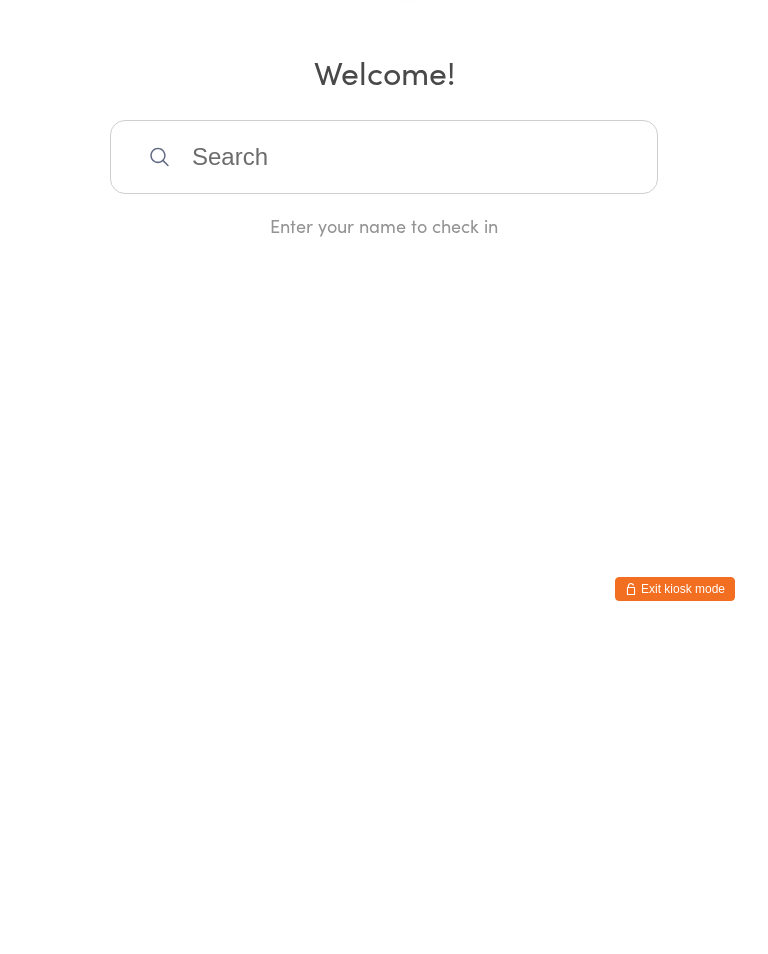 scroll, scrollTop: 0, scrollLeft: 0, axis: both 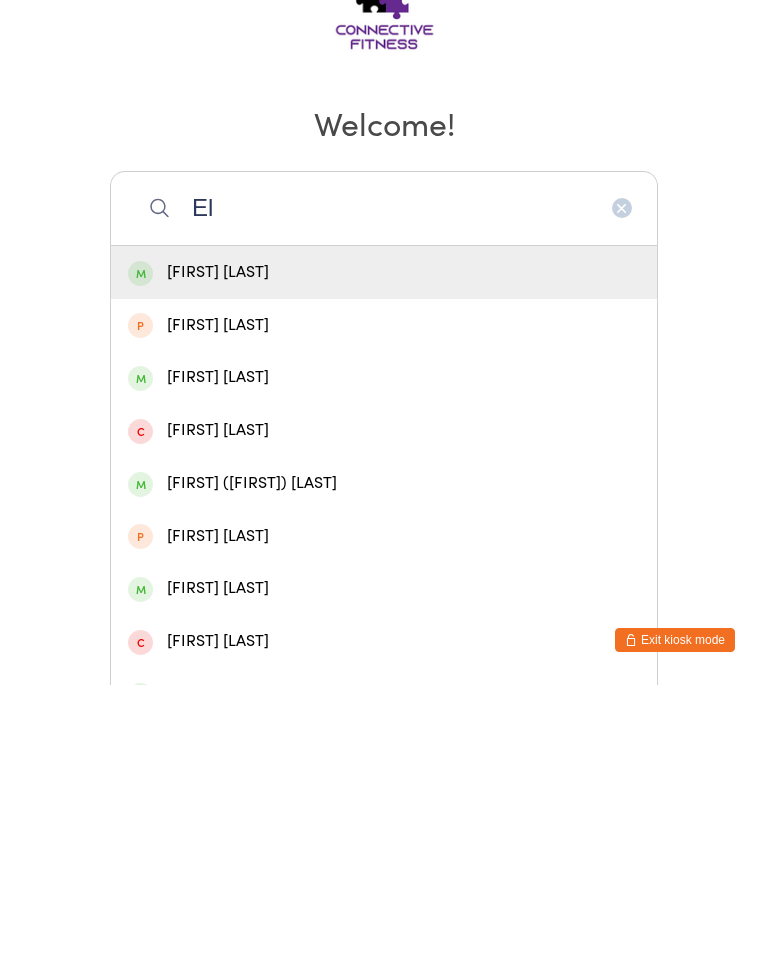 type on "E" 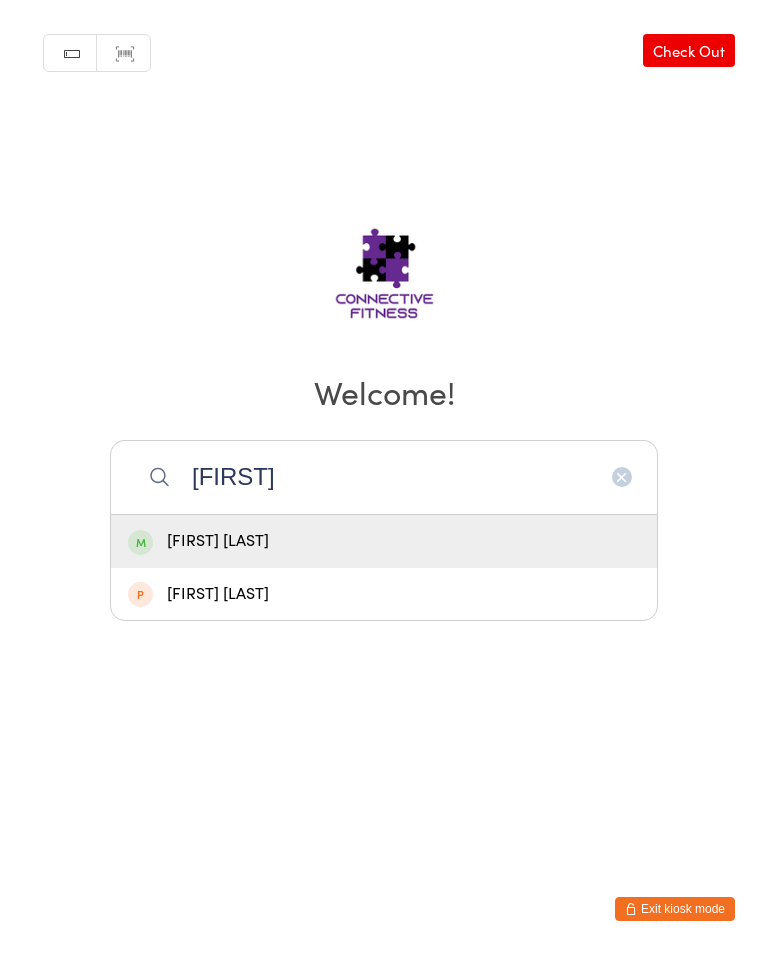type on "[FIRST]" 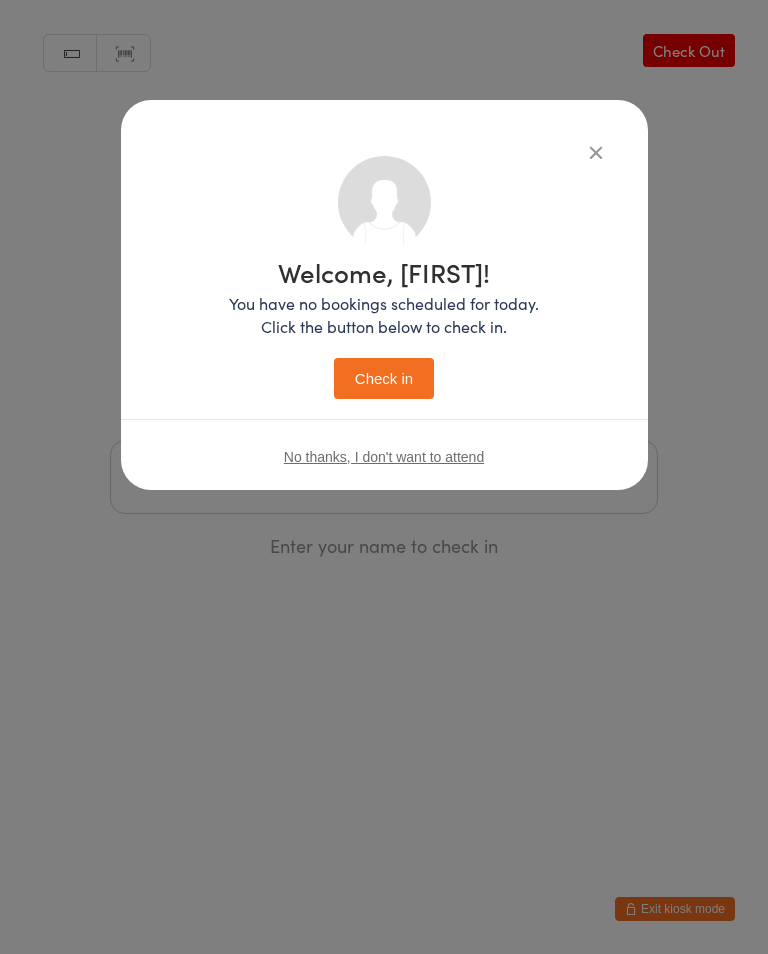 click on "Check in" at bounding box center [384, 378] 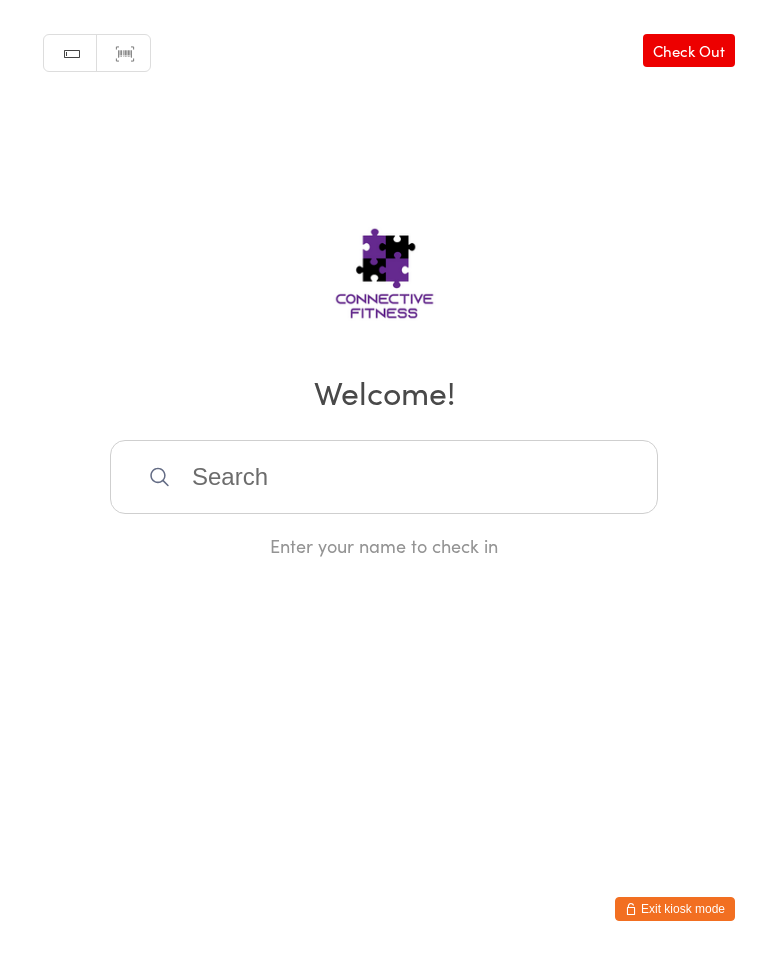 click at bounding box center (384, 477) 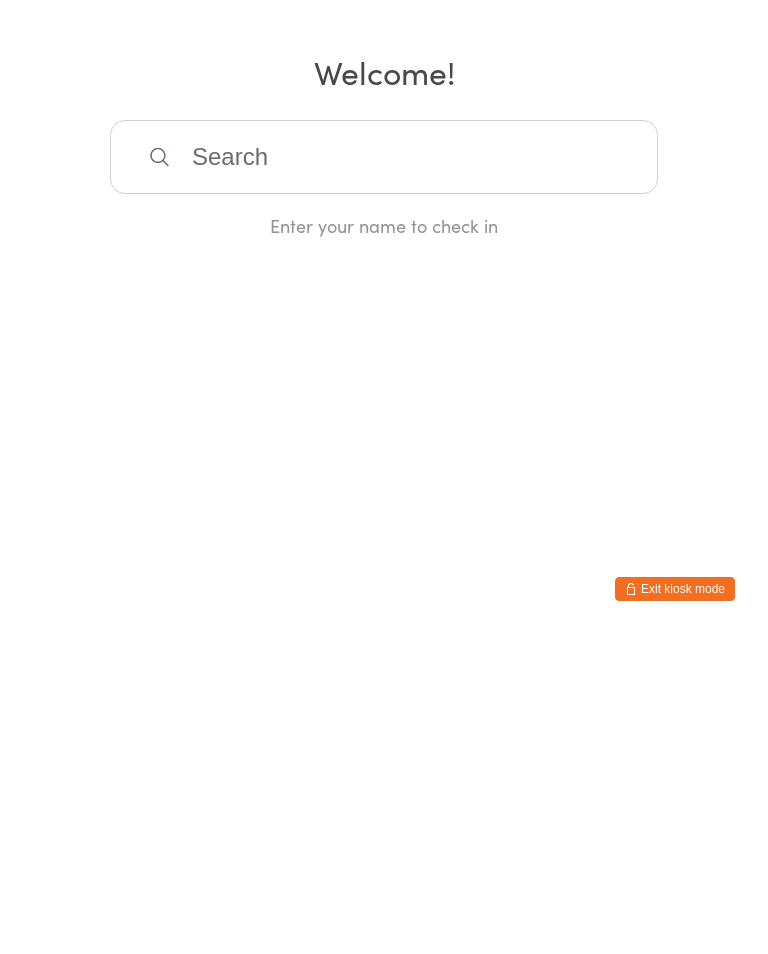 scroll, scrollTop: 0, scrollLeft: 0, axis: both 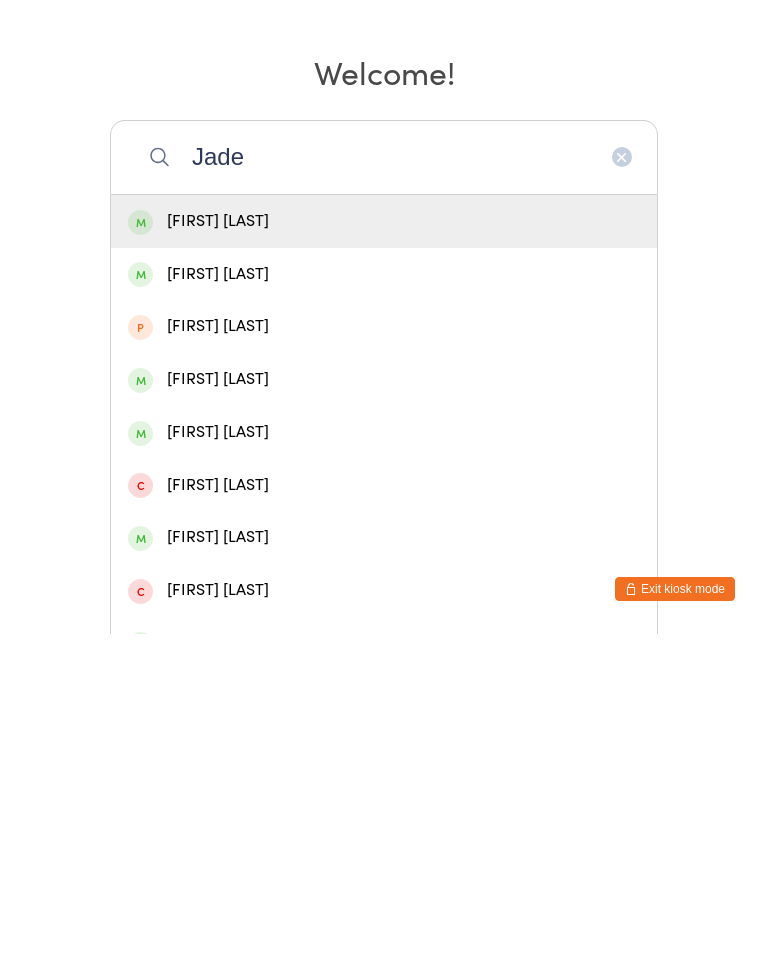 type on "Jade" 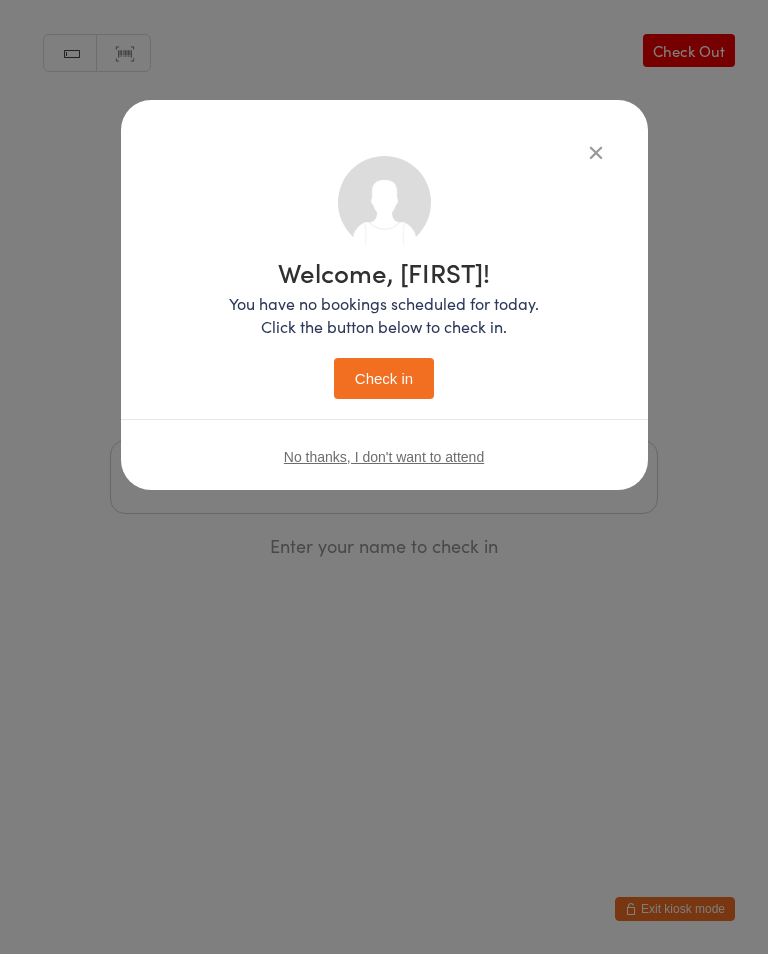 click on "Check in" at bounding box center (384, 378) 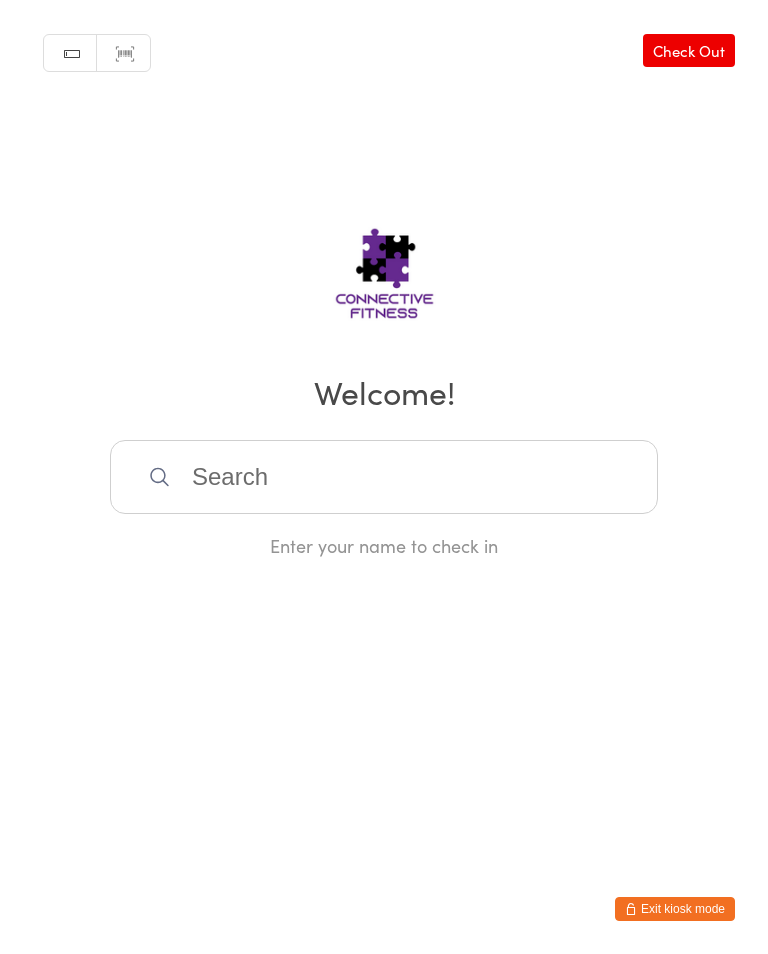 click on "Manual search Scanner input Check Out Welcome! Enter your name to check in" at bounding box center [384, 279] 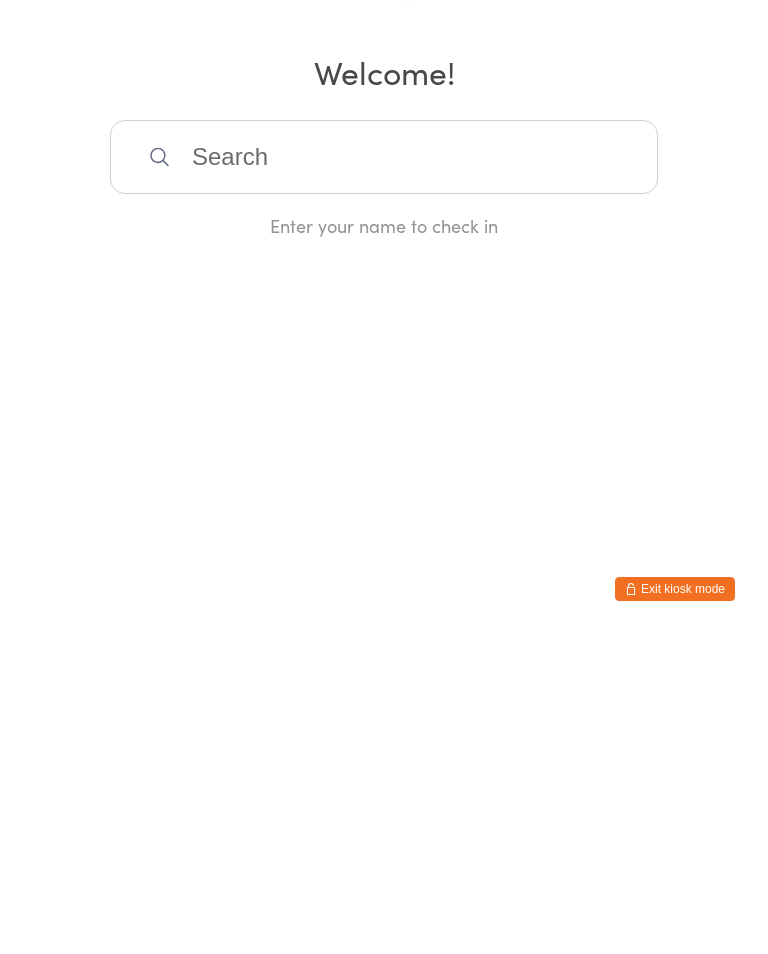 scroll, scrollTop: 0, scrollLeft: 0, axis: both 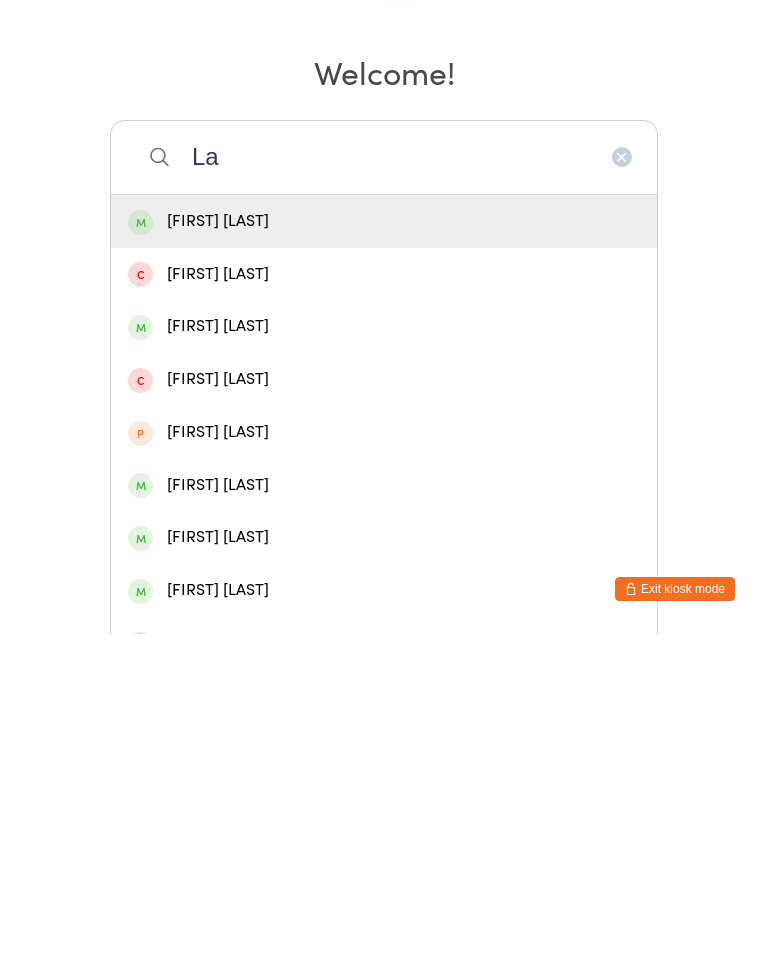 type on "La" 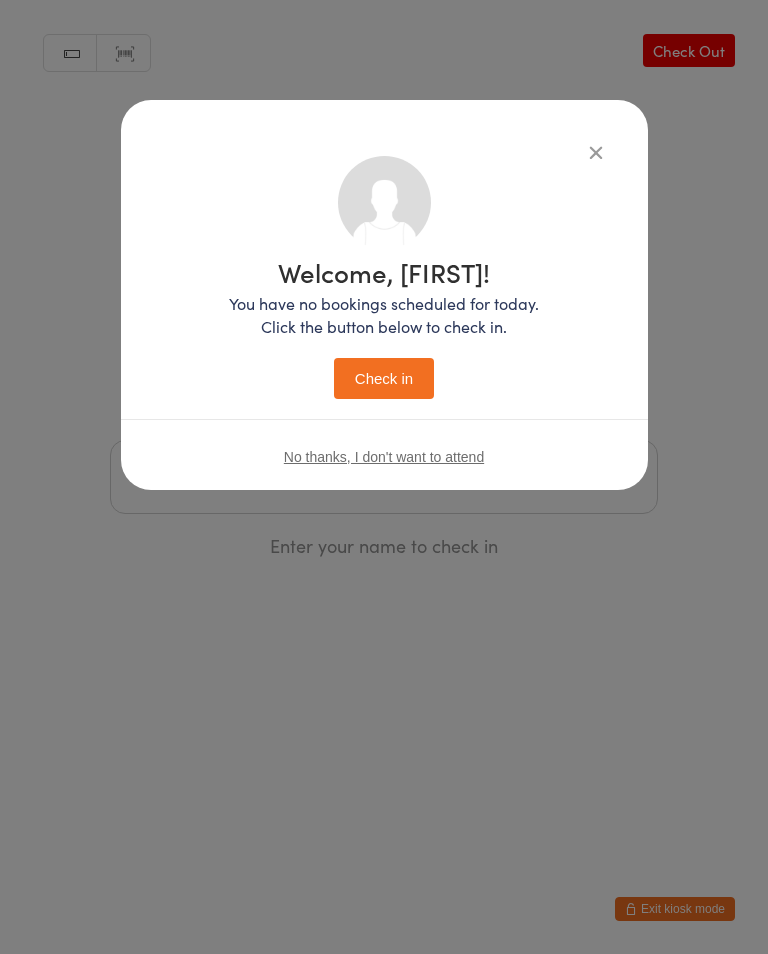 click on "Check in" at bounding box center [384, 378] 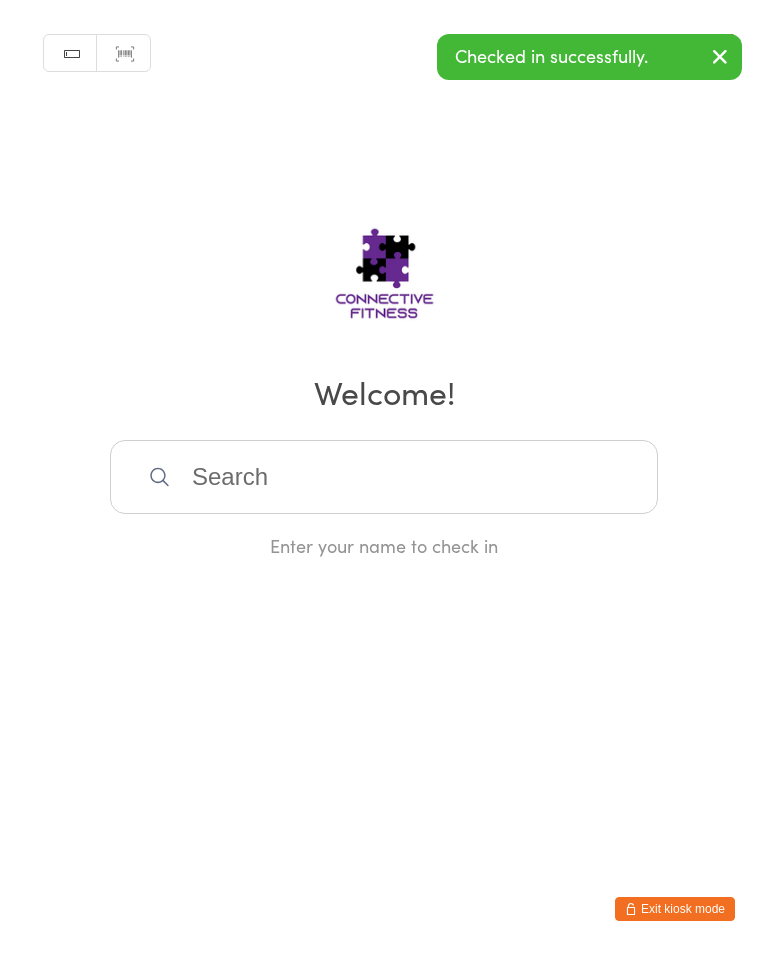 click at bounding box center (384, 477) 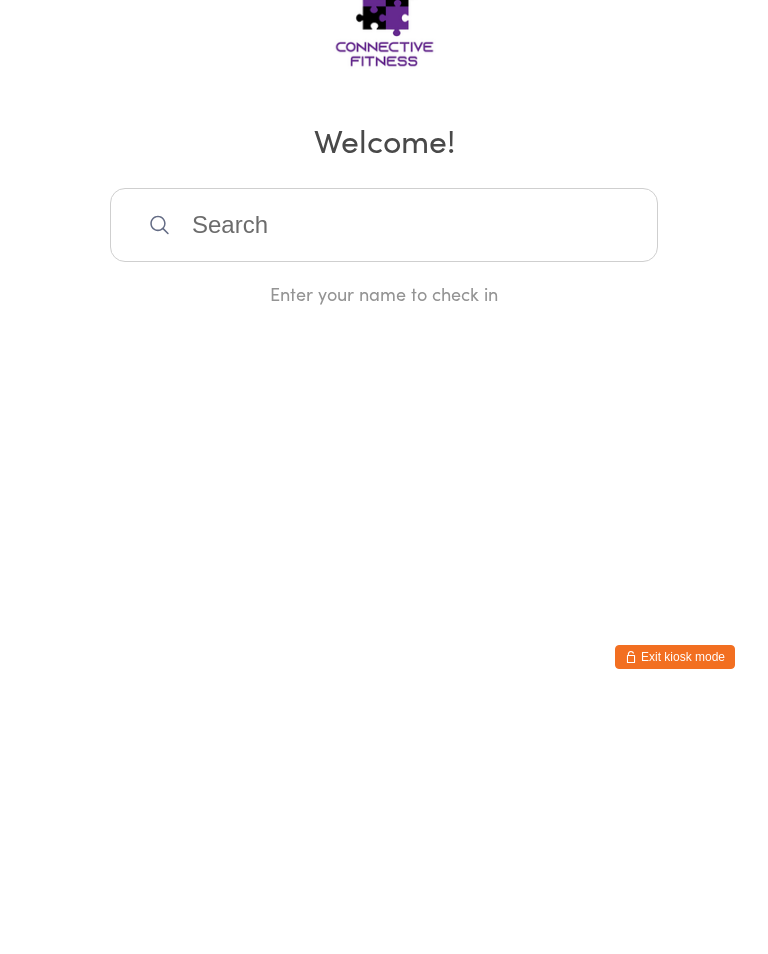 scroll, scrollTop: 0, scrollLeft: 0, axis: both 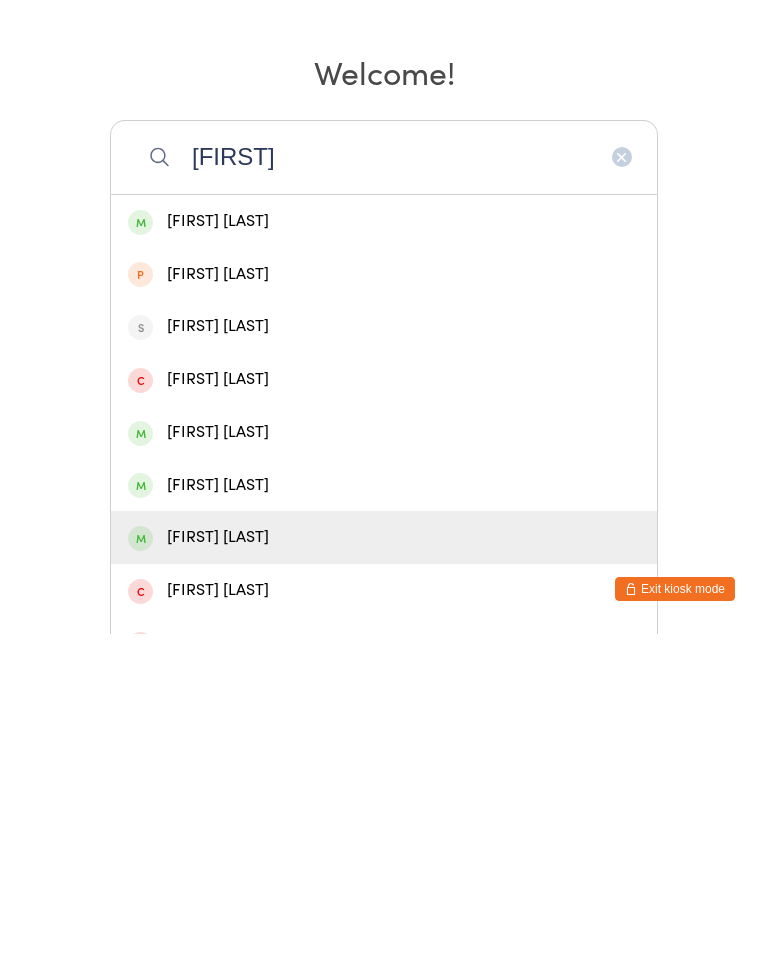 type on "[FIRST]" 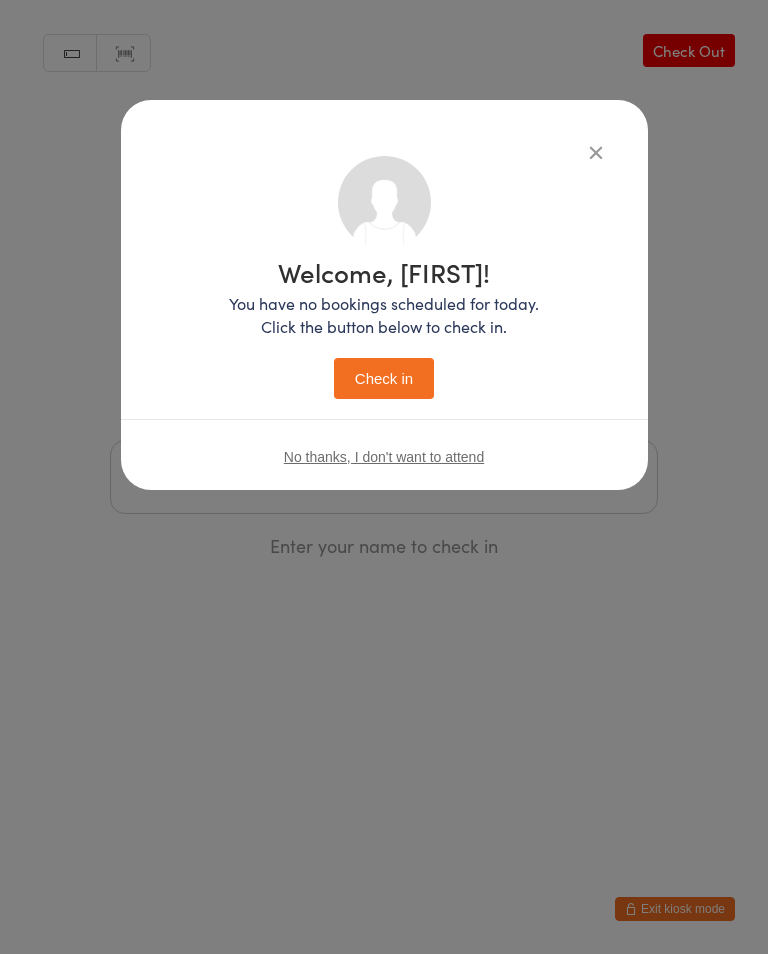 click on "Check in" at bounding box center (384, 378) 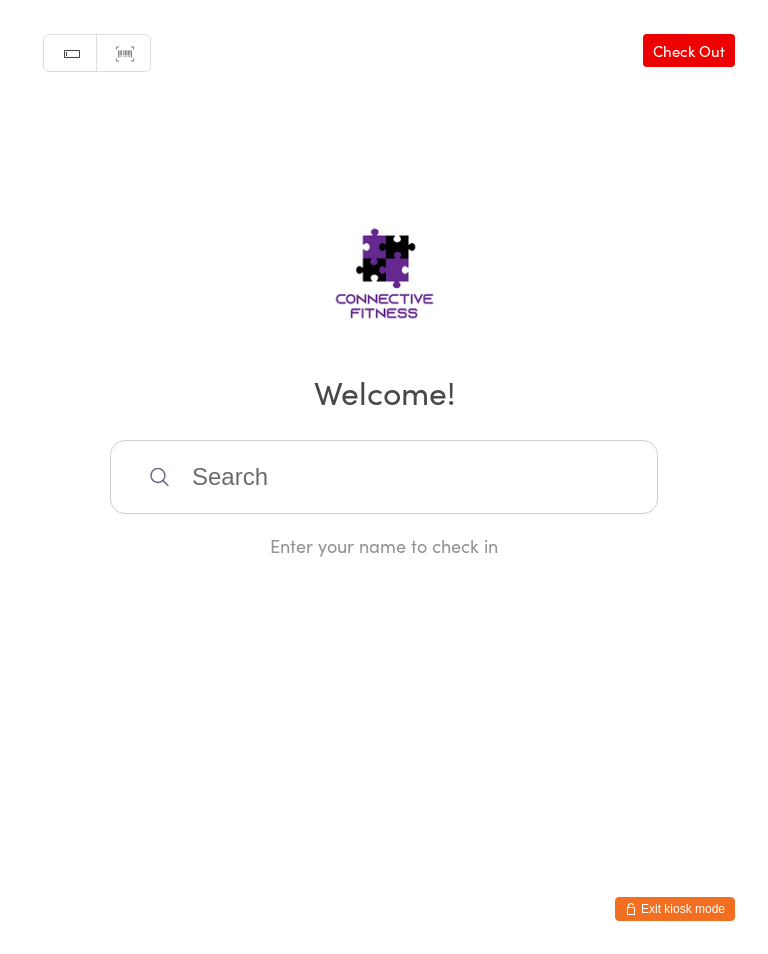click at bounding box center [384, 477] 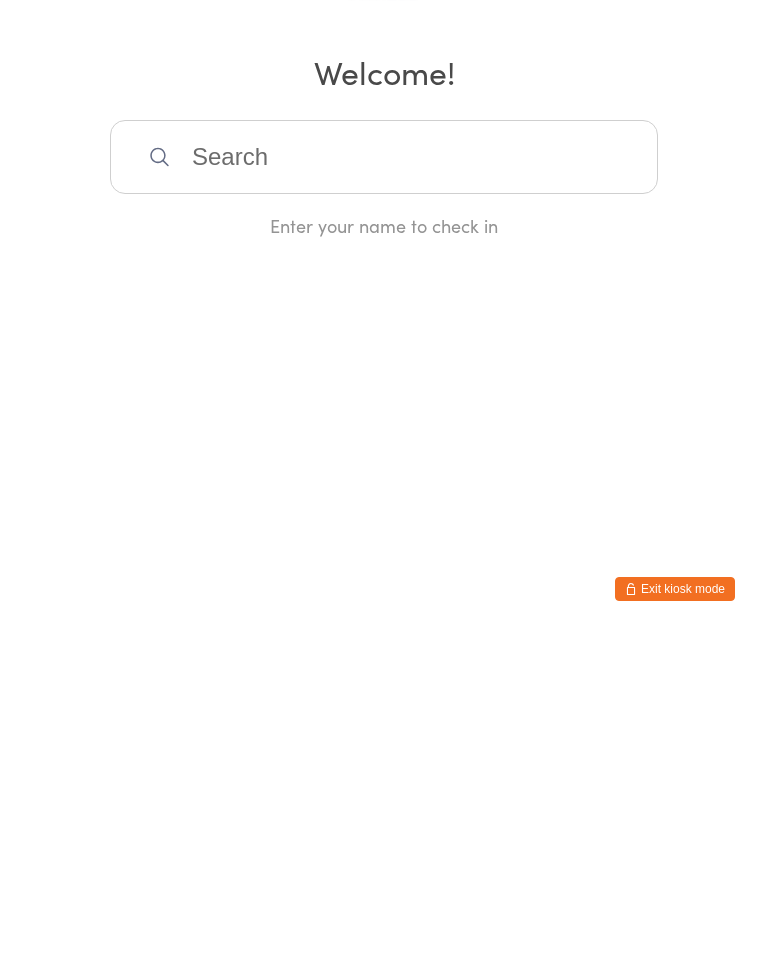 scroll, scrollTop: 0, scrollLeft: 0, axis: both 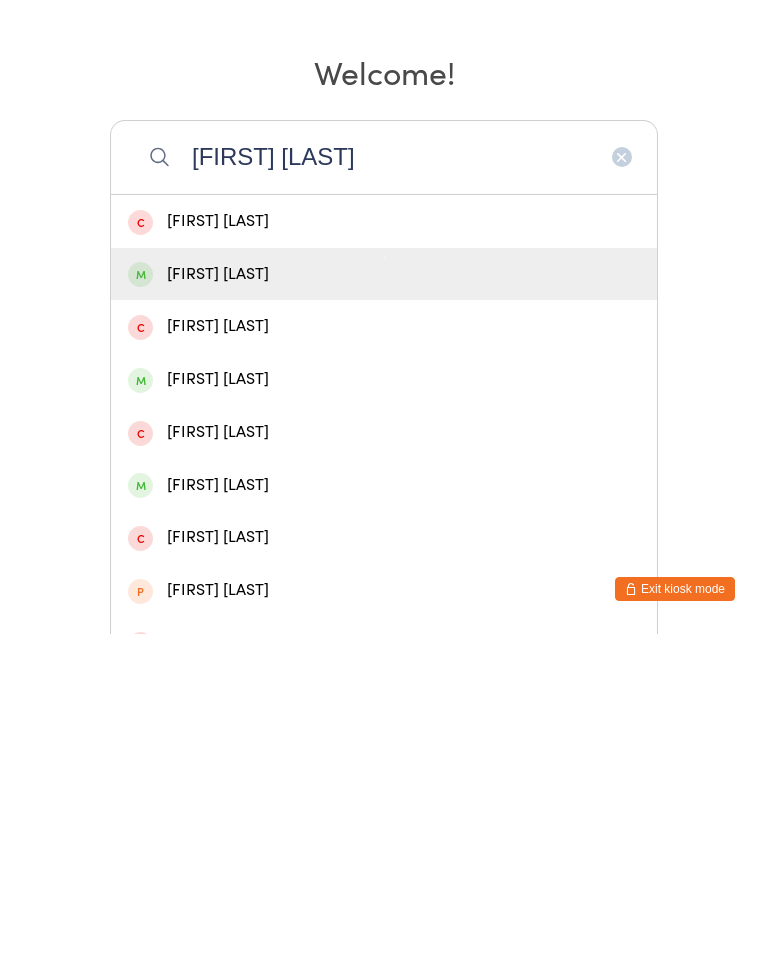 type on "[FIRST] [LAST]" 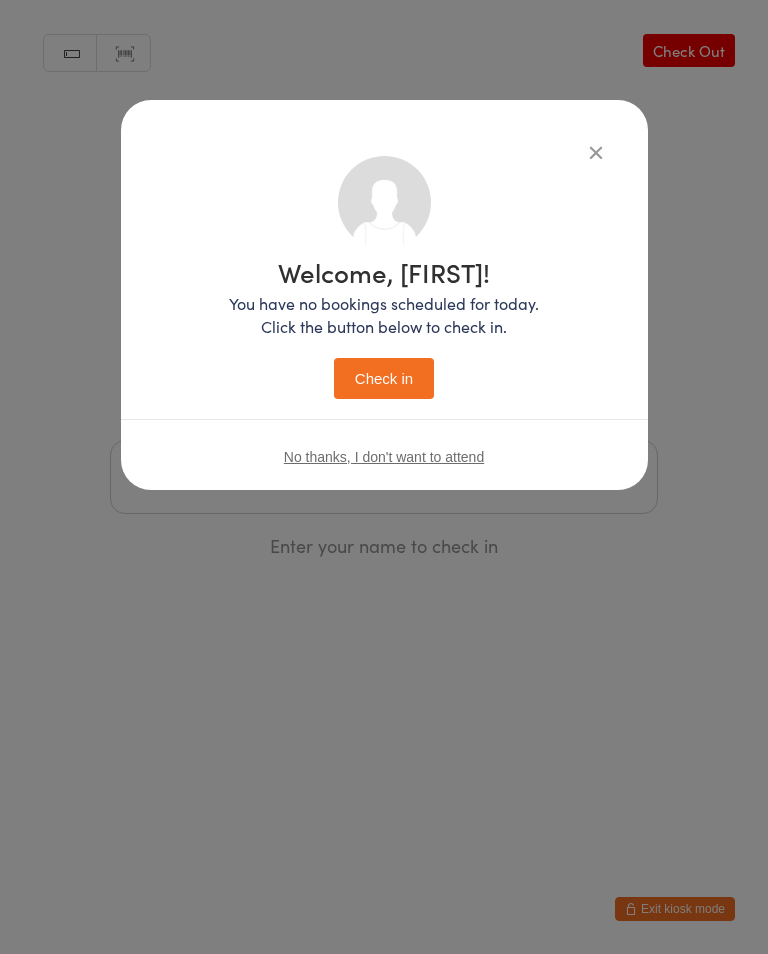 click on "Check in" at bounding box center [384, 378] 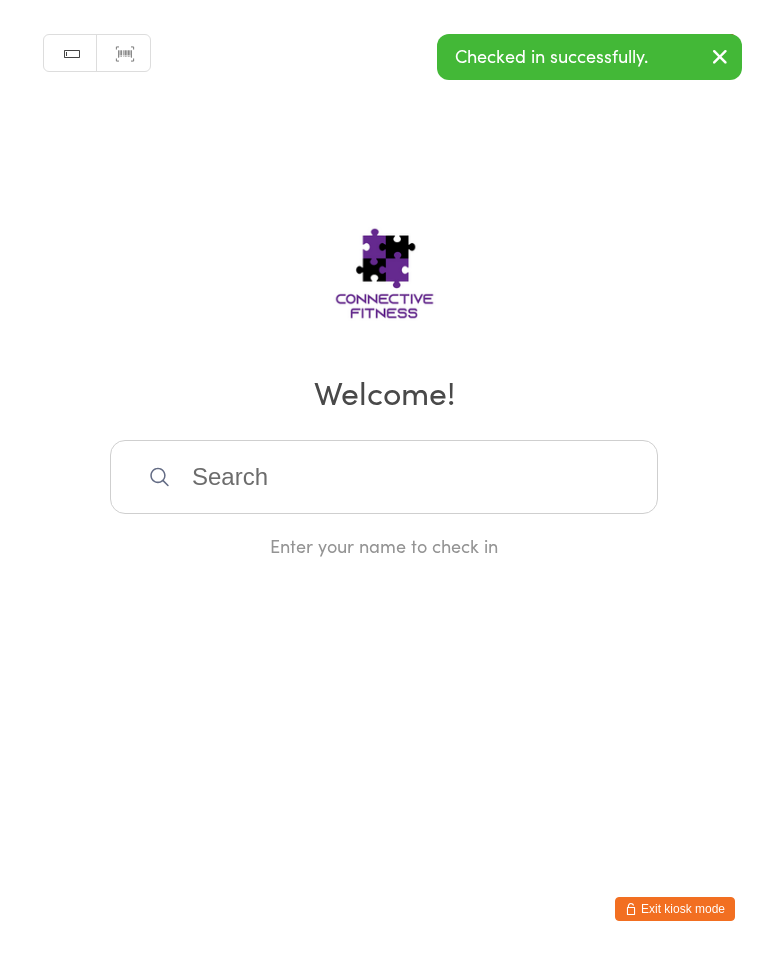 click at bounding box center [384, 477] 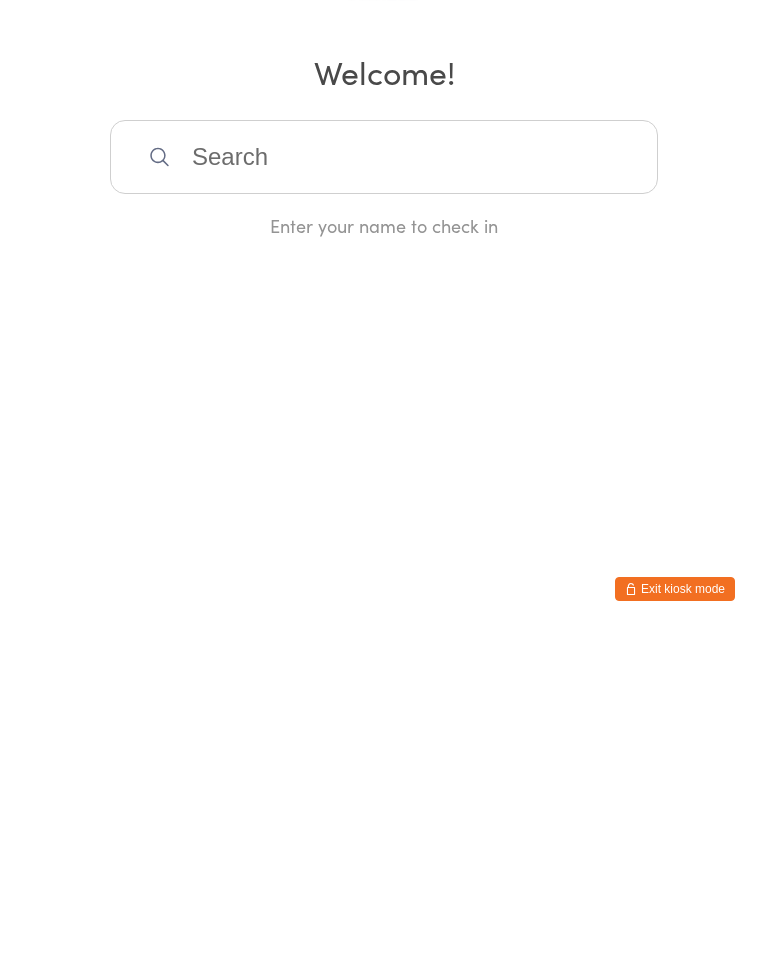 scroll, scrollTop: 0, scrollLeft: 0, axis: both 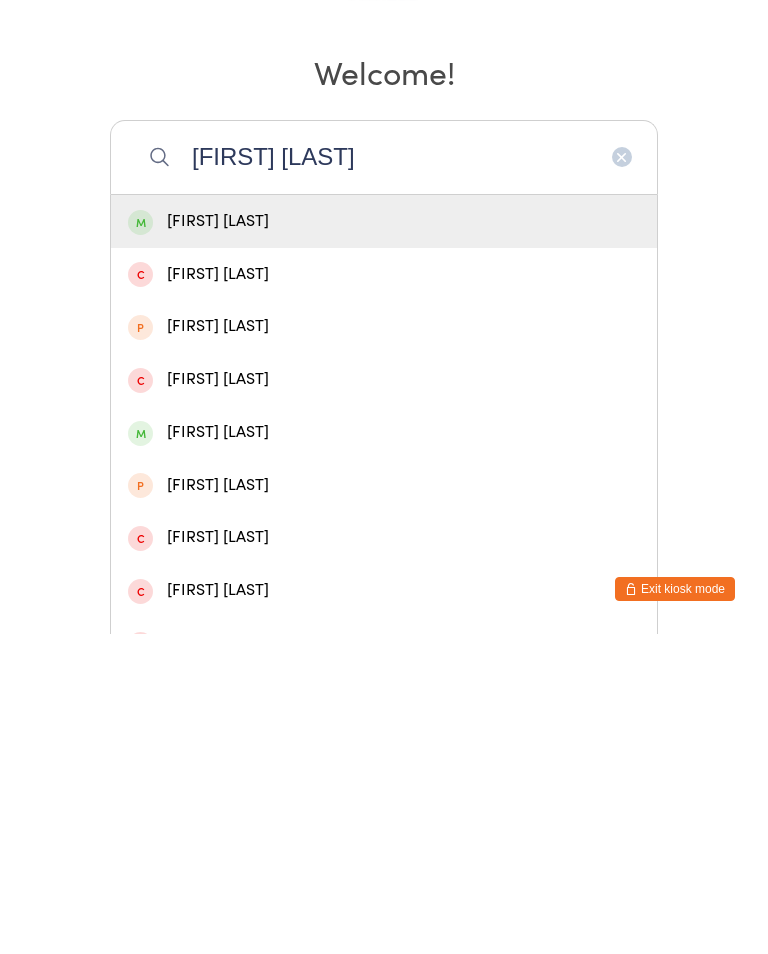 type on "[FIRST] [LAST]" 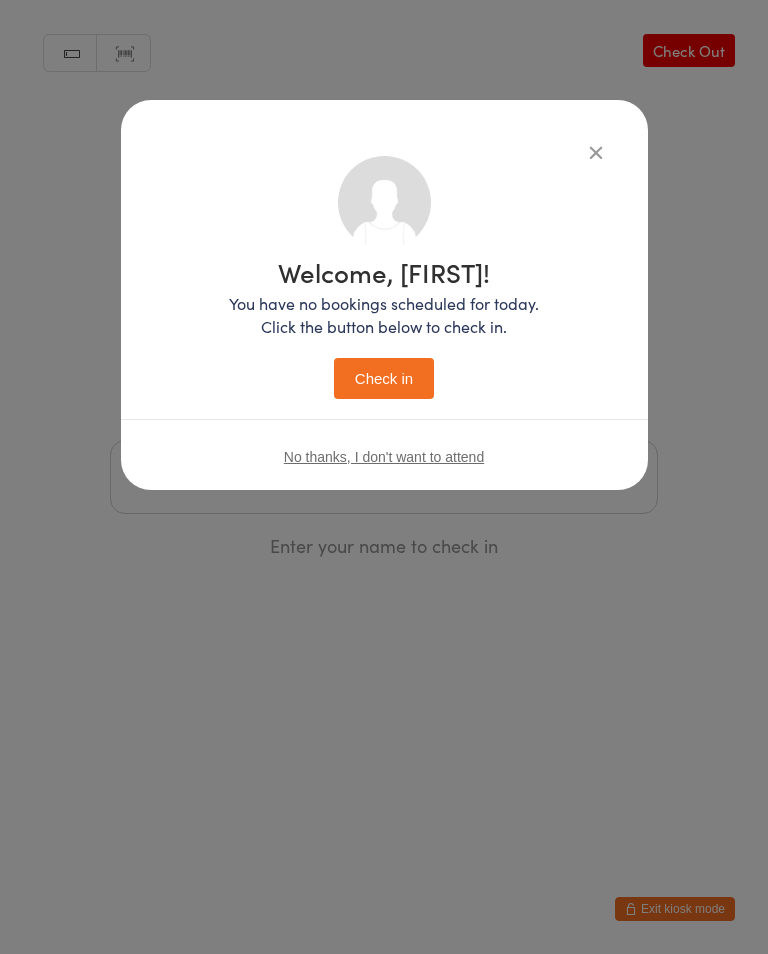 click on "Check in" at bounding box center (384, 378) 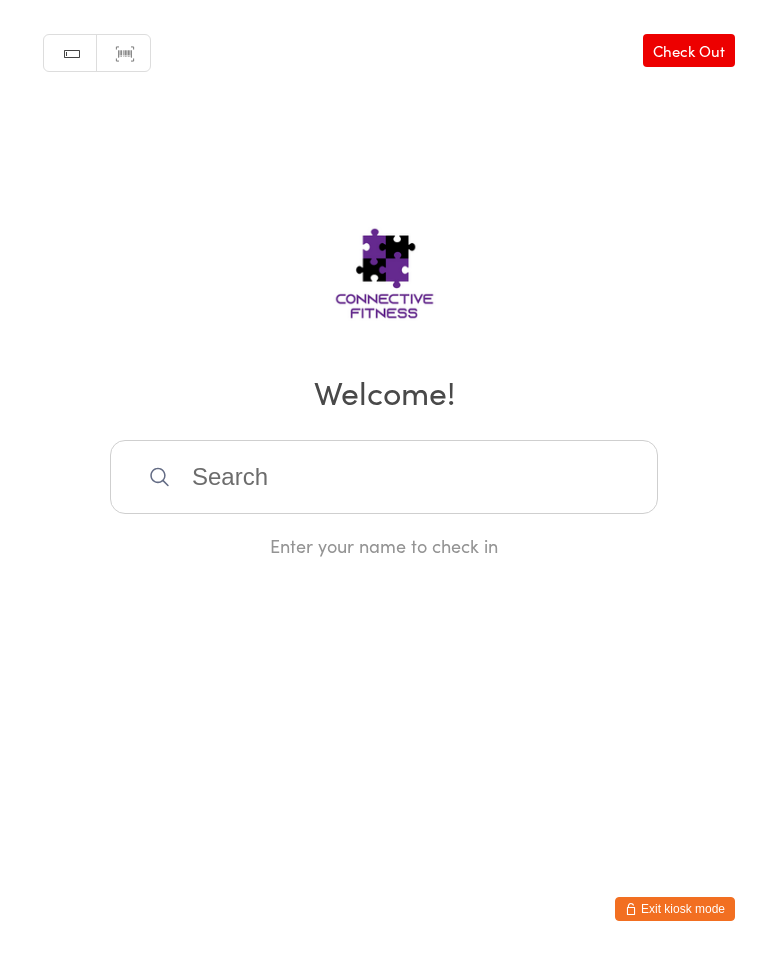 click at bounding box center (384, 477) 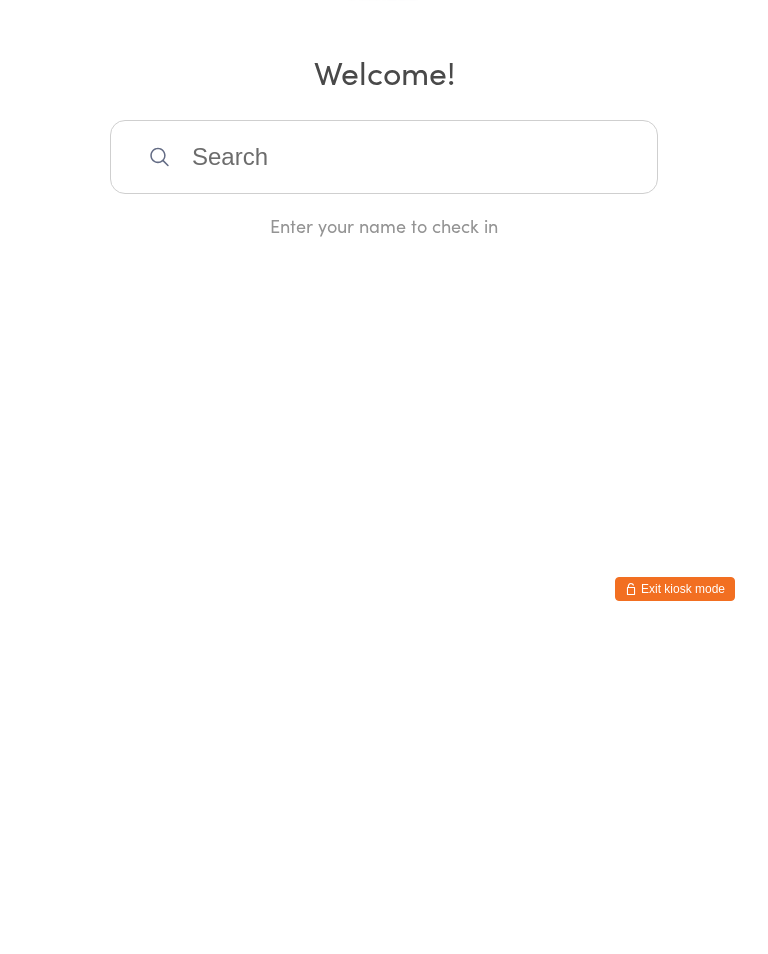 scroll, scrollTop: 0, scrollLeft: 0, axis: both 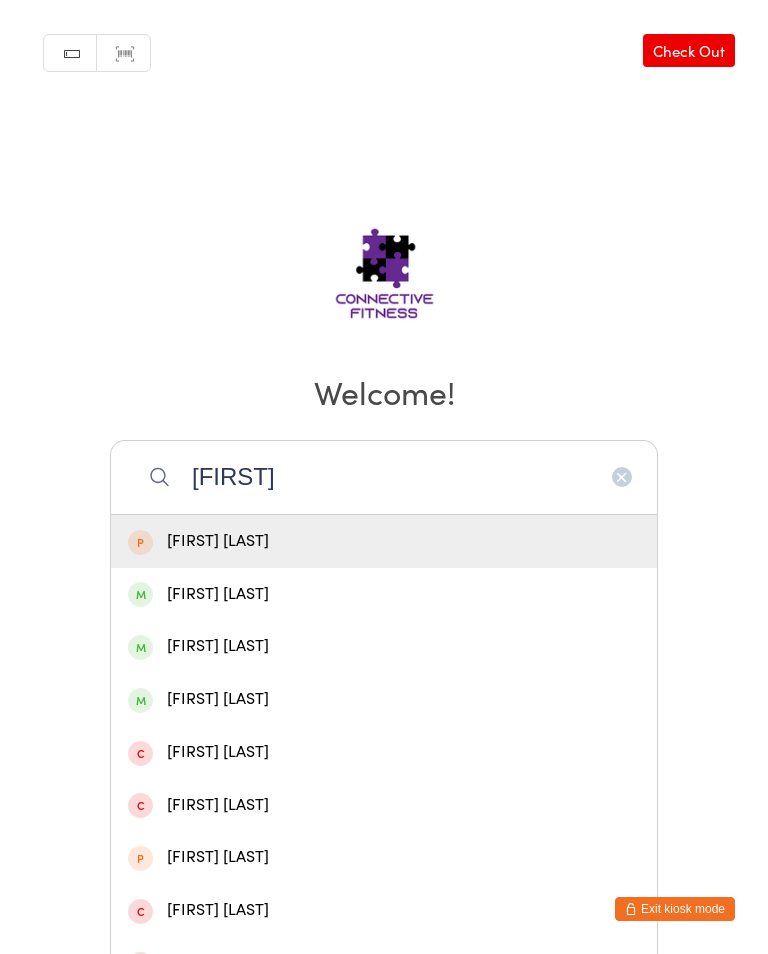 type on "[FIRST]" 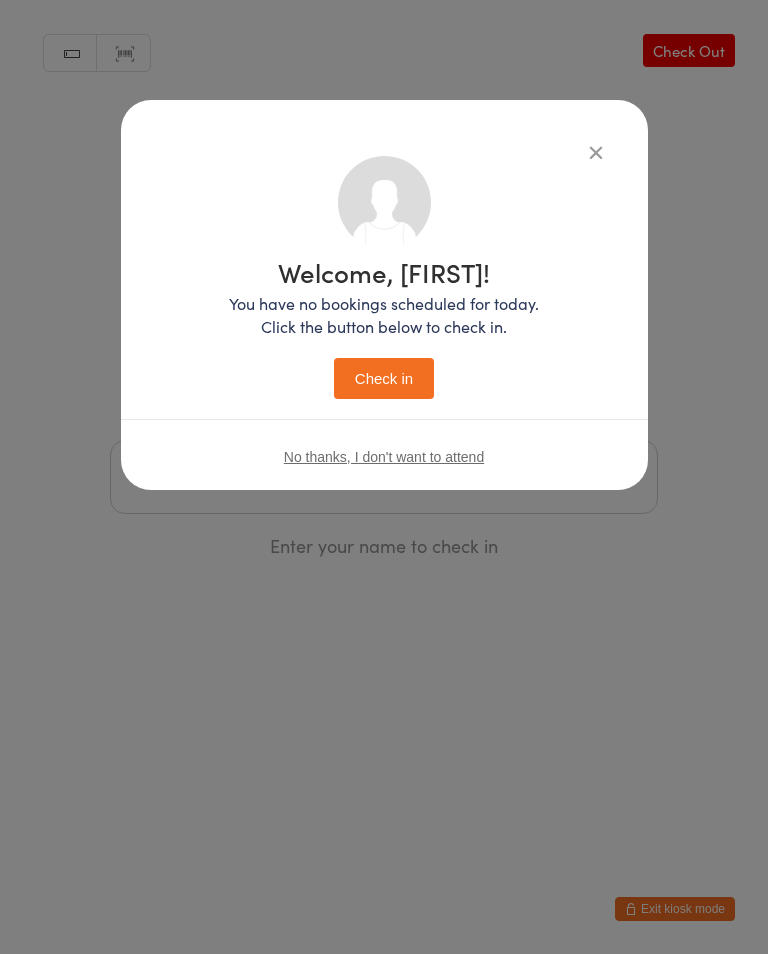 click on "Check in" at bounding box center (384, 378) 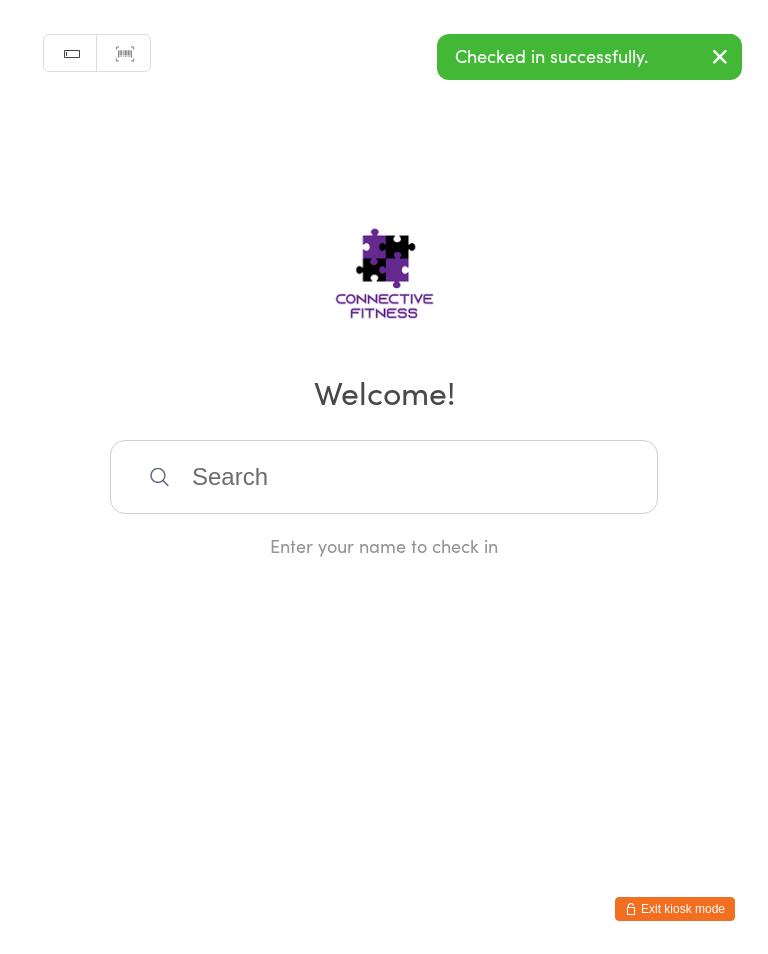 click at bounding box center [384, 477] 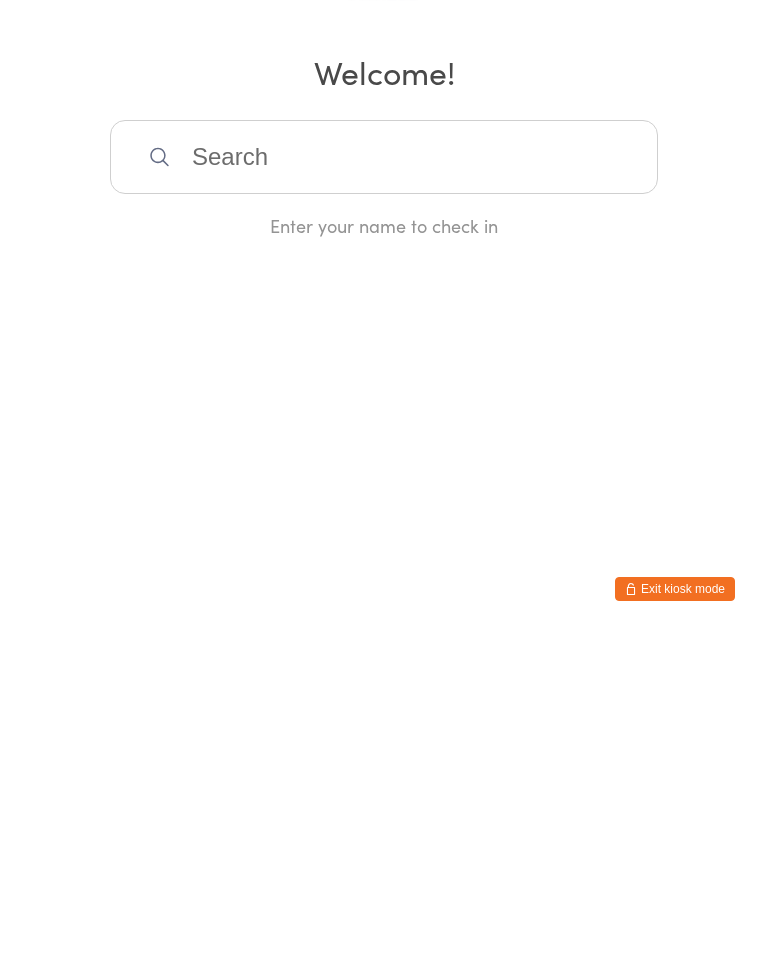 scroll, scrollTop: 0, scrollLeft: 0, axis: both 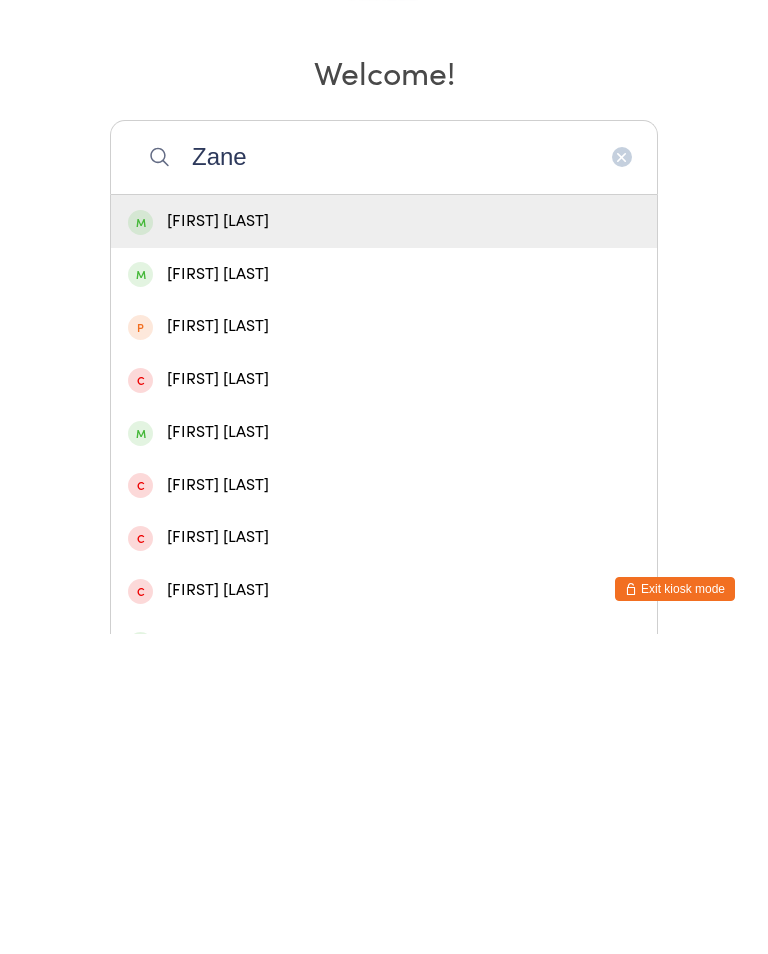 type on "Zane" 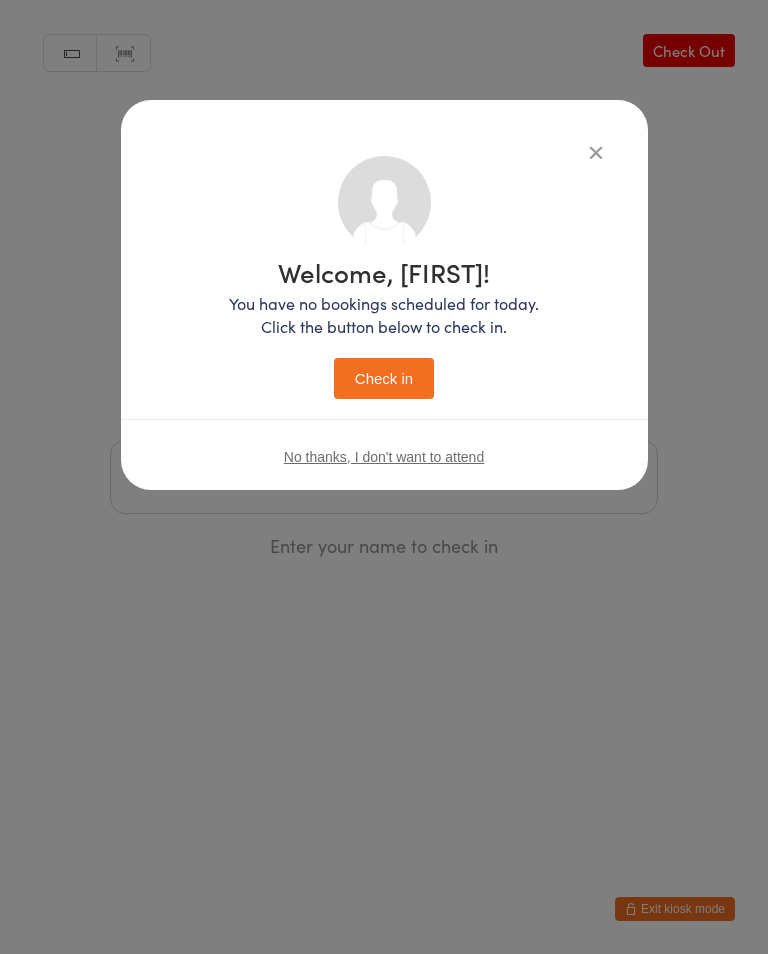 click on "Check in" at bounding box center (384, 378) 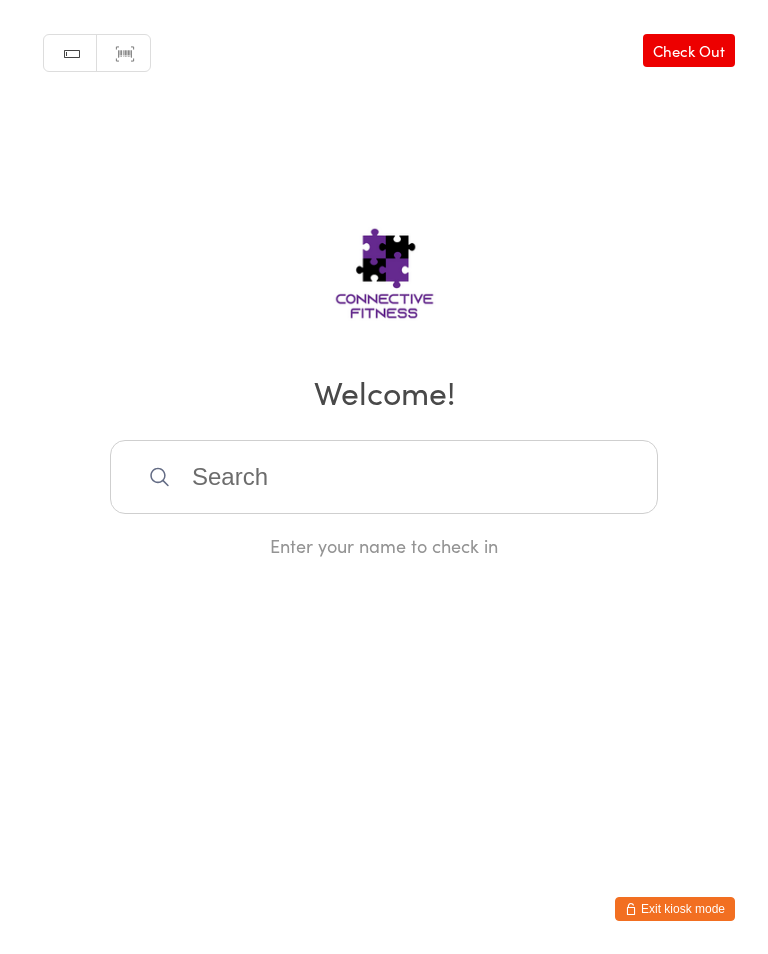 click at bounding box center [384, 477] 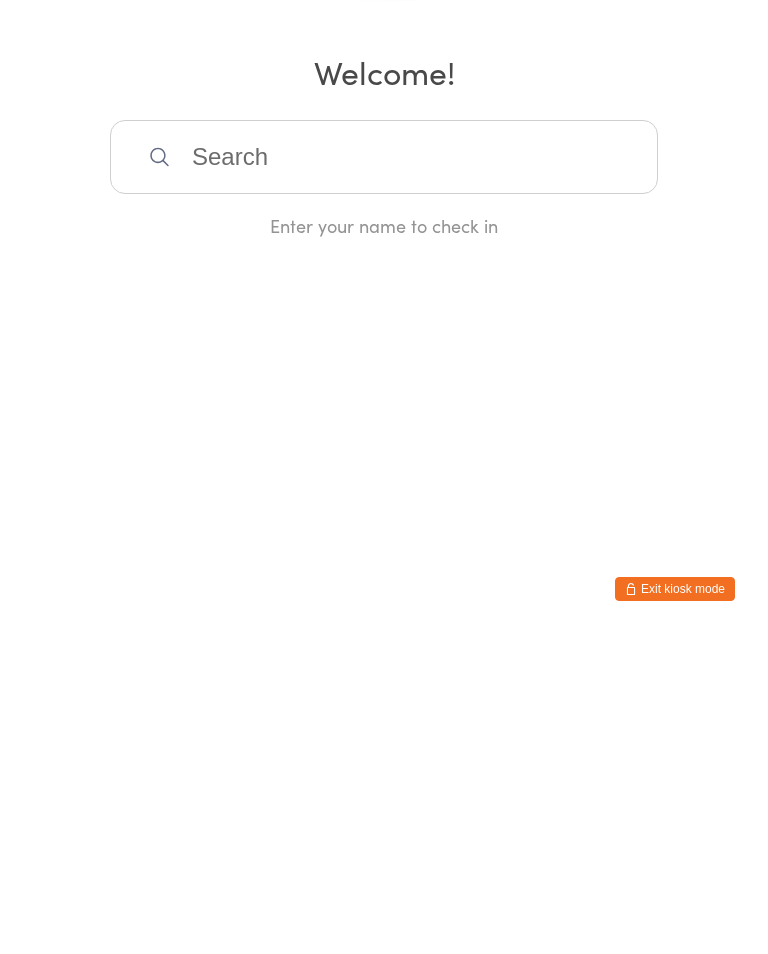 scroll, scrollTop: 0, scrollLeft: 0, axis: both 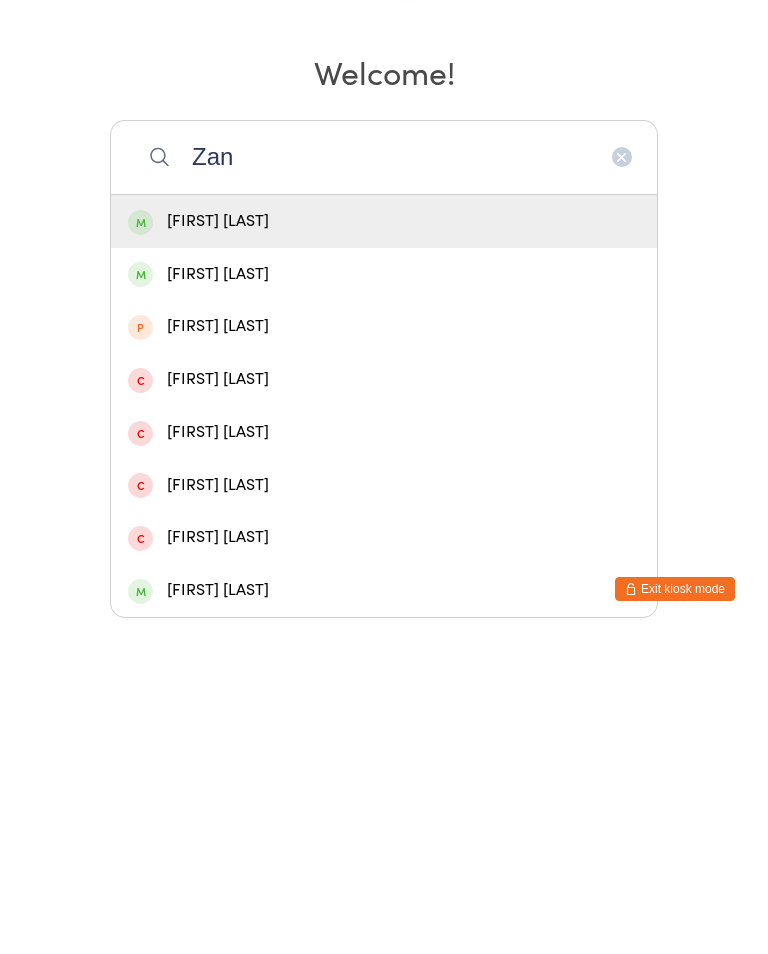 click on "Zan" at bounding box center [384, 477] 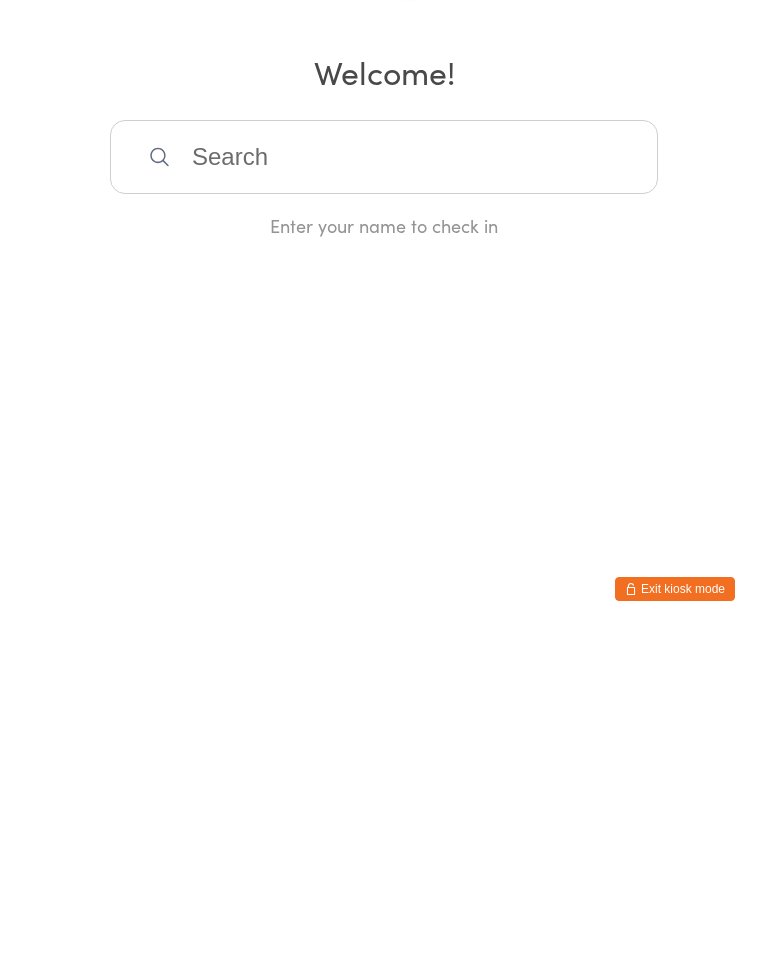 click at bounding box center (384, 477) 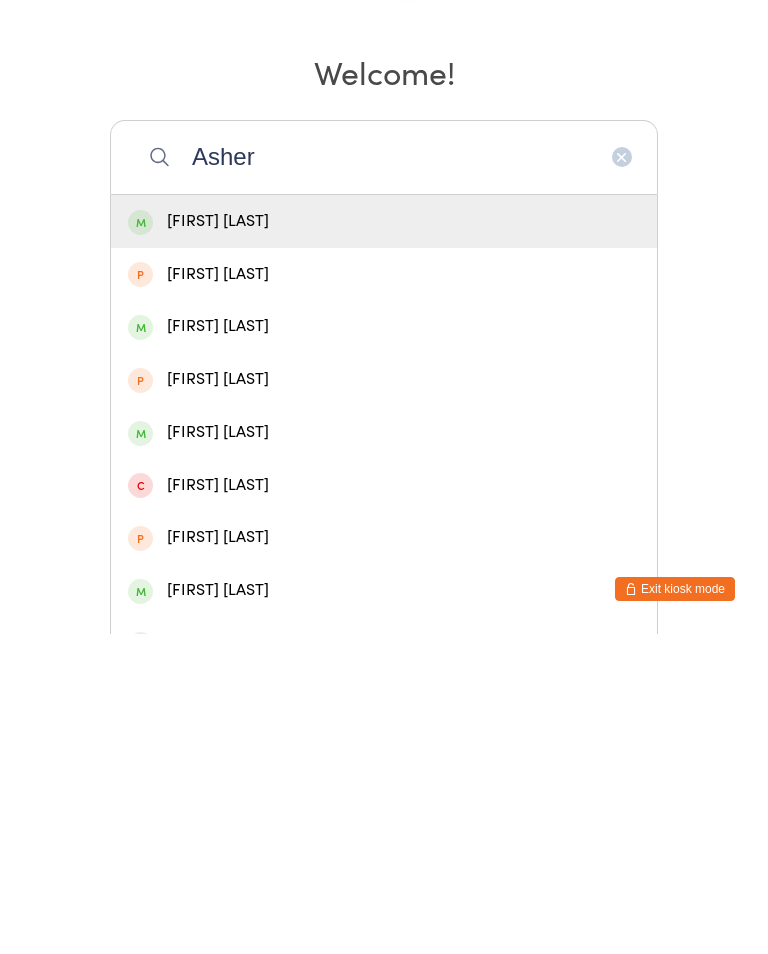 type on "Asher" 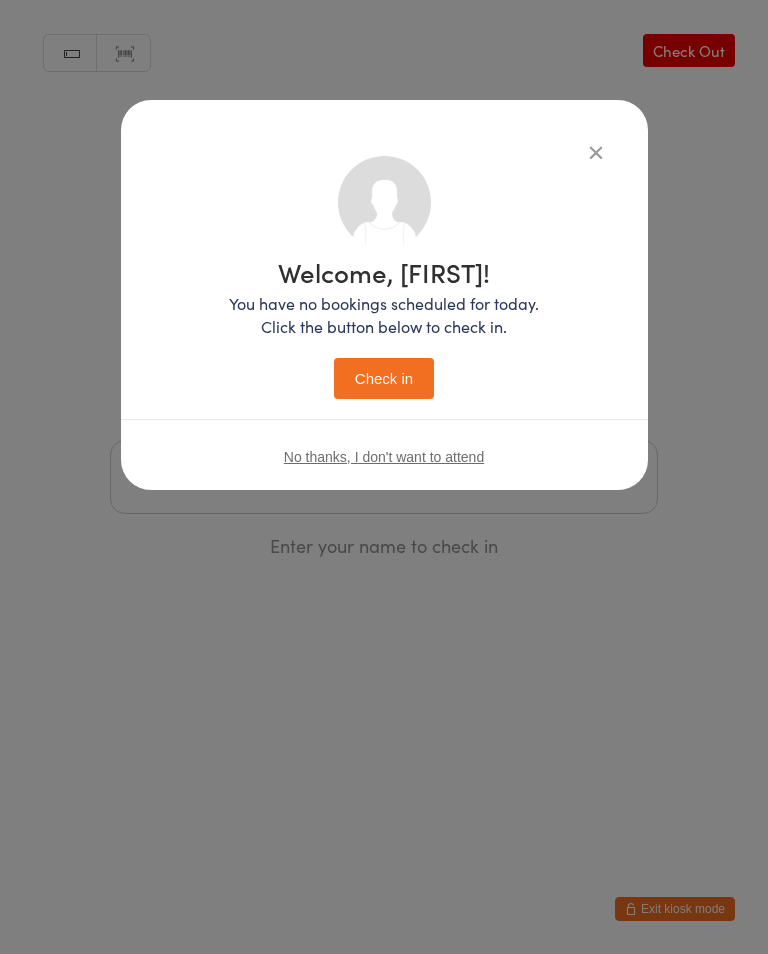 click on "Check in" at bounding box center [384, 378] 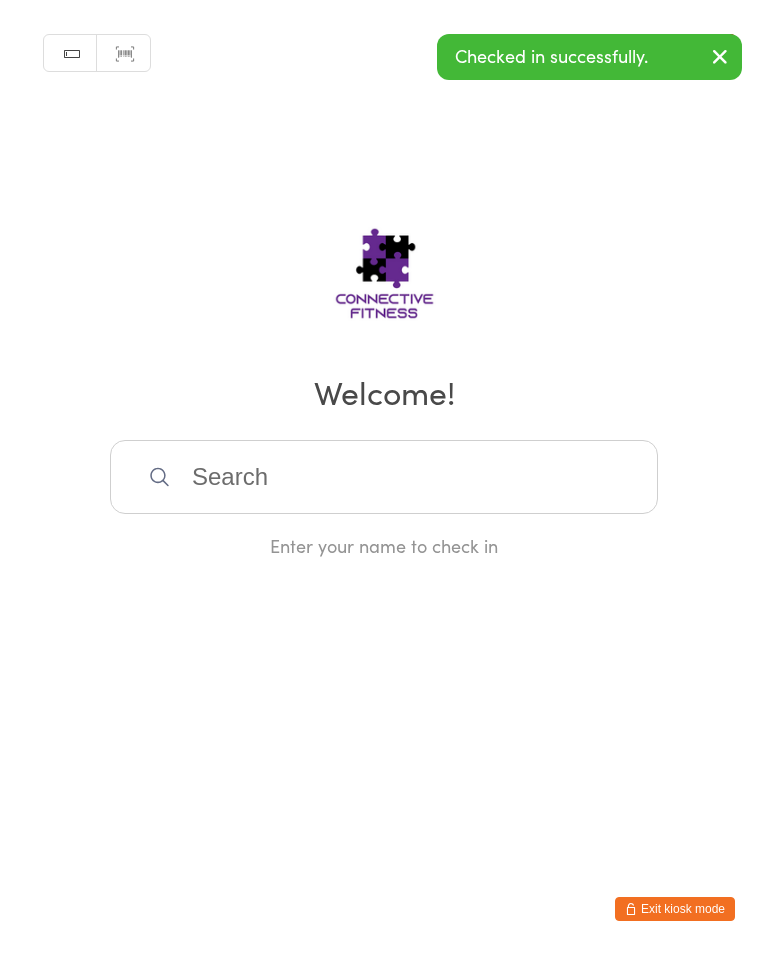 click at bounding box center (384, 477) 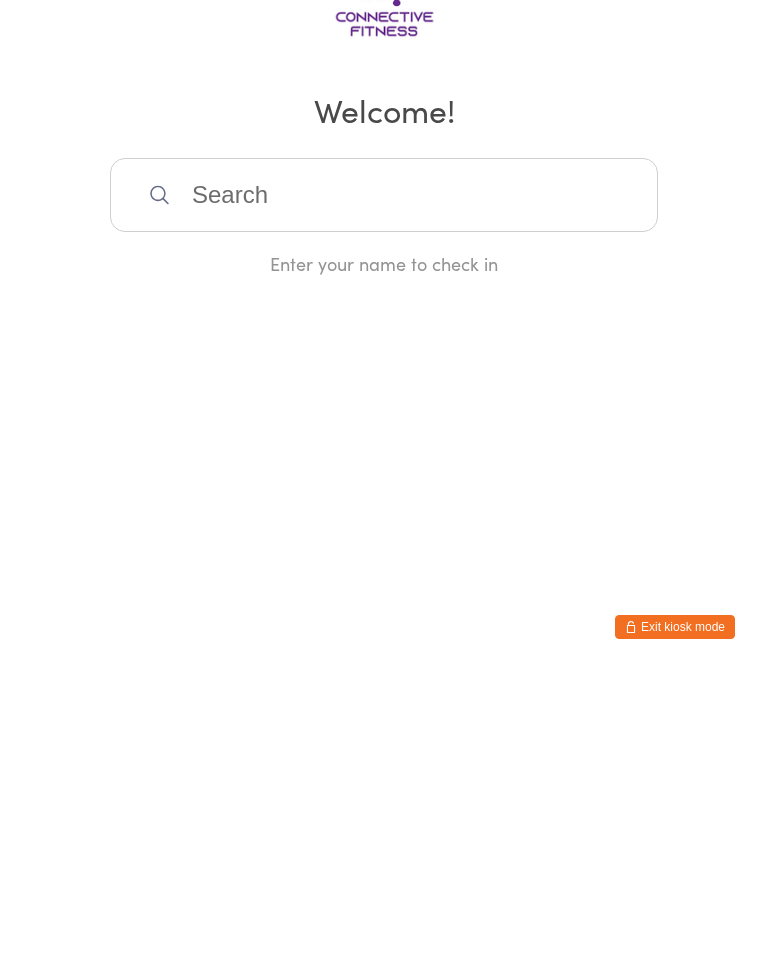 scroll, scrollTop: 0, scrollLeft: 0, axis: both 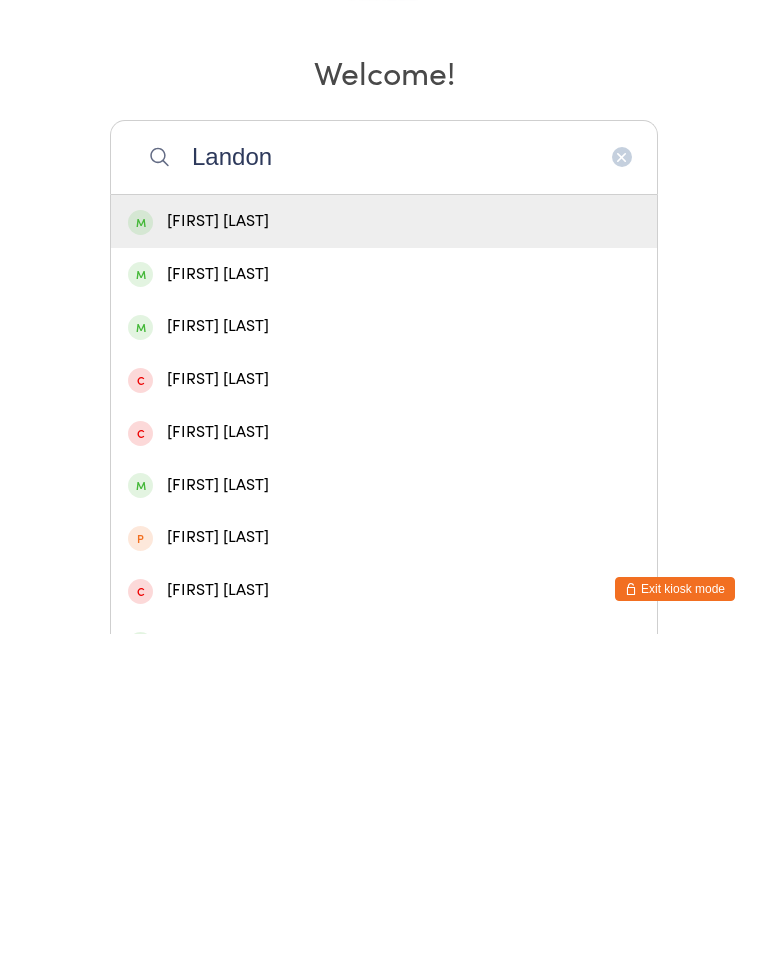 type on "Landon" 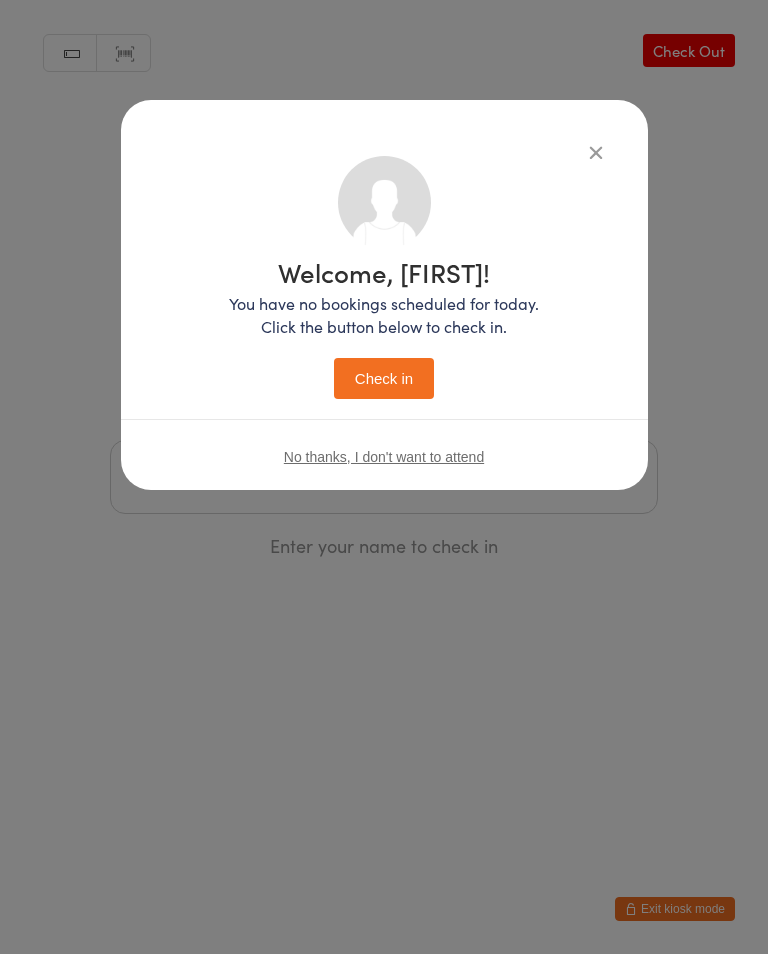 click on "Check in" at bounding box center (384, 378) 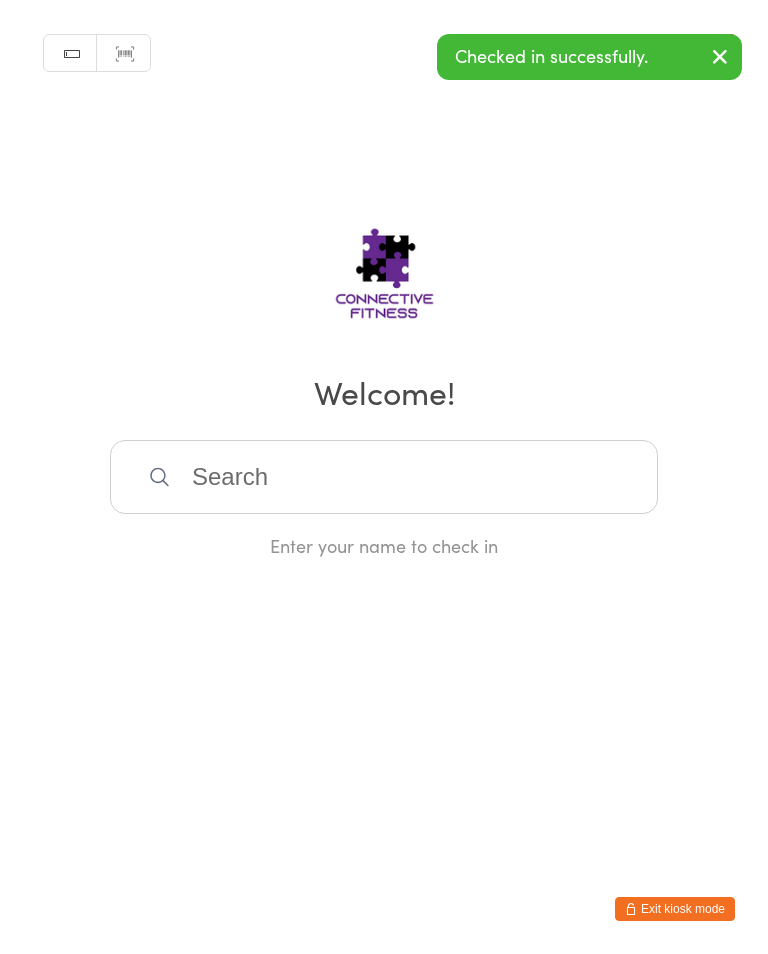 click at bounding box center (720, 58) 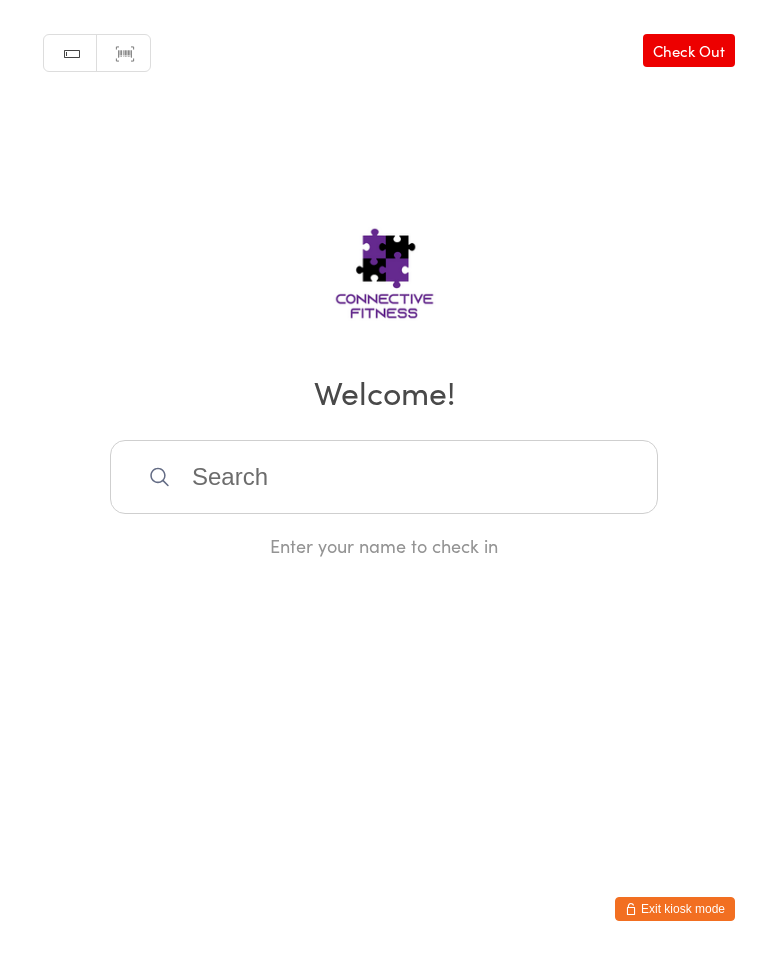 click on "Check Out" at bounding box center [689, 50] 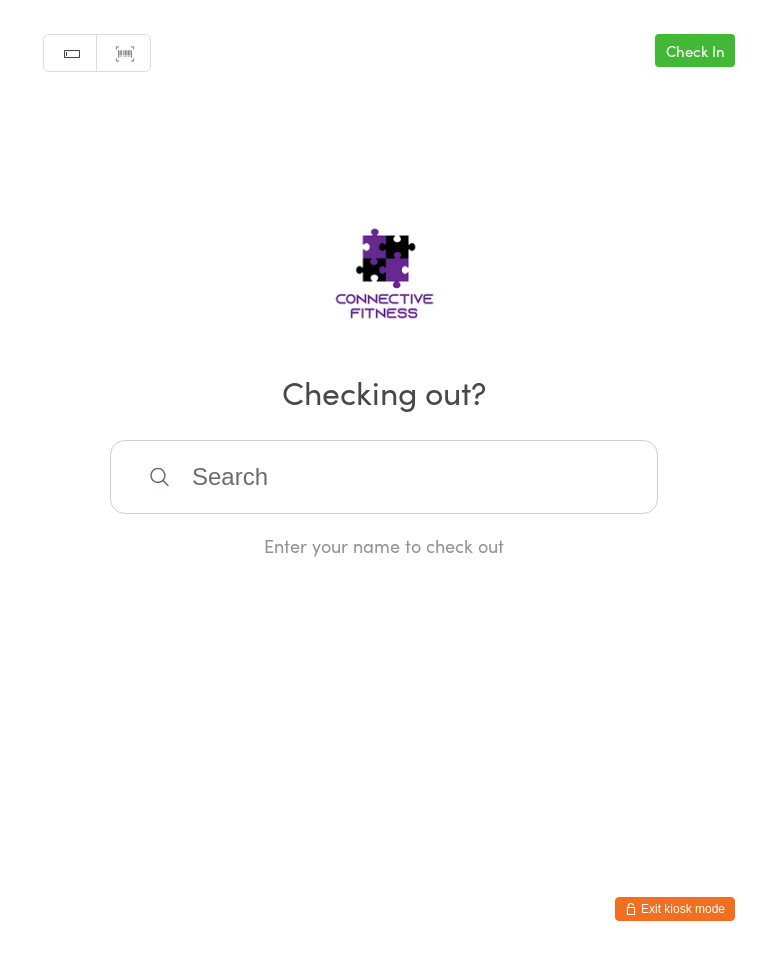 click at bounding box center [384, 477] 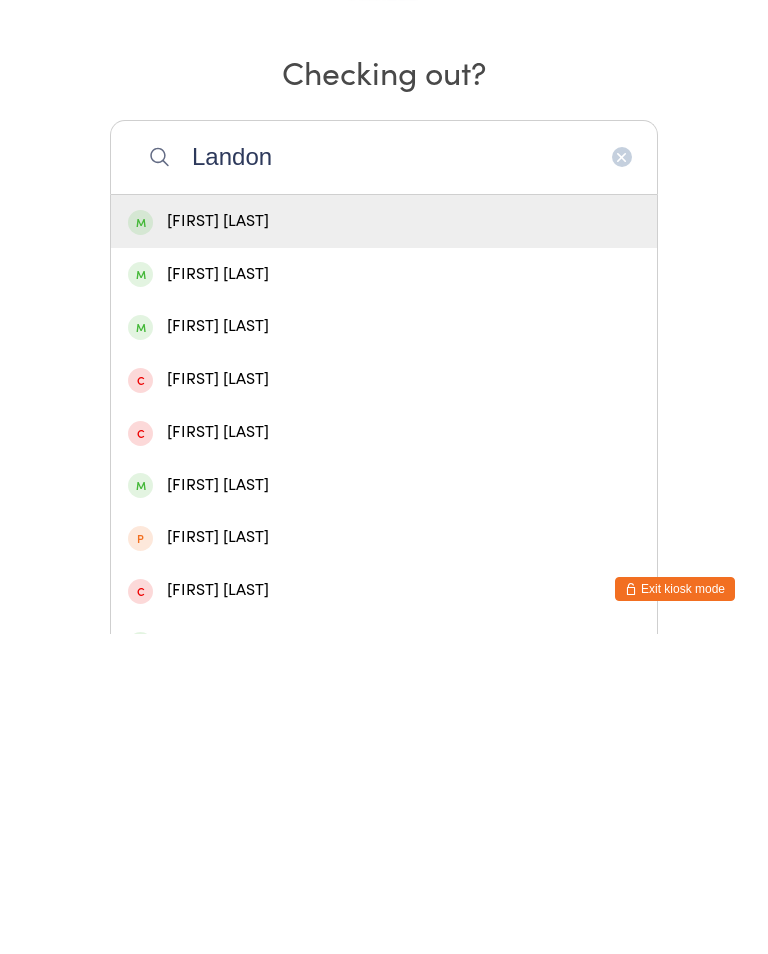 type on "Landon" 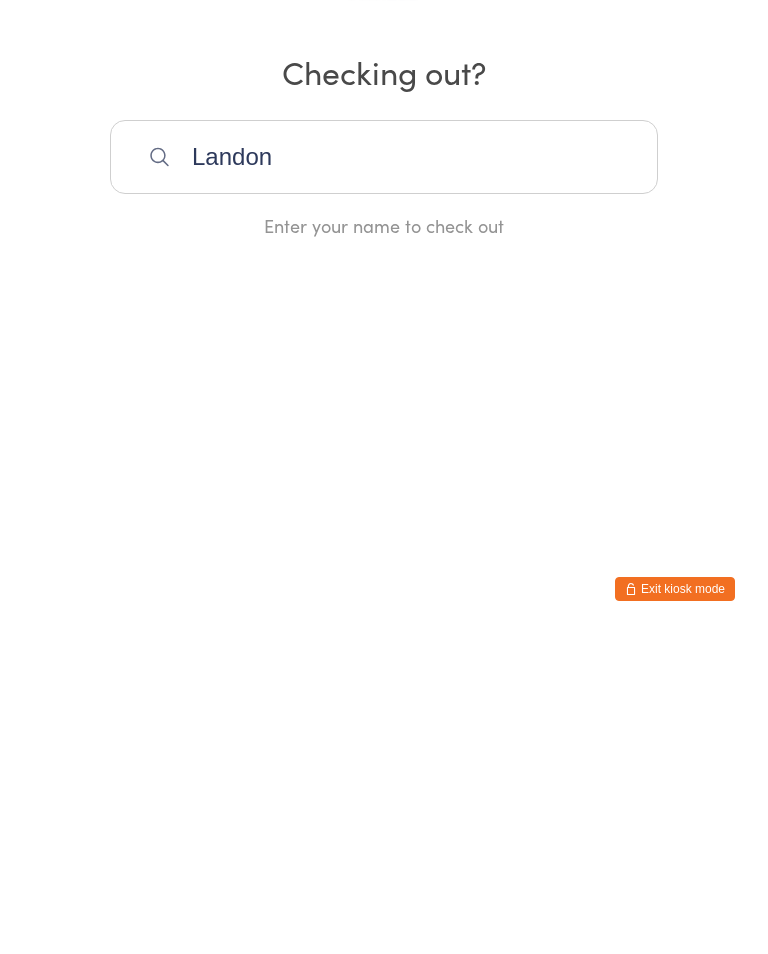 type 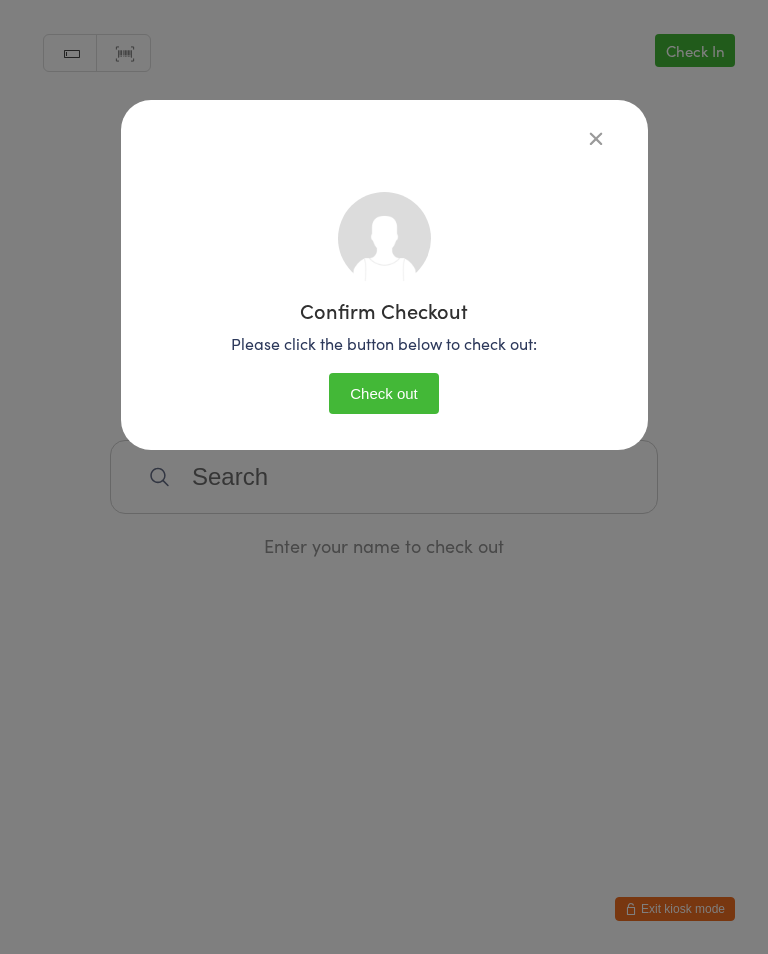 click on "Check out" at bounding box center (384, 393) 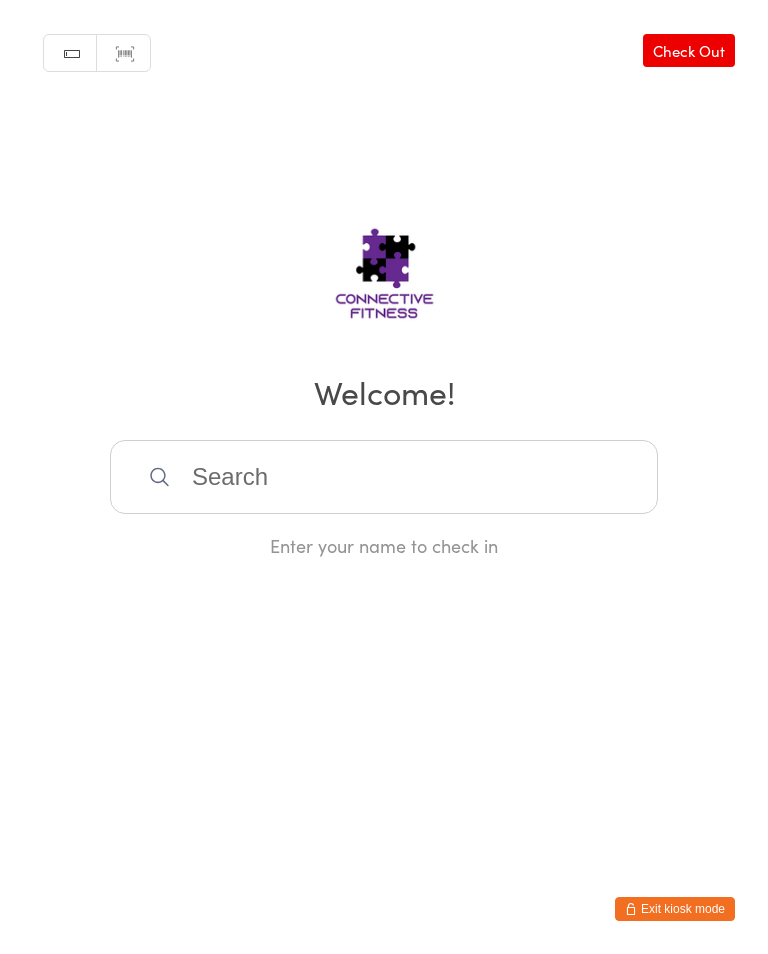 click at bounding box center [384, 477] 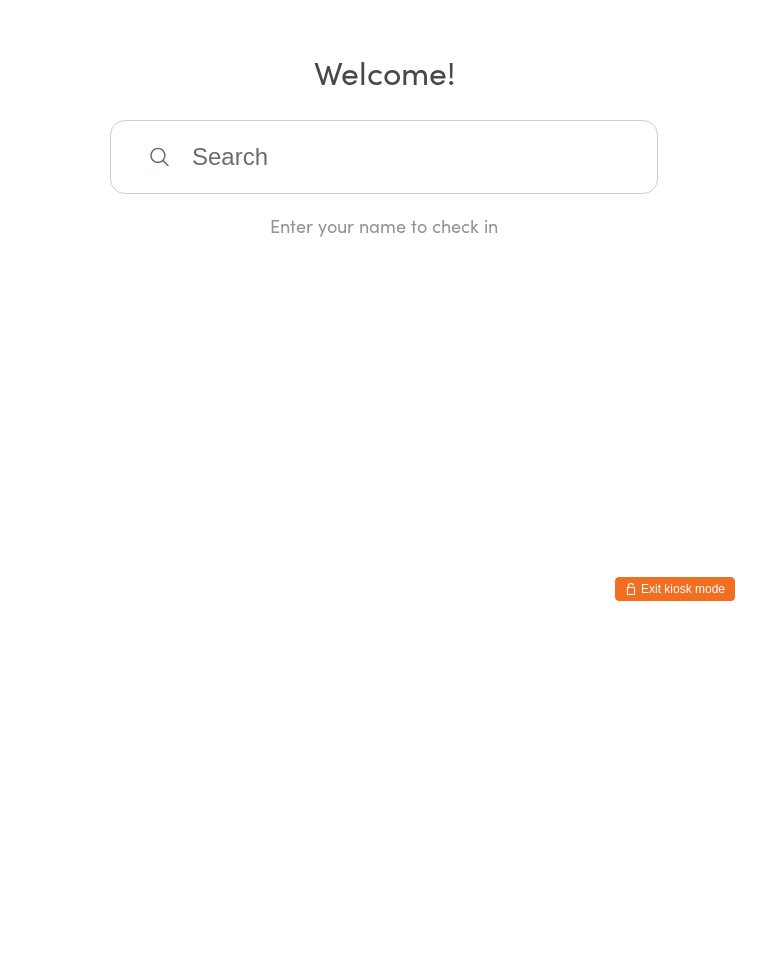 scroll, scrollTop: 0, scrollLeft: 0, axis: both 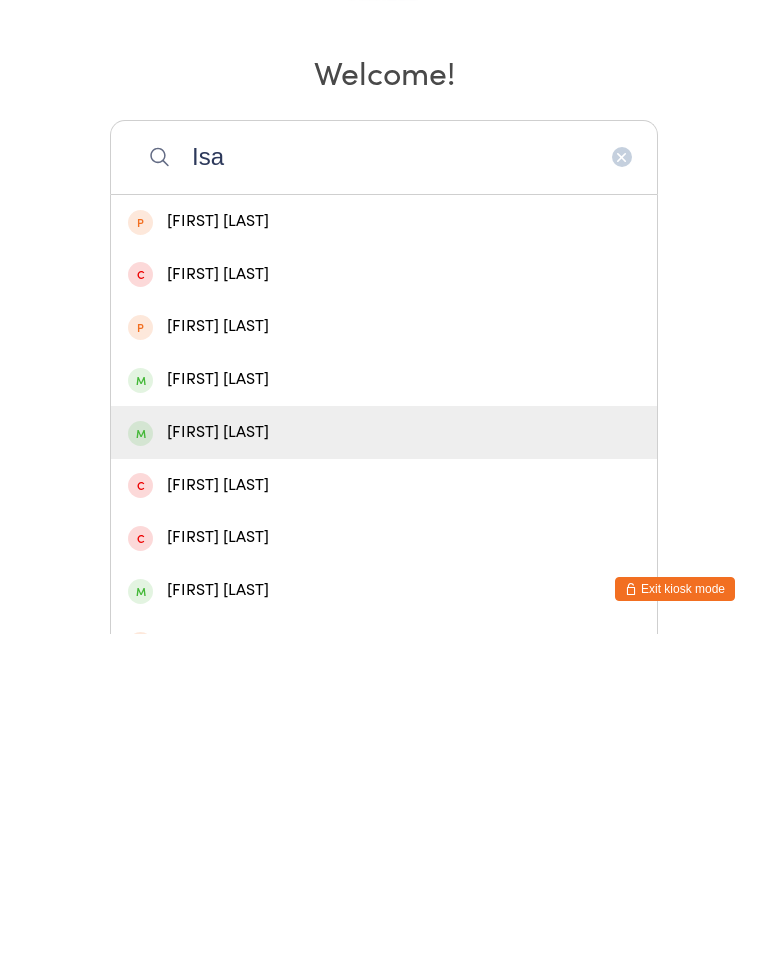 type on "Isa" 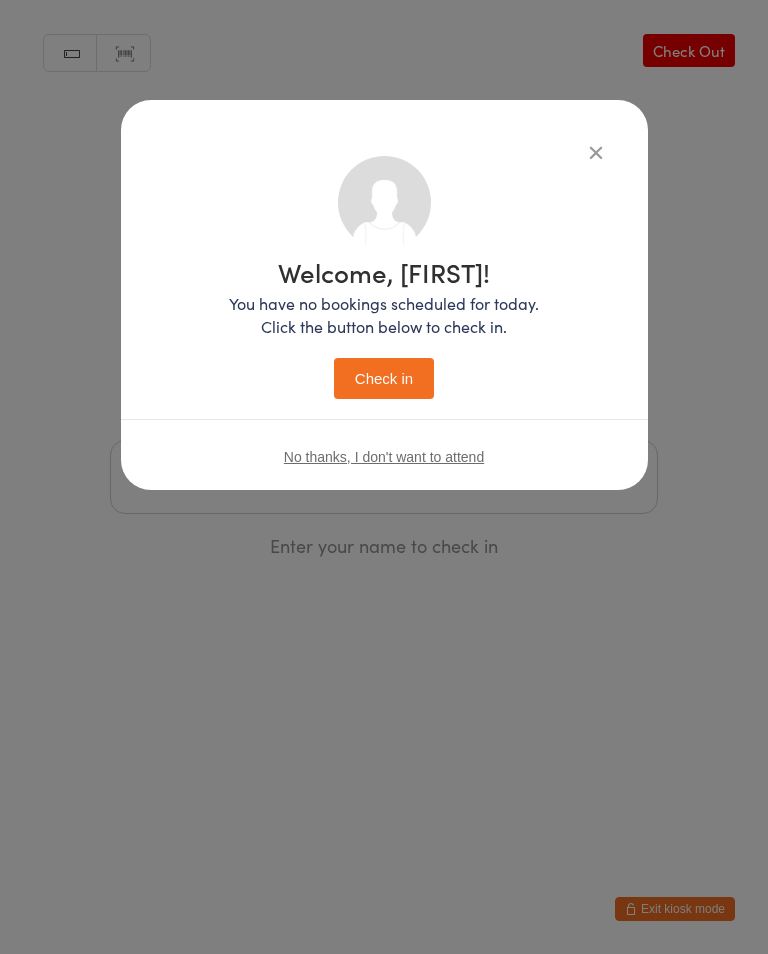 click on "Check in" at bounding box center [384, 378] 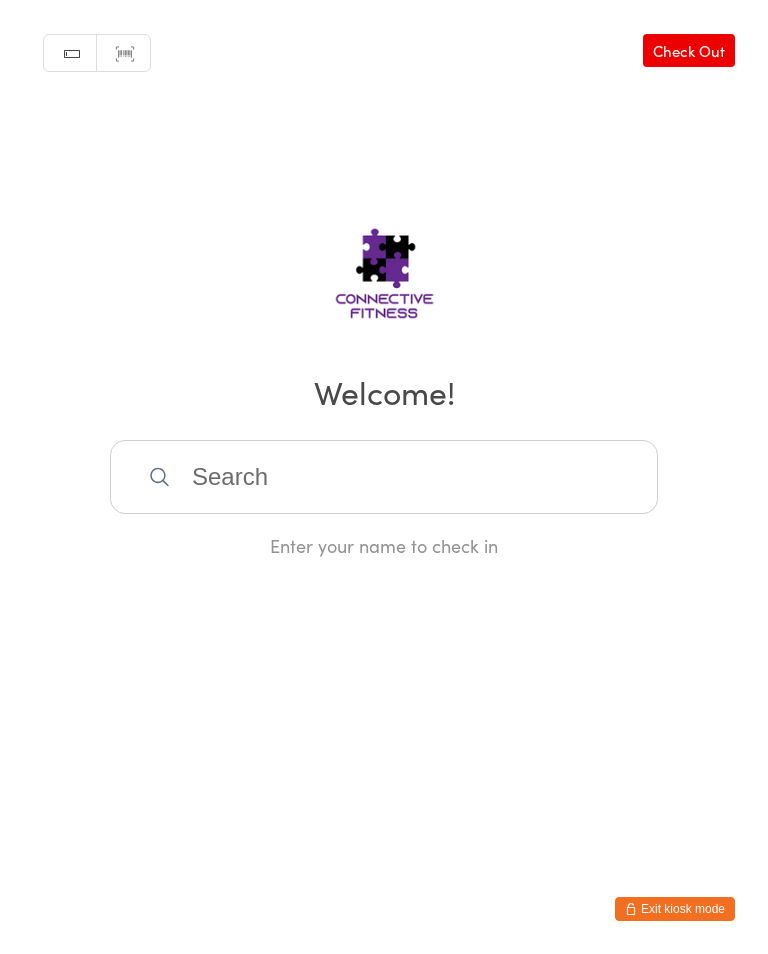 click at bounding box center [384, 477] 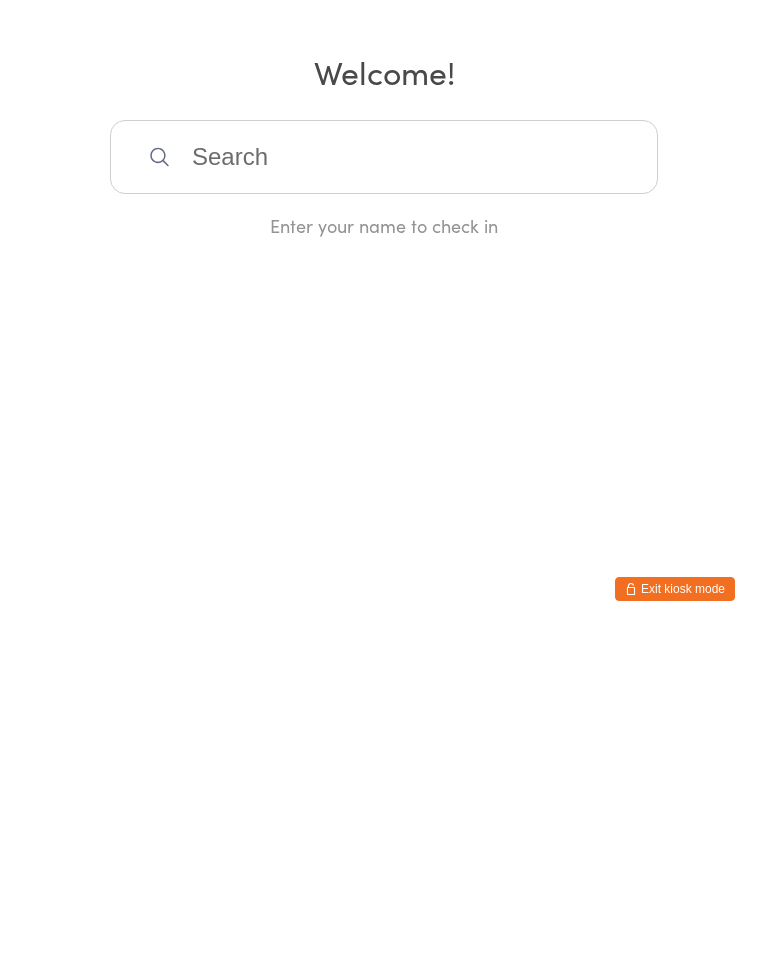 scroll, scrollTop: 0, scrollLeft: 0, axis: both 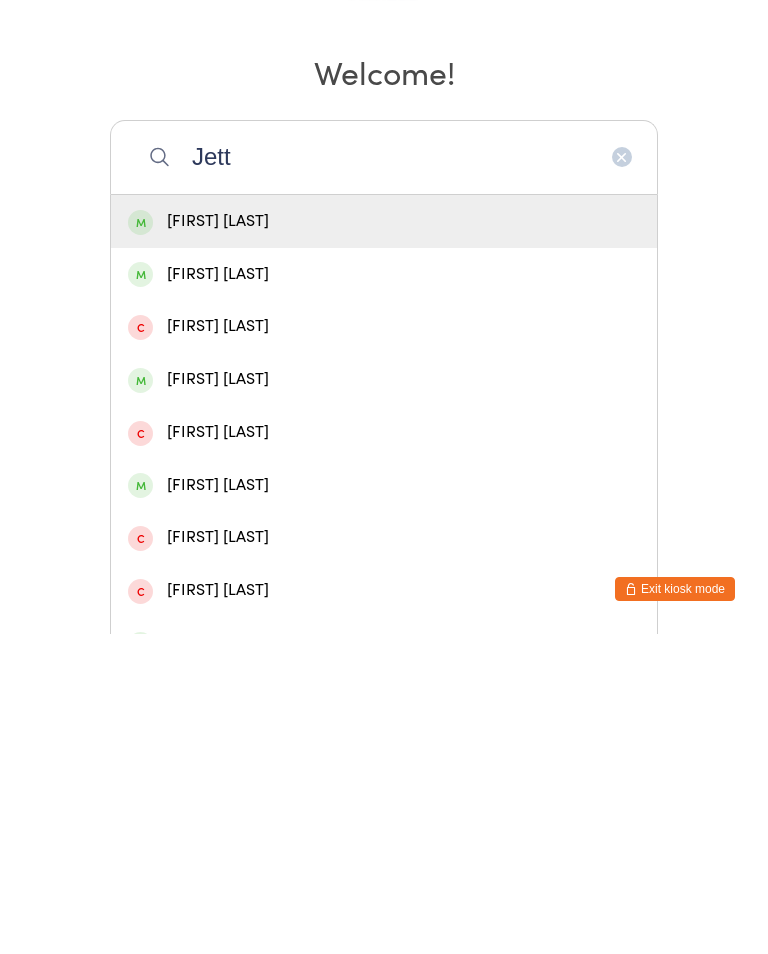type on "Jett" 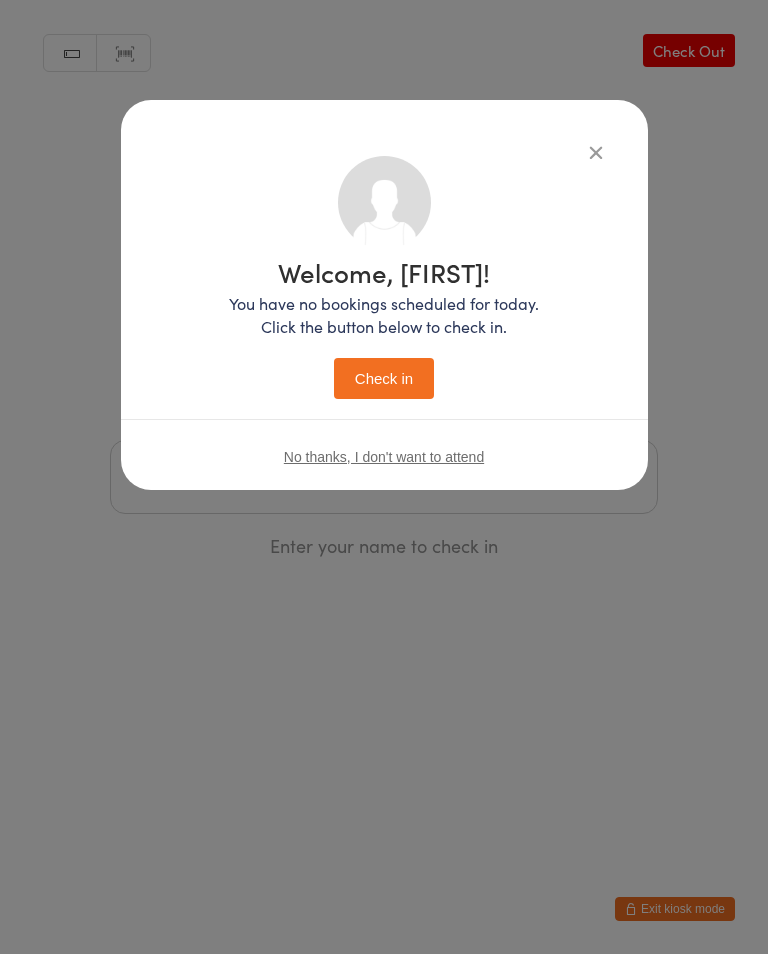 click on "Welcome, [FIRST]! You have no bookings scheduled for today. Click the button below to check in. Check in" at bounding box center [384, 329] 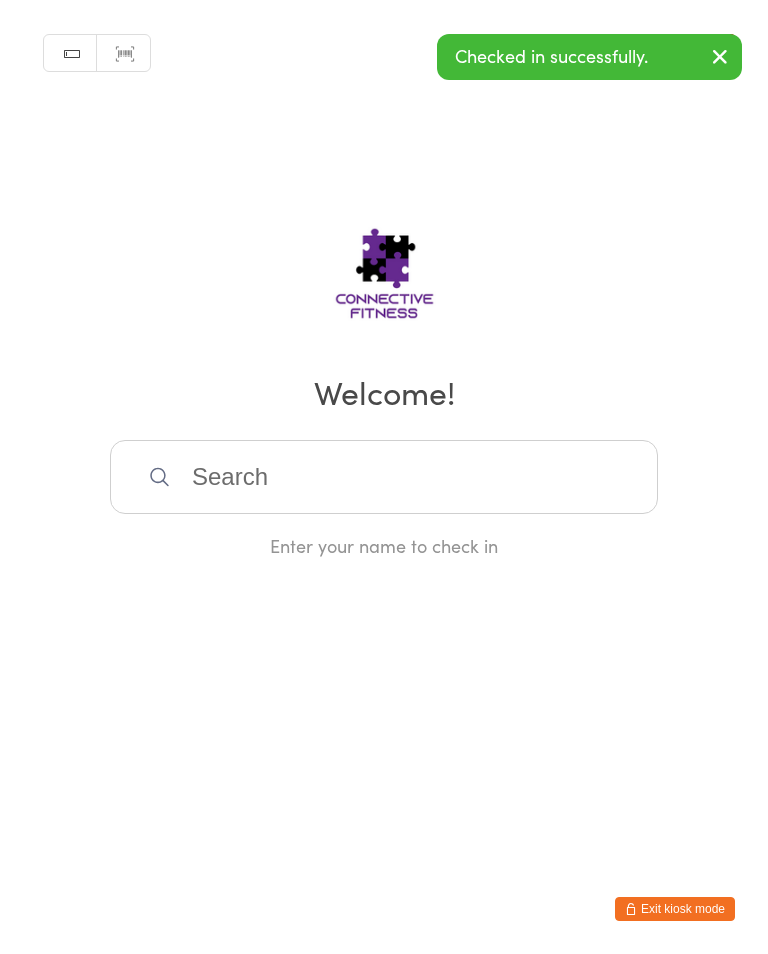 click at bounding box center (384, 477) 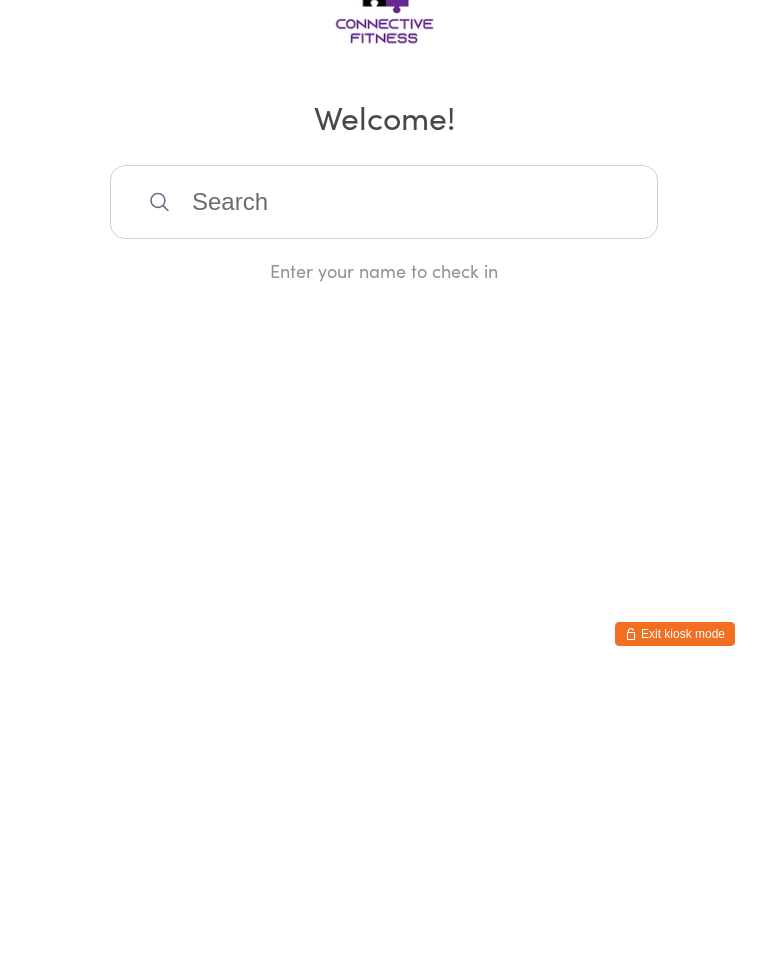 scroll, scrollTop: 0, scrollLeft: 0, axis: both 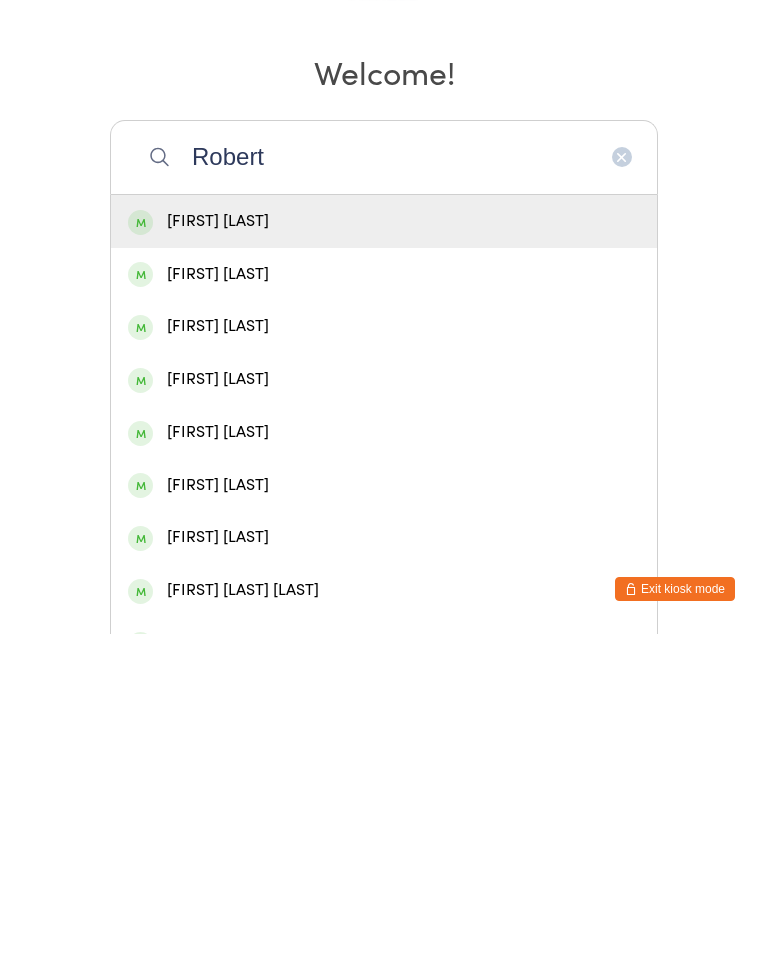 type on "Robert" 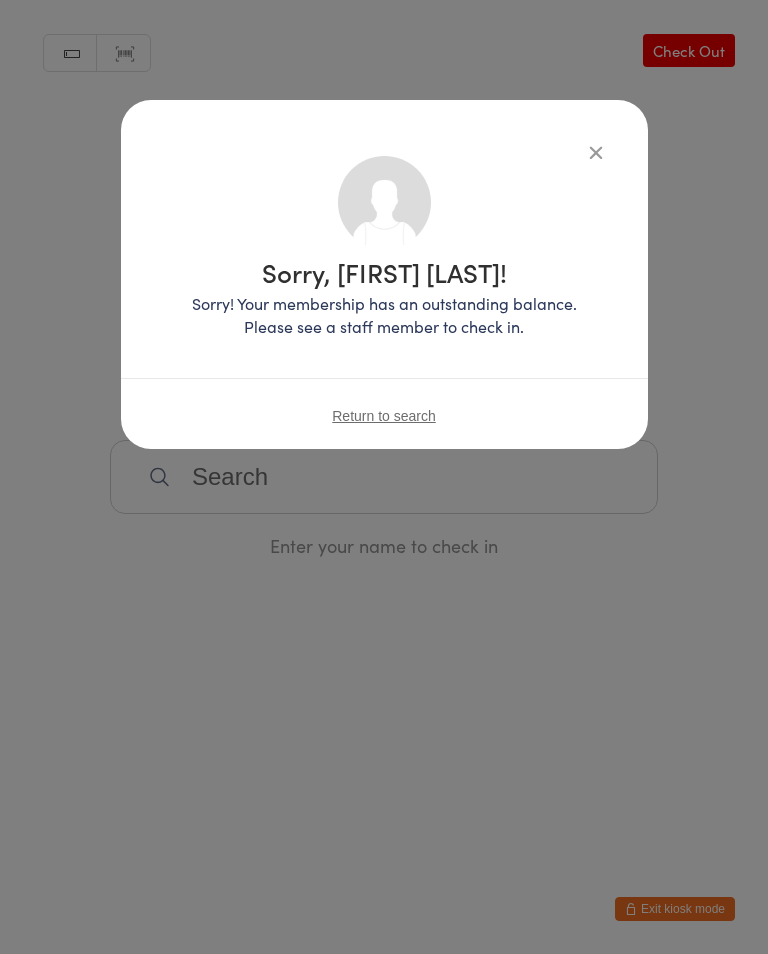 click on "Return to search" at bounding box center [384, 415] 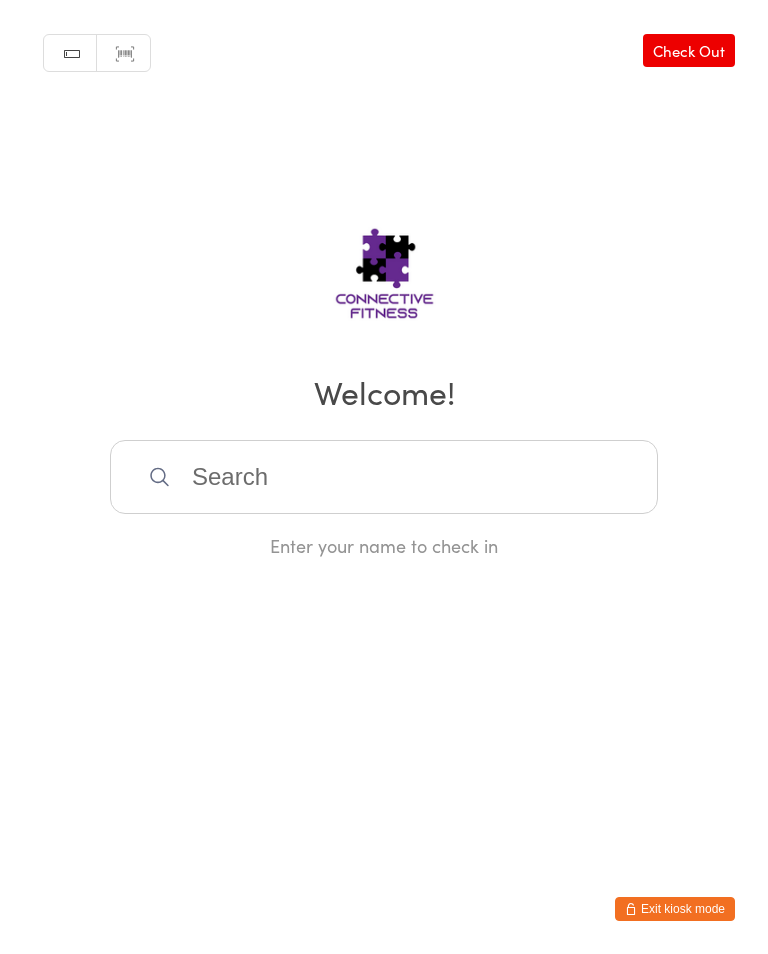 click on "Enter your name to check in" at bounding box center [384, 545] 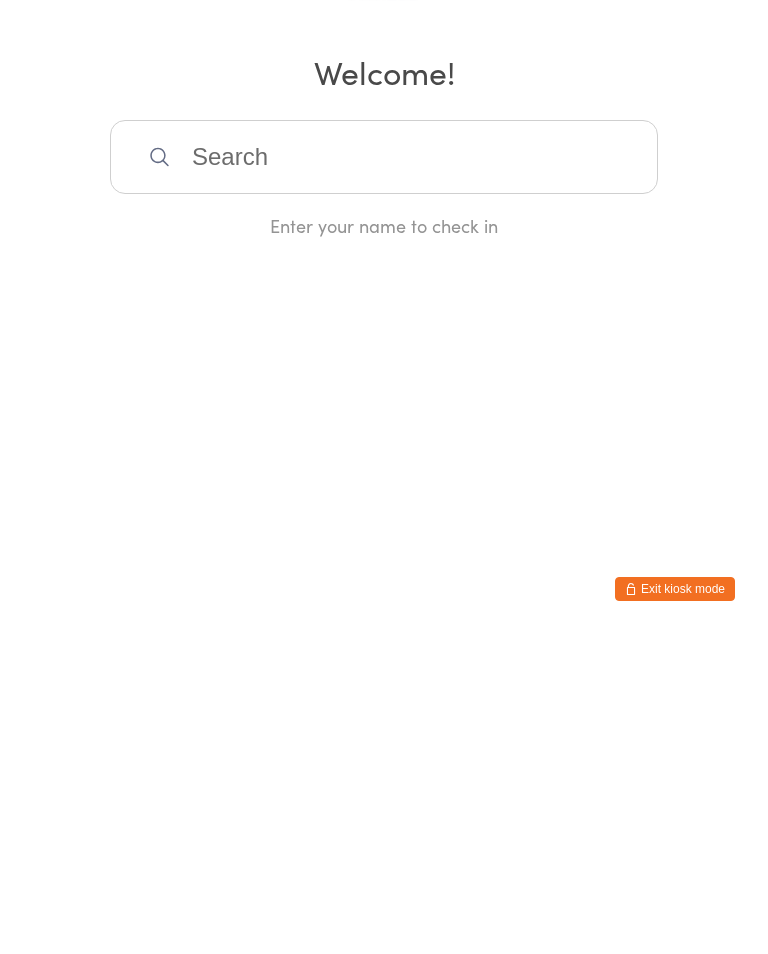 scroll, scrollTop: 0, scrollLeft: 0, axis: both 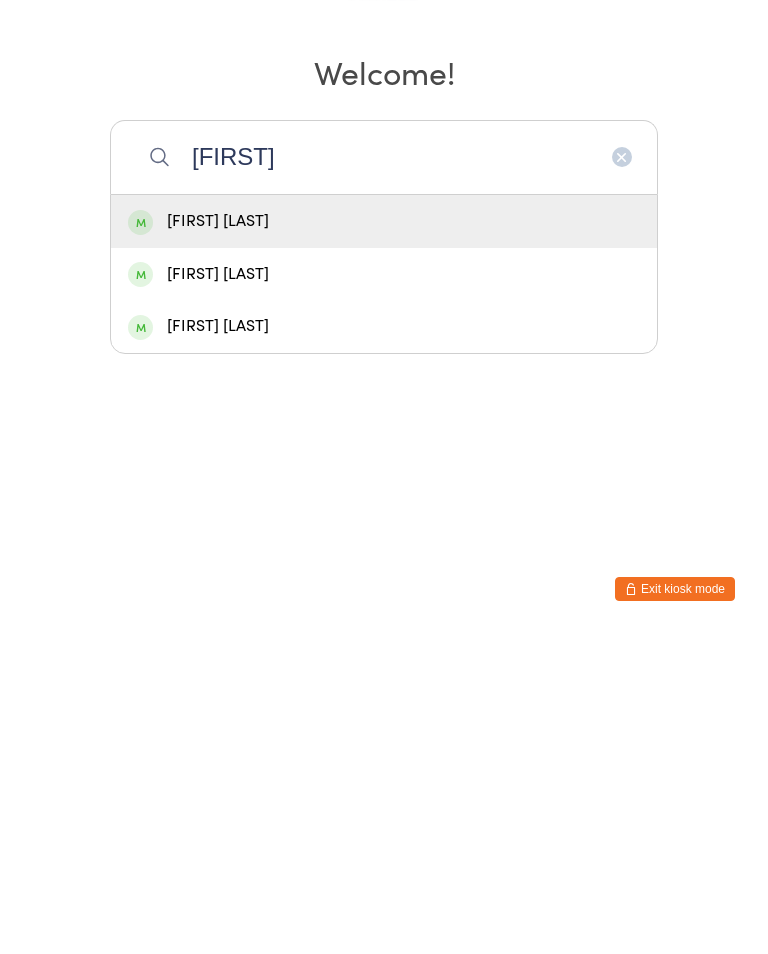 type on "[FIRST]" 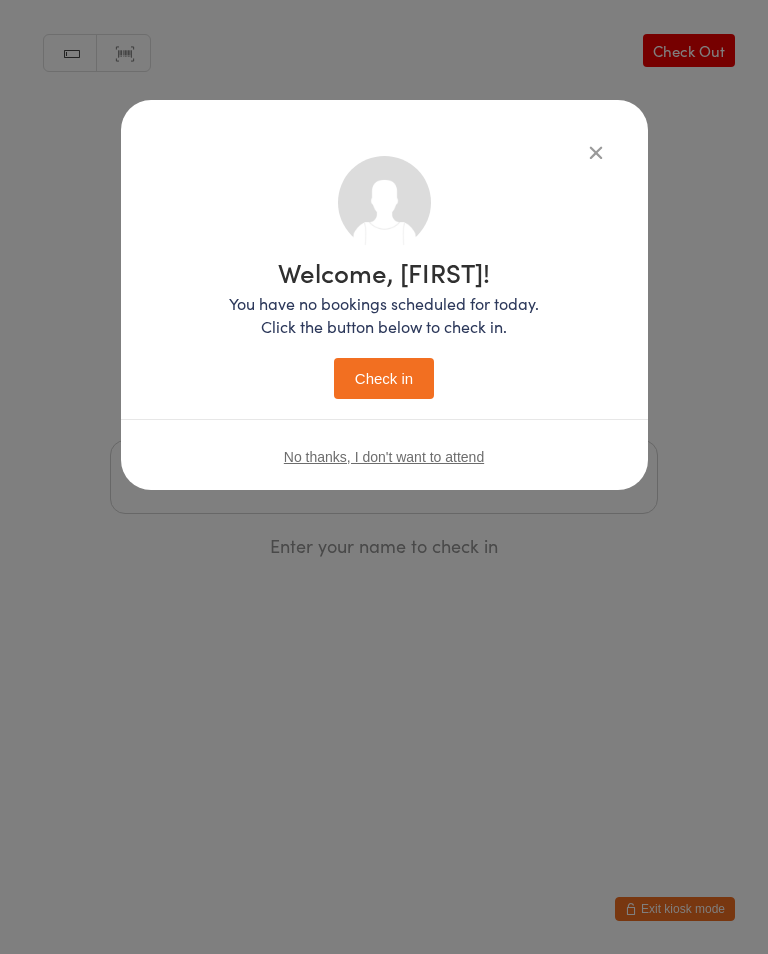 click on "Check in" at bounding box center (384, 378) 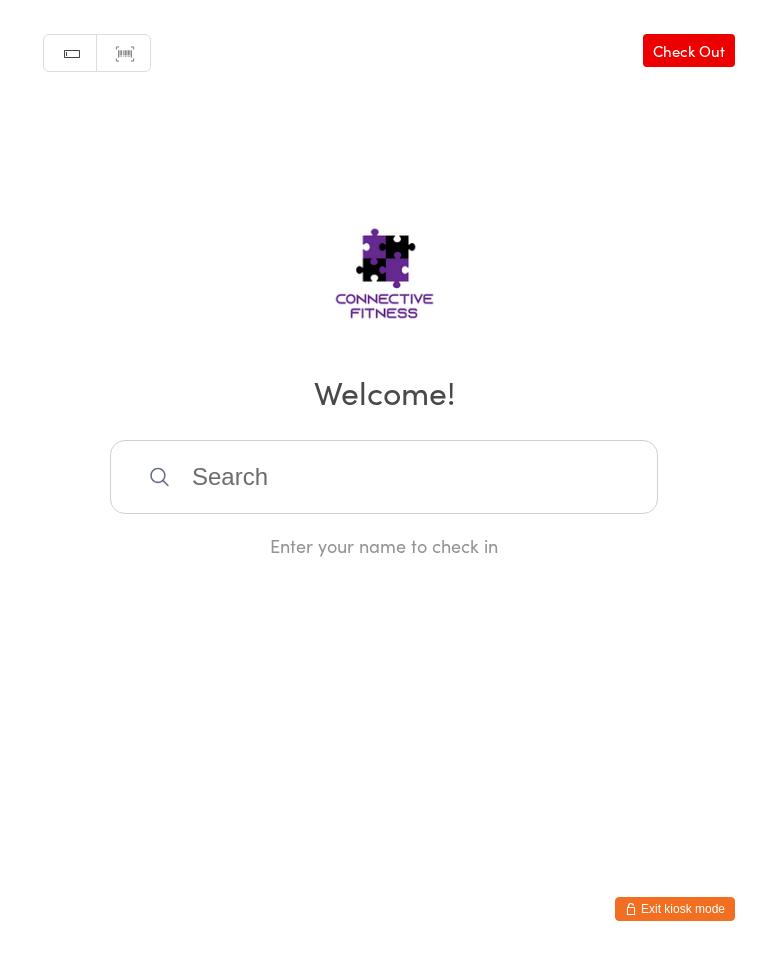 click at bounding box center (384, 477) 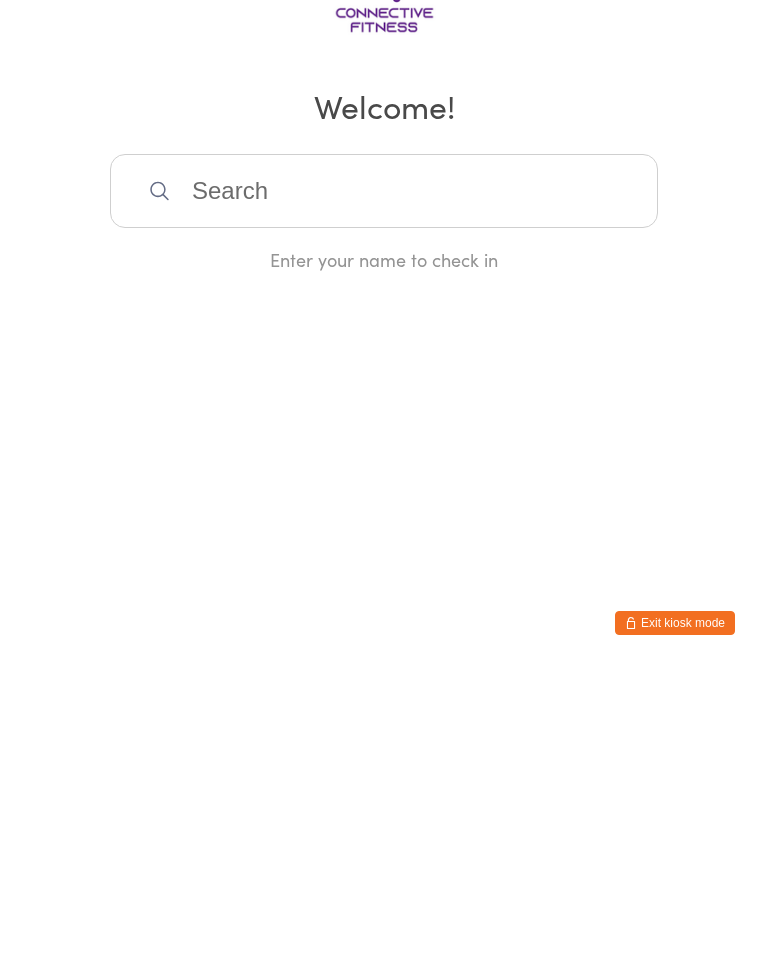 scroll, scrollTop: 0, scrollLeft: 0, axis: both 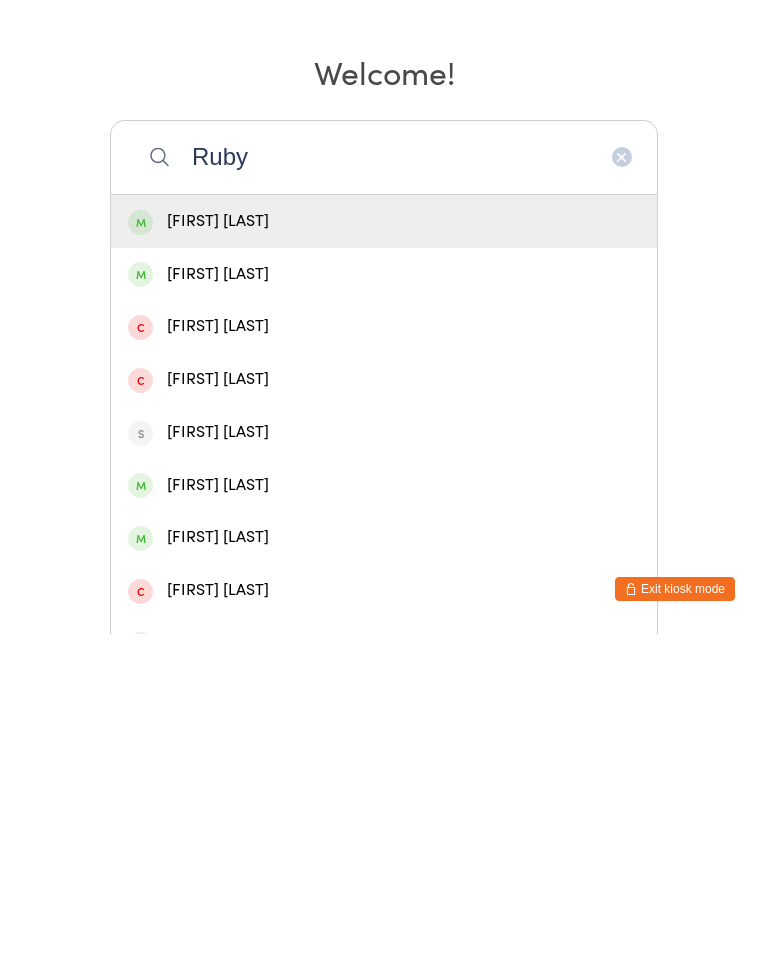 type on "Ruby" 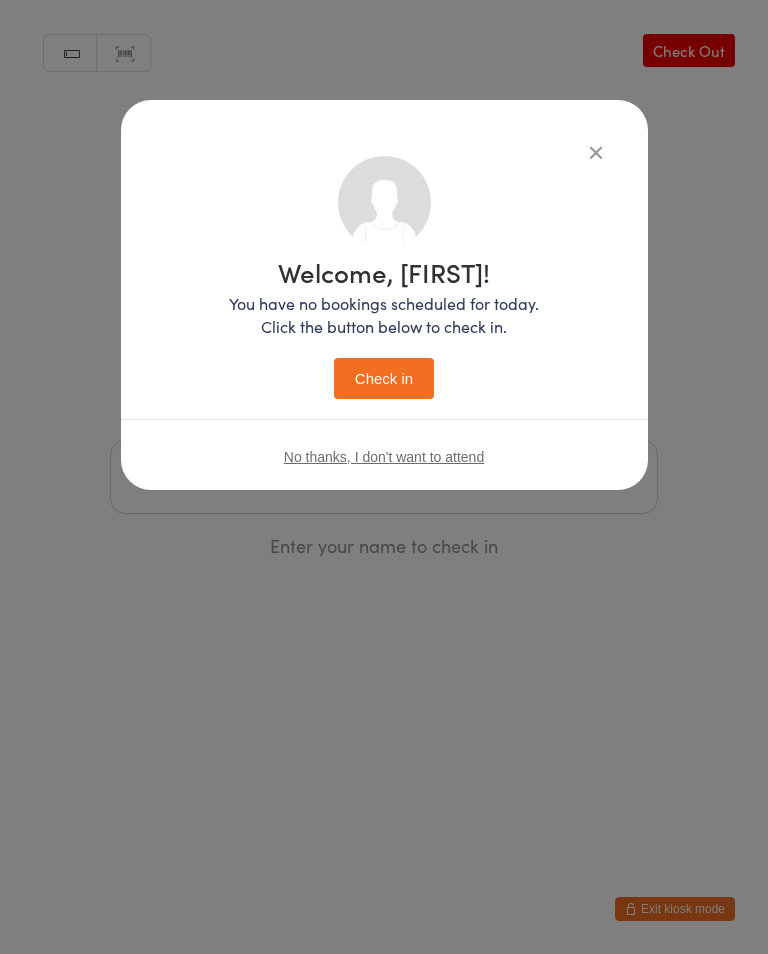click on "Check in" at bounding box center (384, 378) 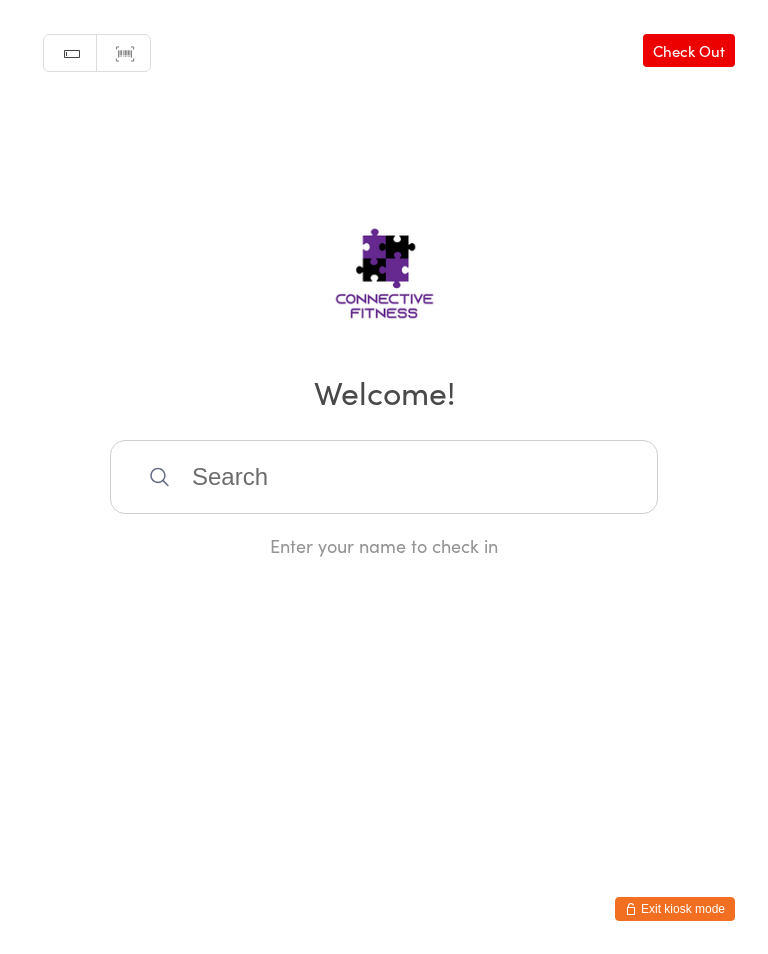 click at bounding box center (384, 477) 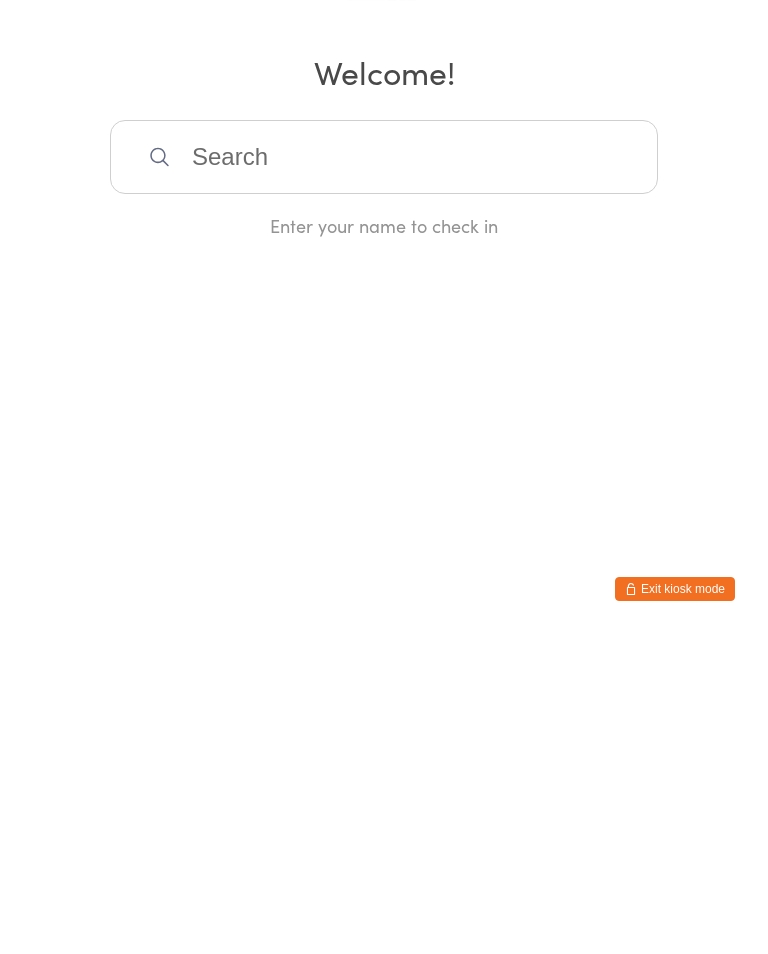 scroll, scrollTop: 0, scrollLeft: 0, axis: both 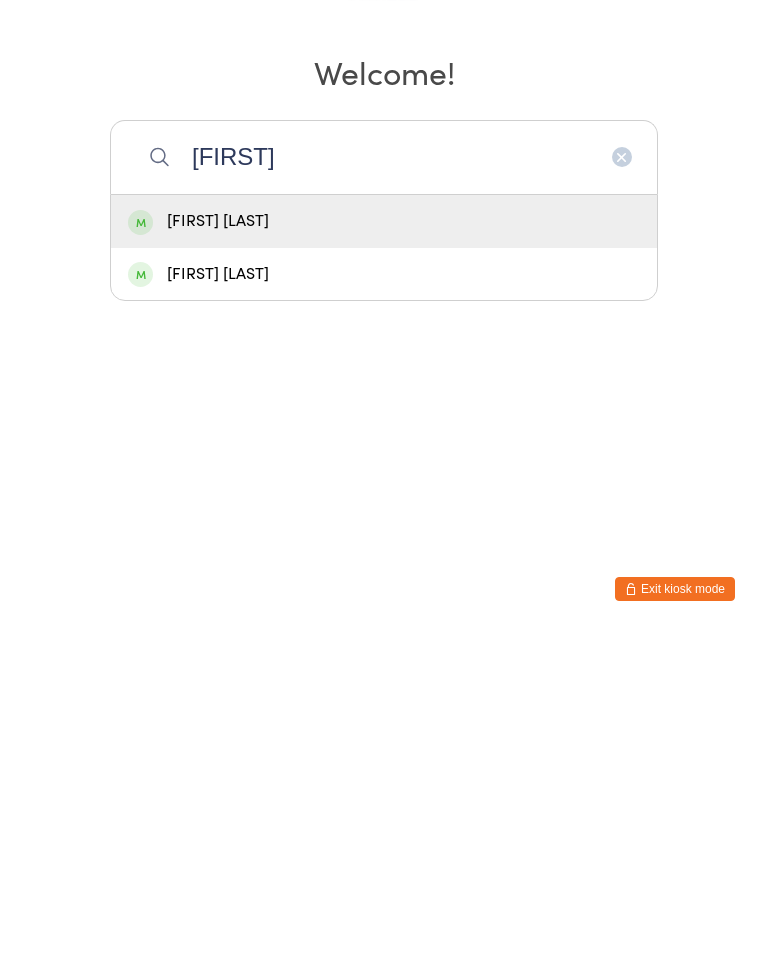 type on "[FIRST]" 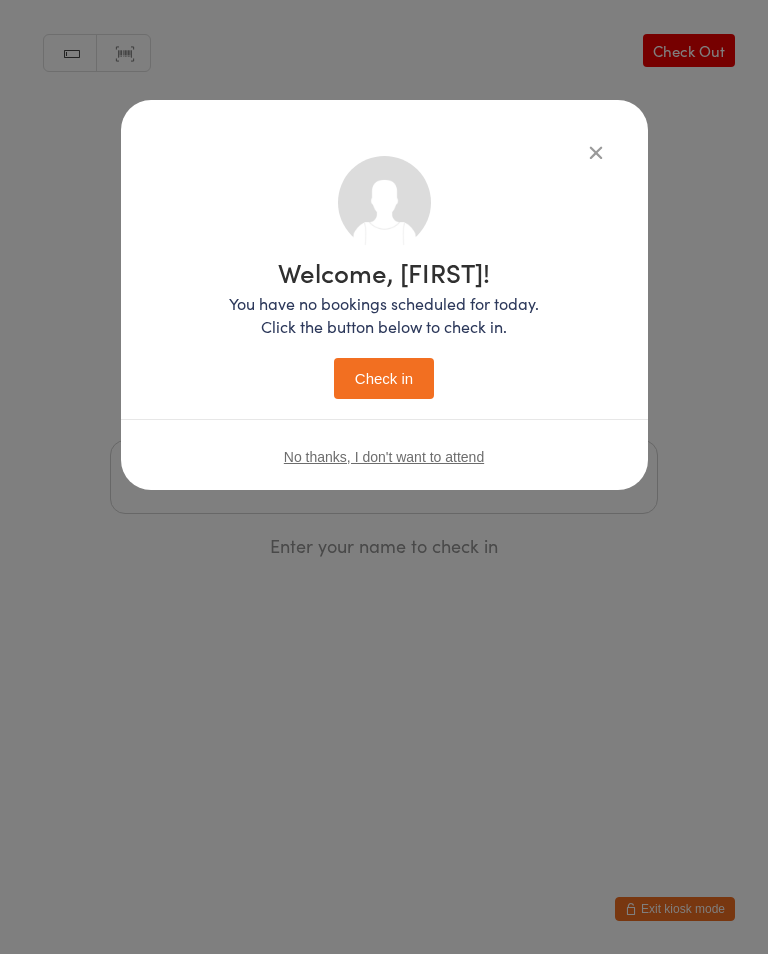 click on "Check in" at bounding box center [384, 378] 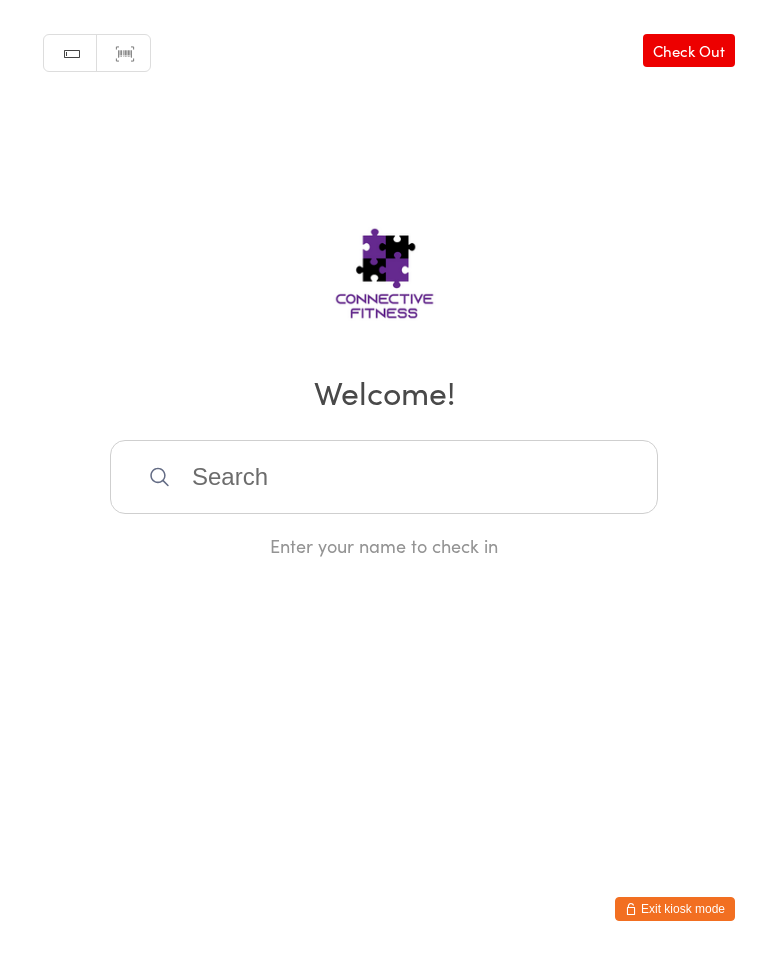 click at bounding box center [384, 477] 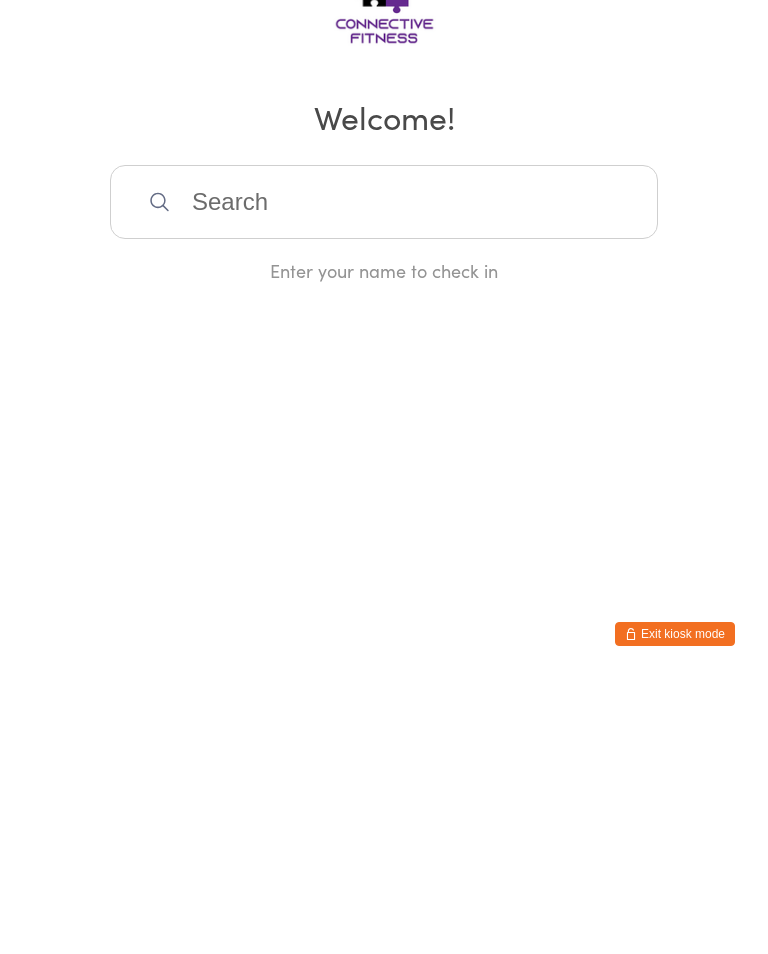 scroll, scrollTop: 0, scrollLeft: 0, axis: both 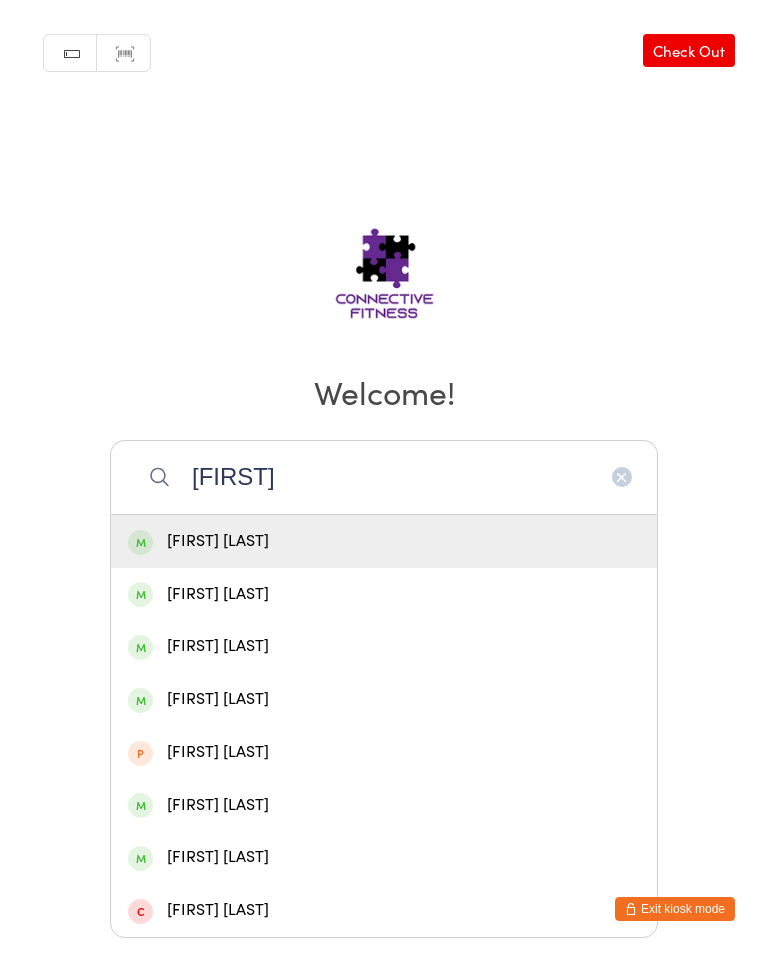 type on "[FIRST]" 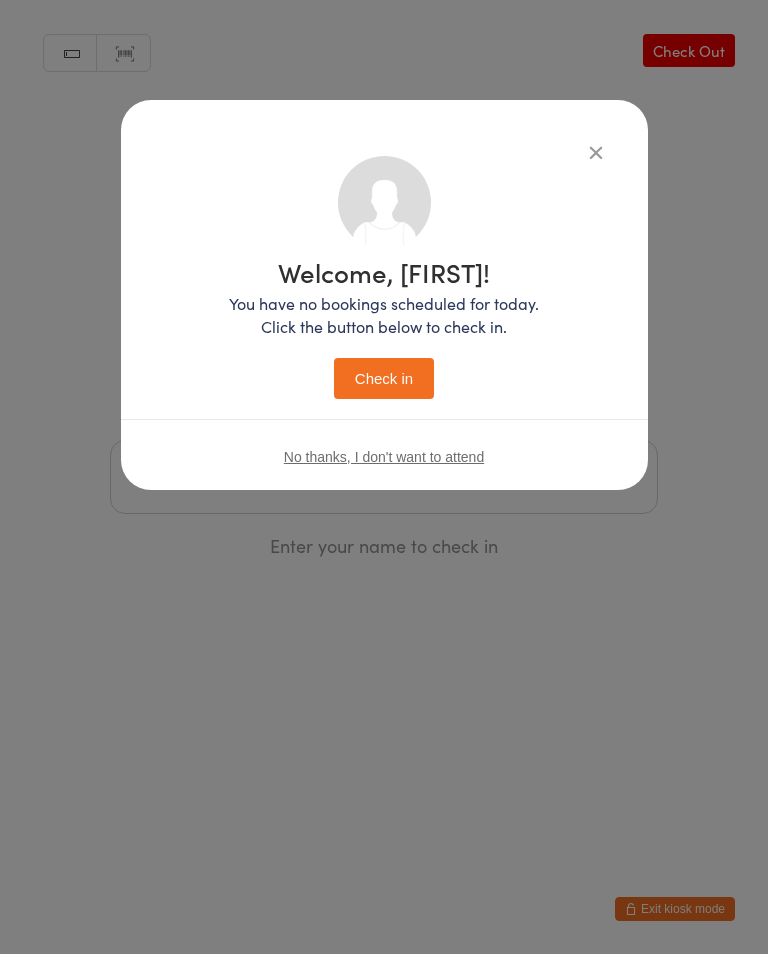 click on "Check in" at bounding box center (384, 378) 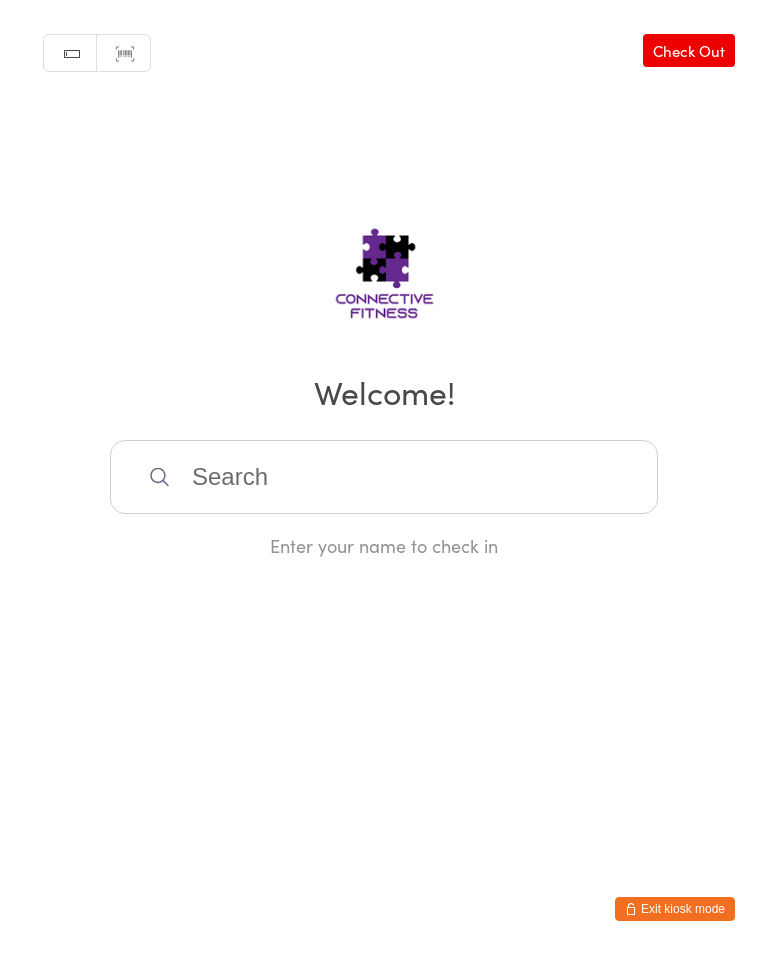 click at bounding box center [384, 477] 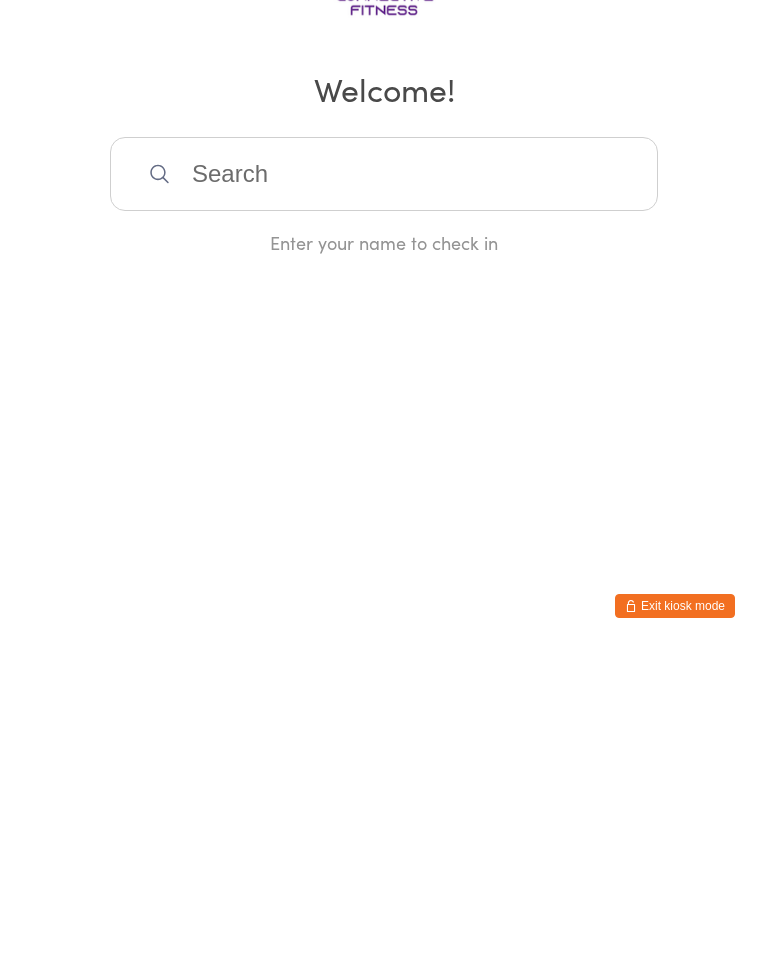 scroll, scrollTop: 0, scrollLeft: 0, axis: both 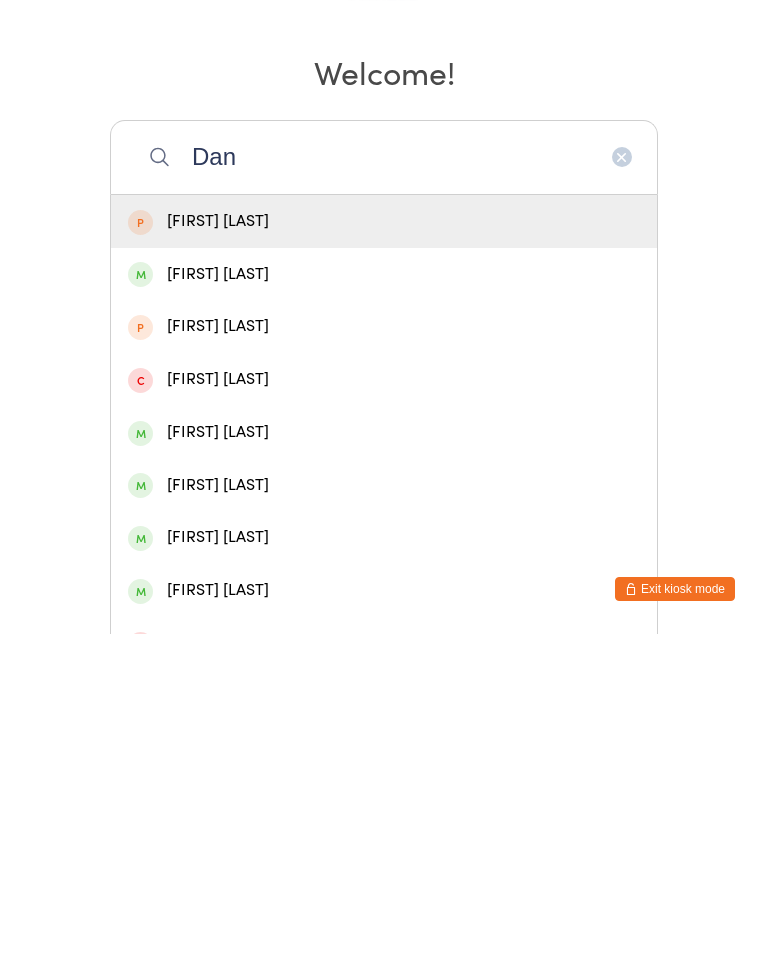 type on "Dan" 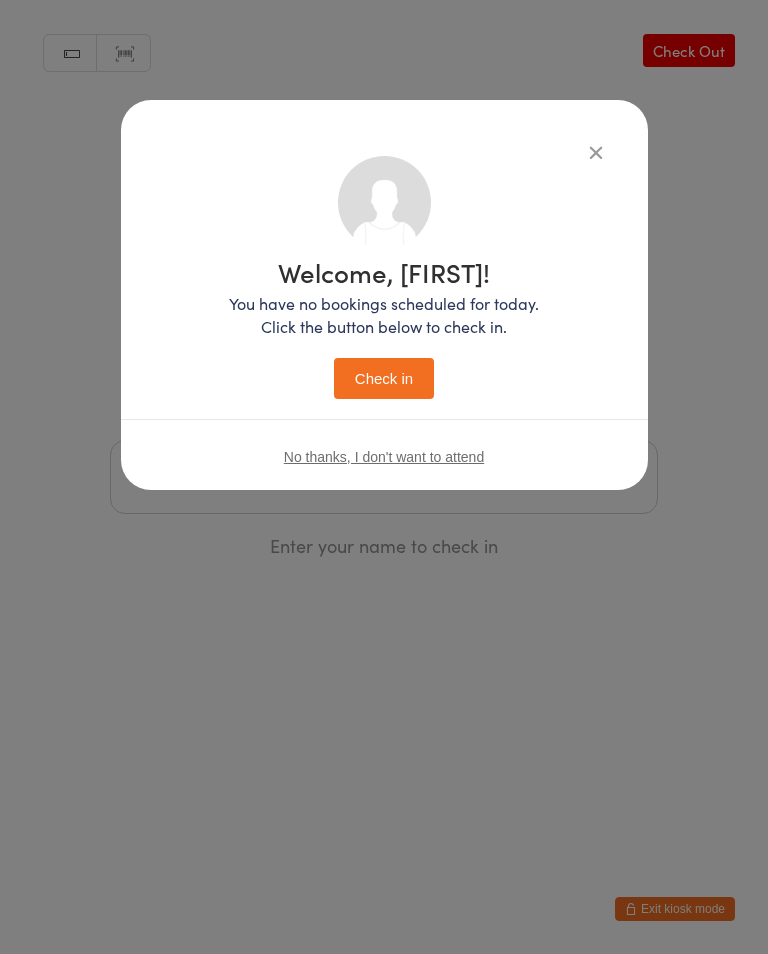 click on "Check in" at bounding box center (384, 378) 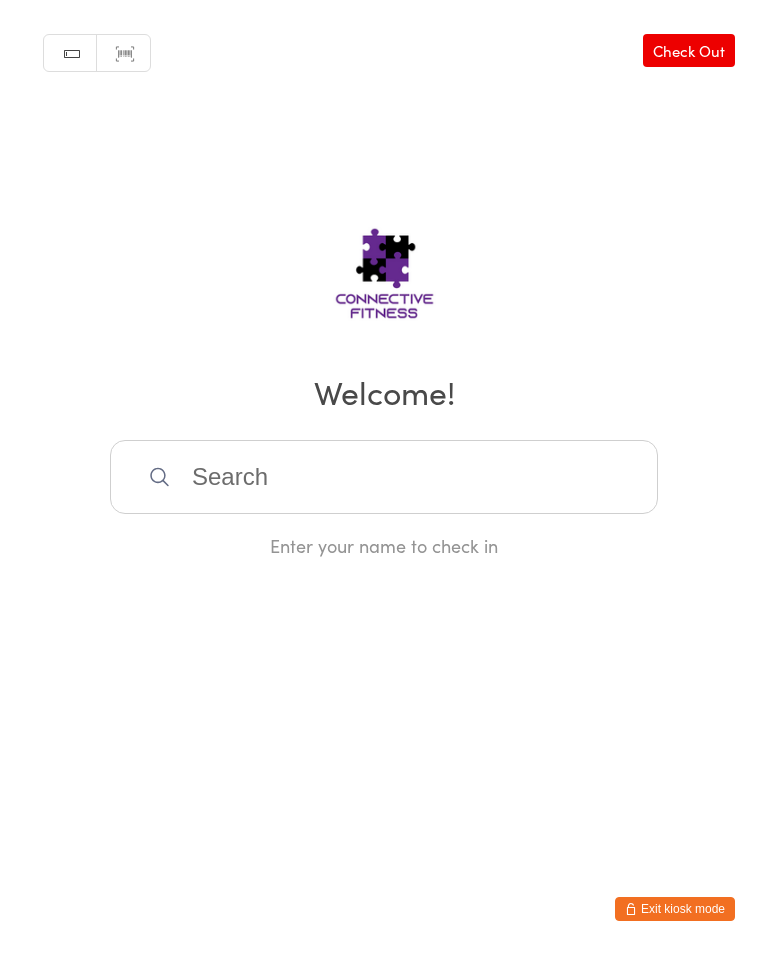 click at bounding box center (384, 477) 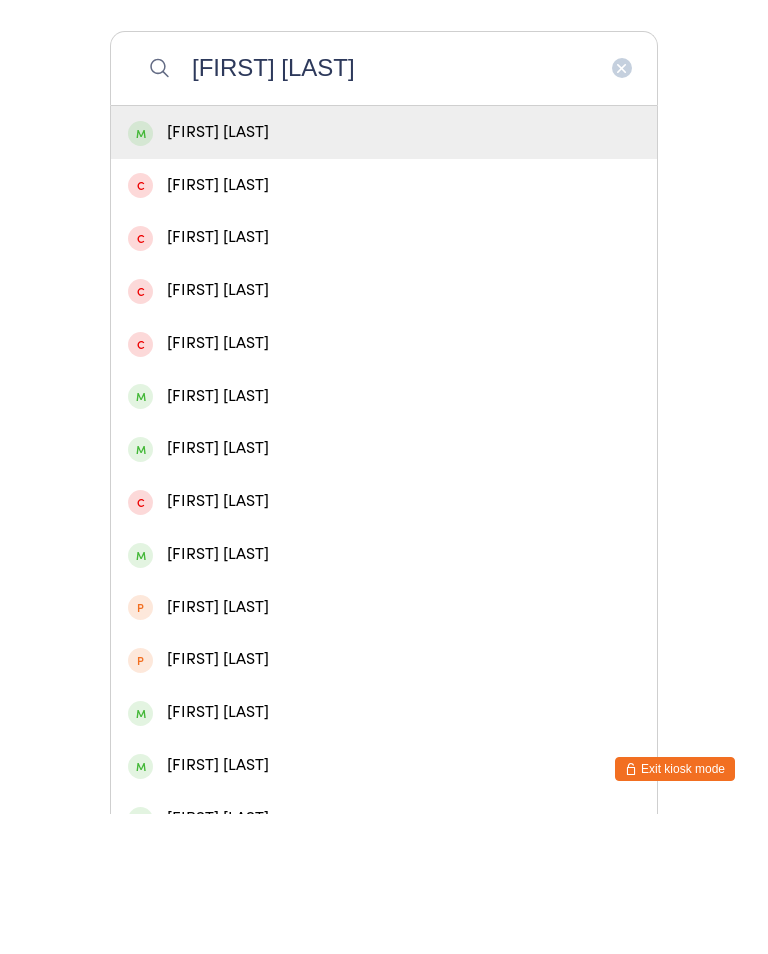 scroll, scrollTop: 54, scrollLeft: 0, axis: vertical 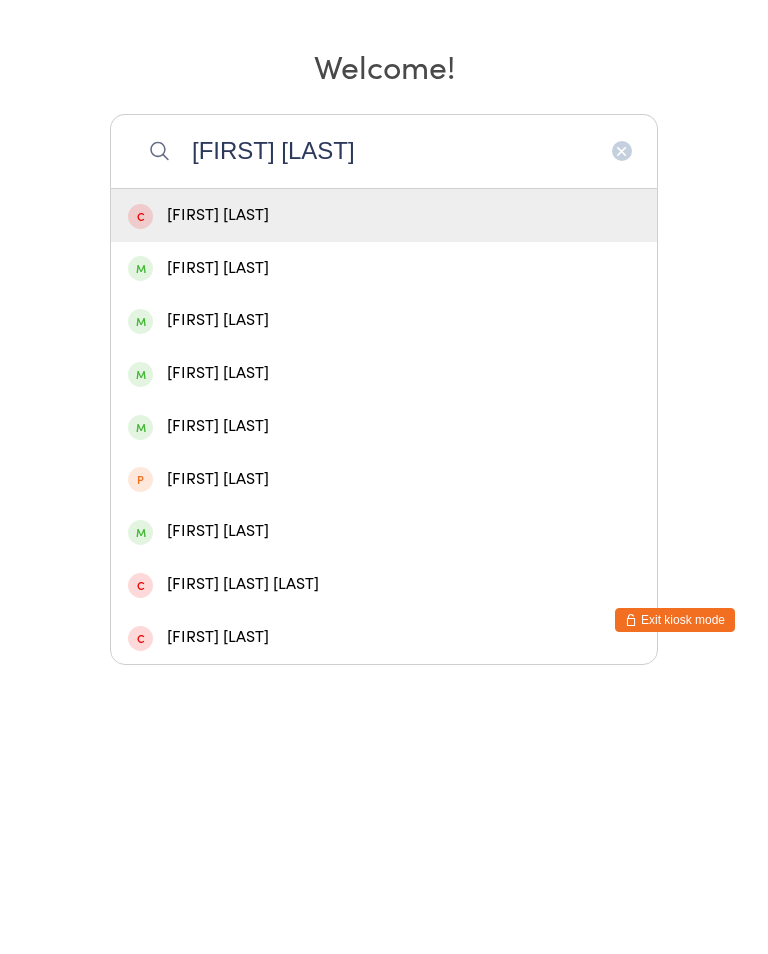 type on "[FIRST] [LAST]" 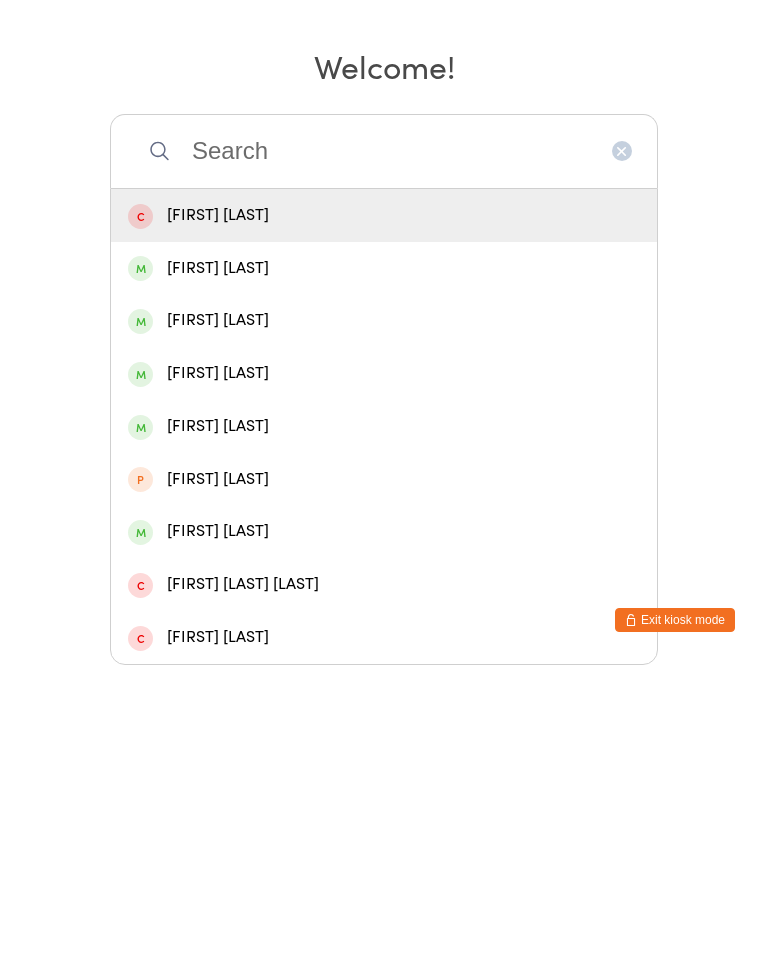 scroll, scrollTop: 0, scrollLeft: 0, axis: both 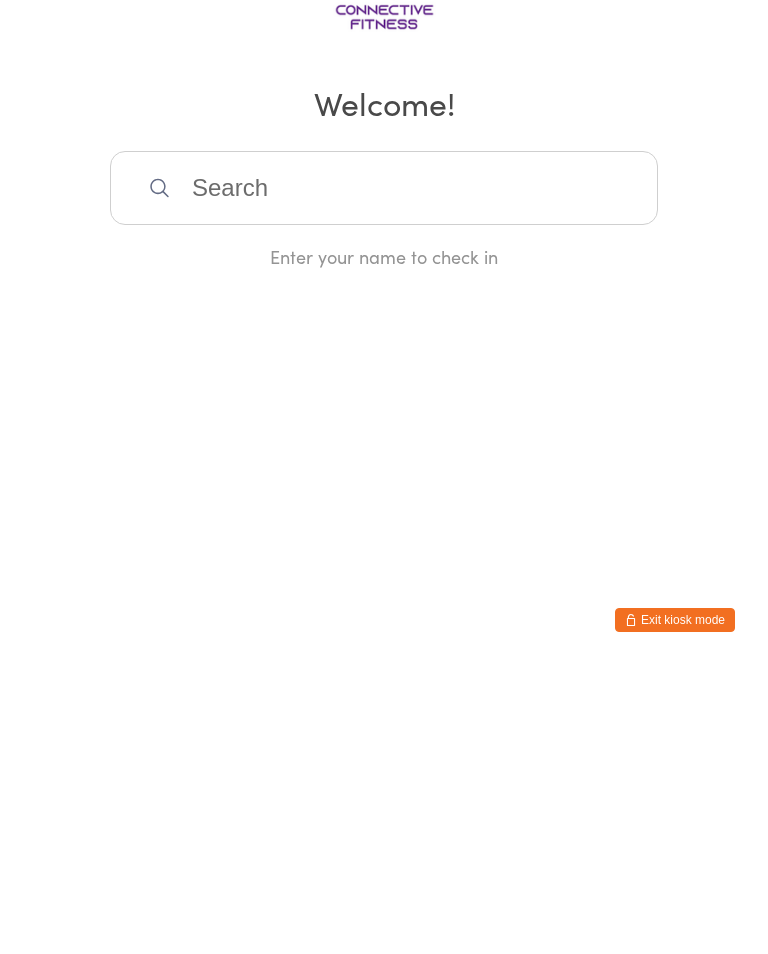 type on "q" 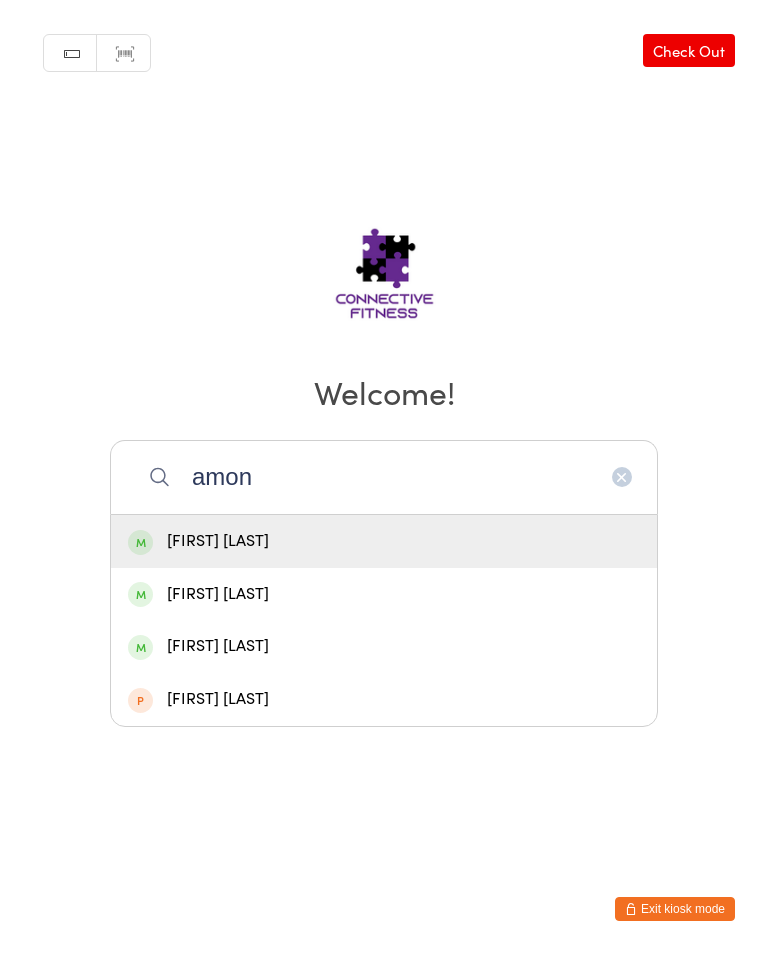 type on "amon" 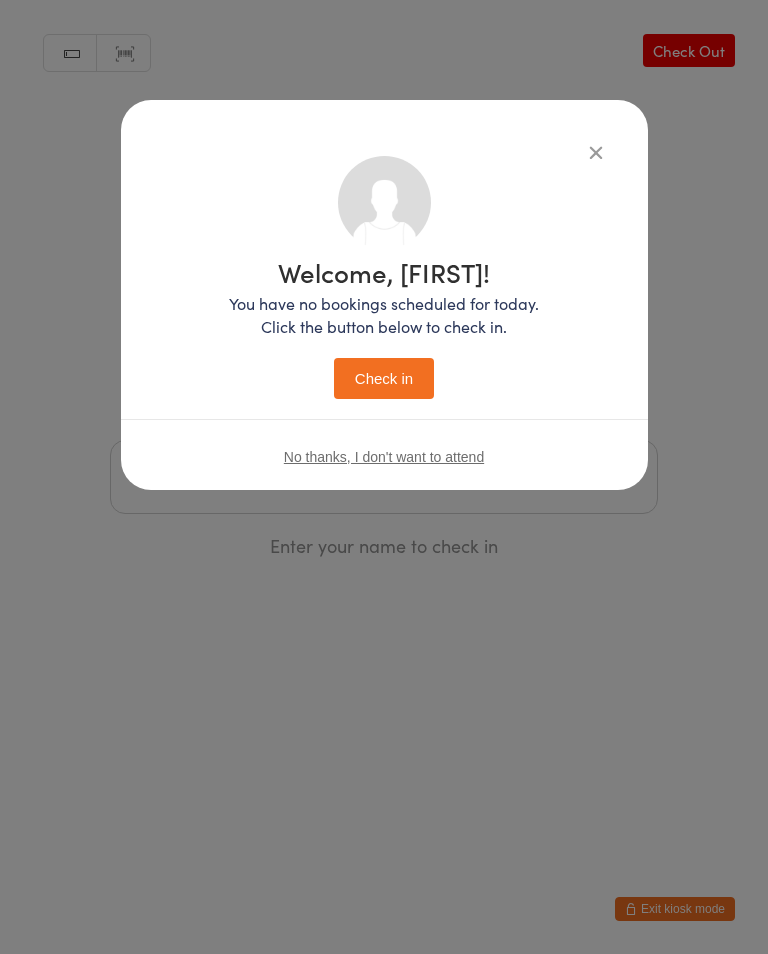 click on "Check in" at bounding box center (384, 378) 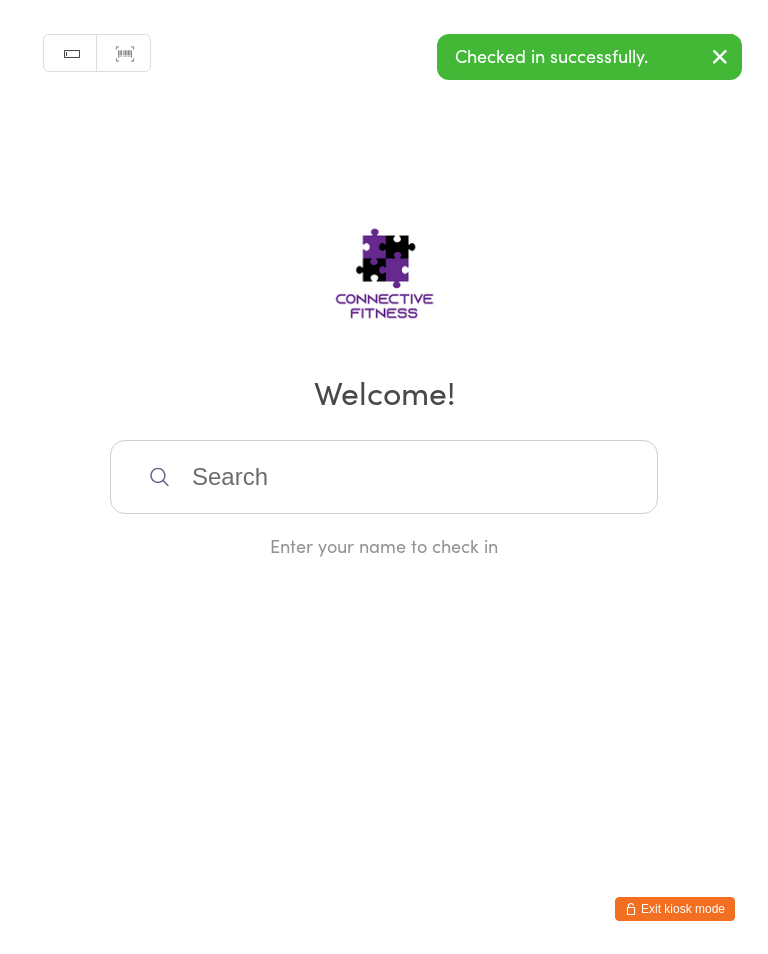 click at bounding box center (384, 477) 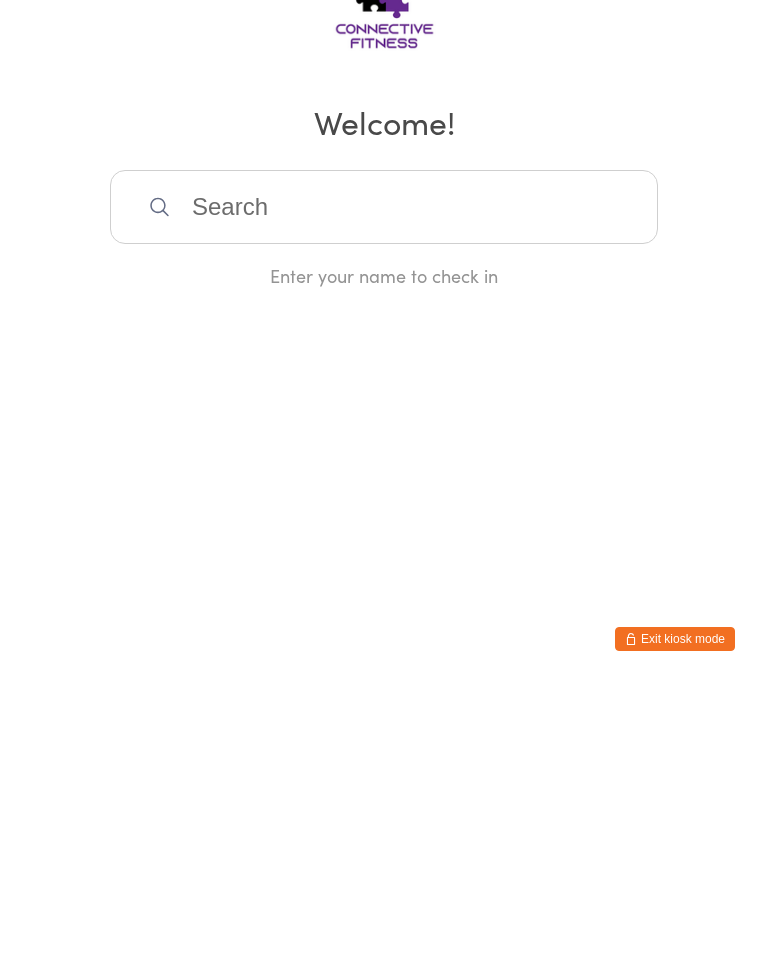 scroll, scrollTop: 0, scrollLeft: 0, axis: both 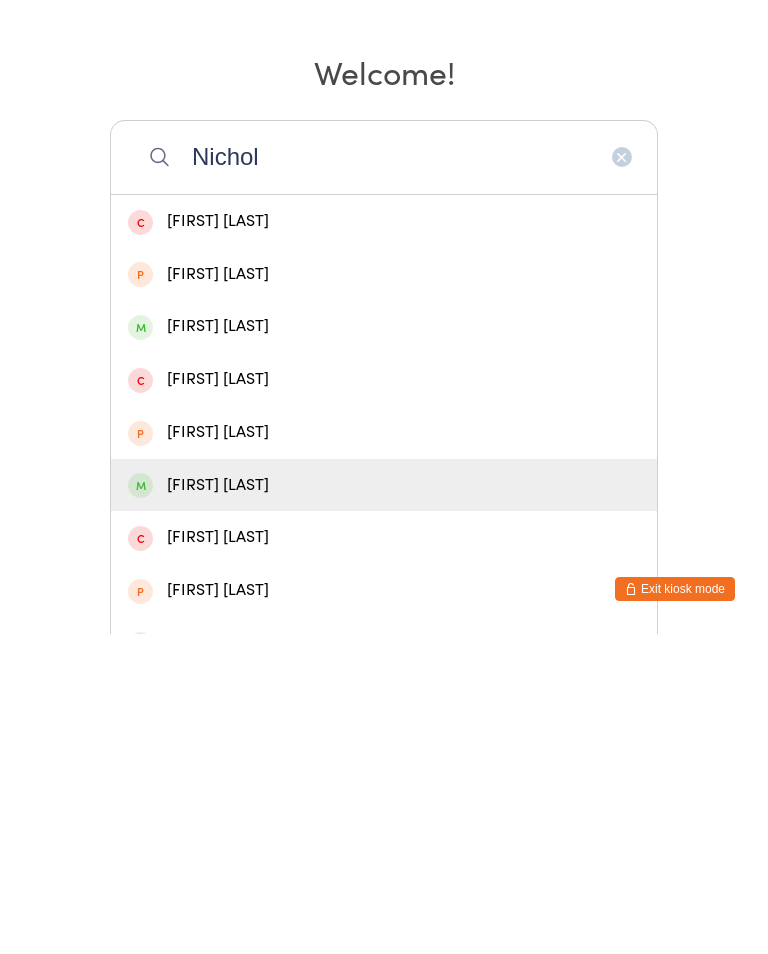 type on "Nichol" 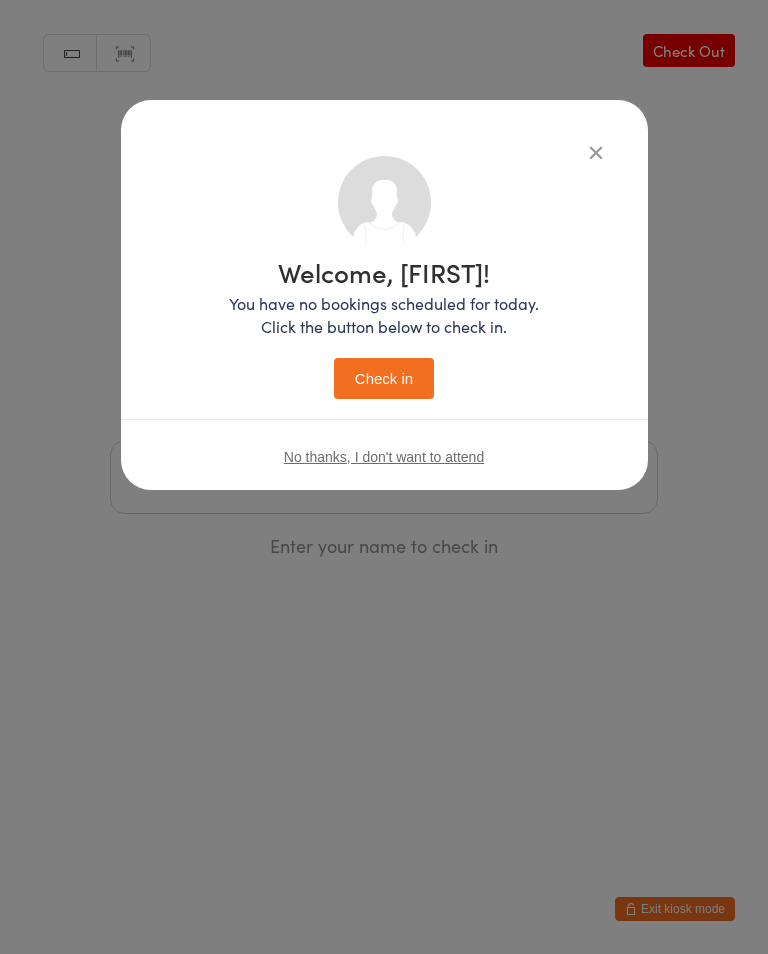 click on "Check in" at bounding box center (384, 378) 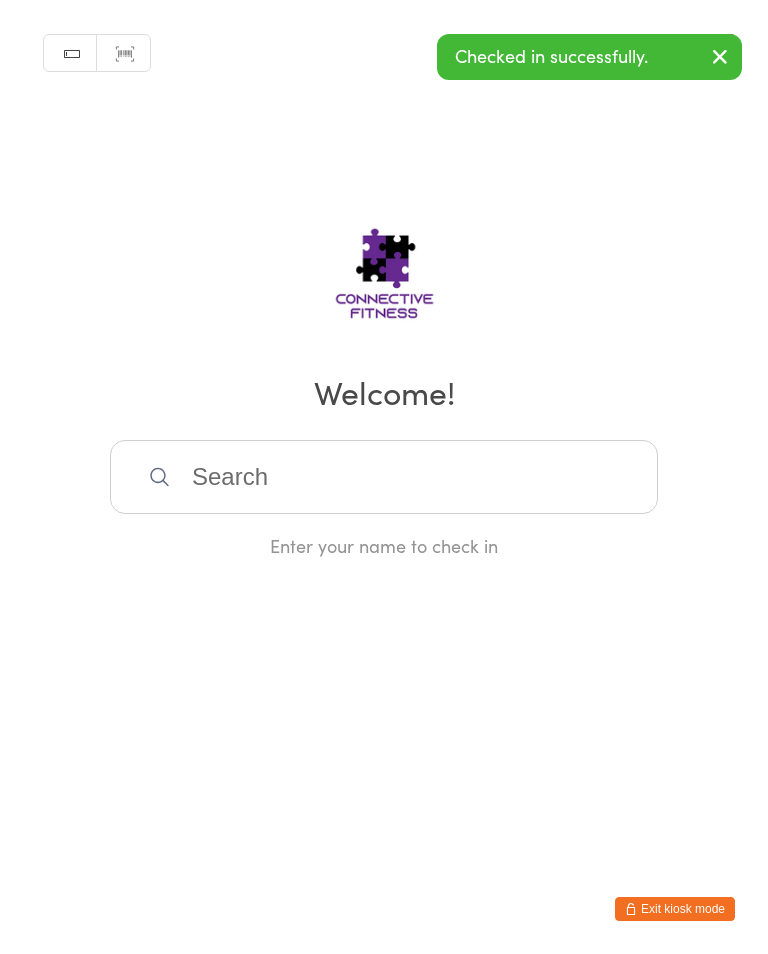 click at bounding box center (384, 477) 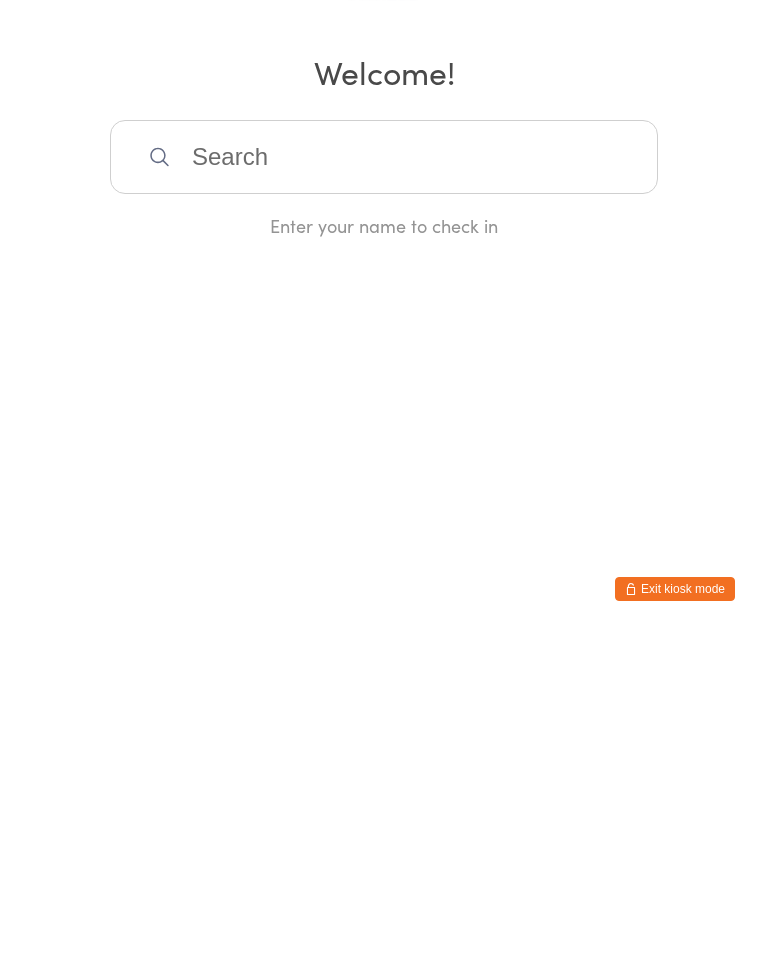 scroll, scrollTop: 0, scrollLeft: 0, axis: both 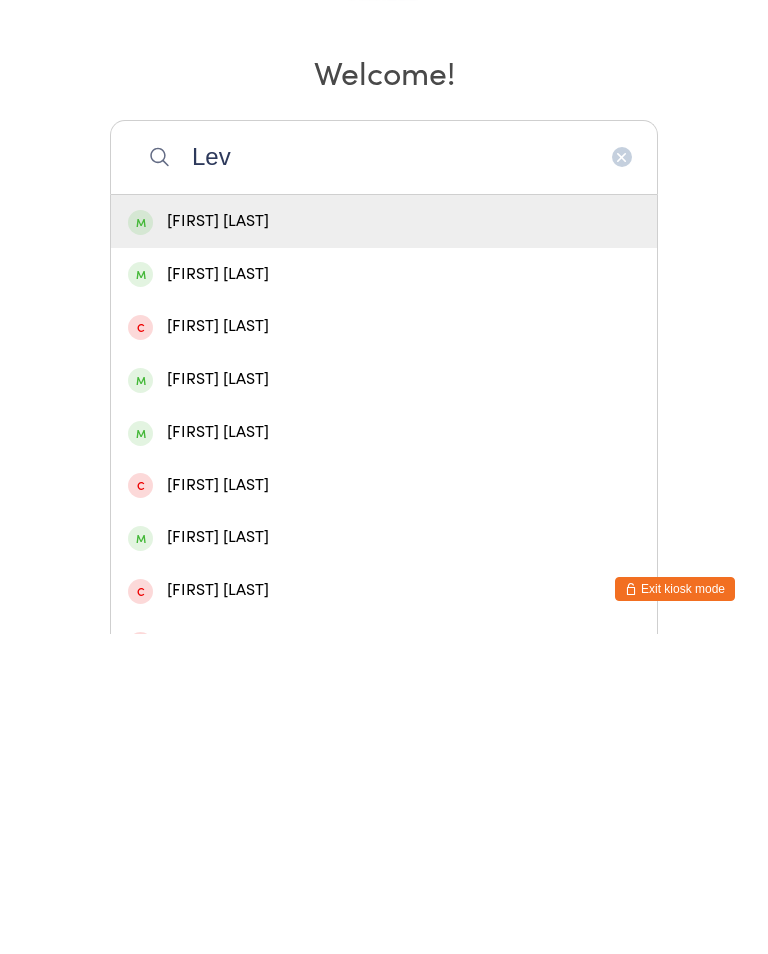 type on "Lev" 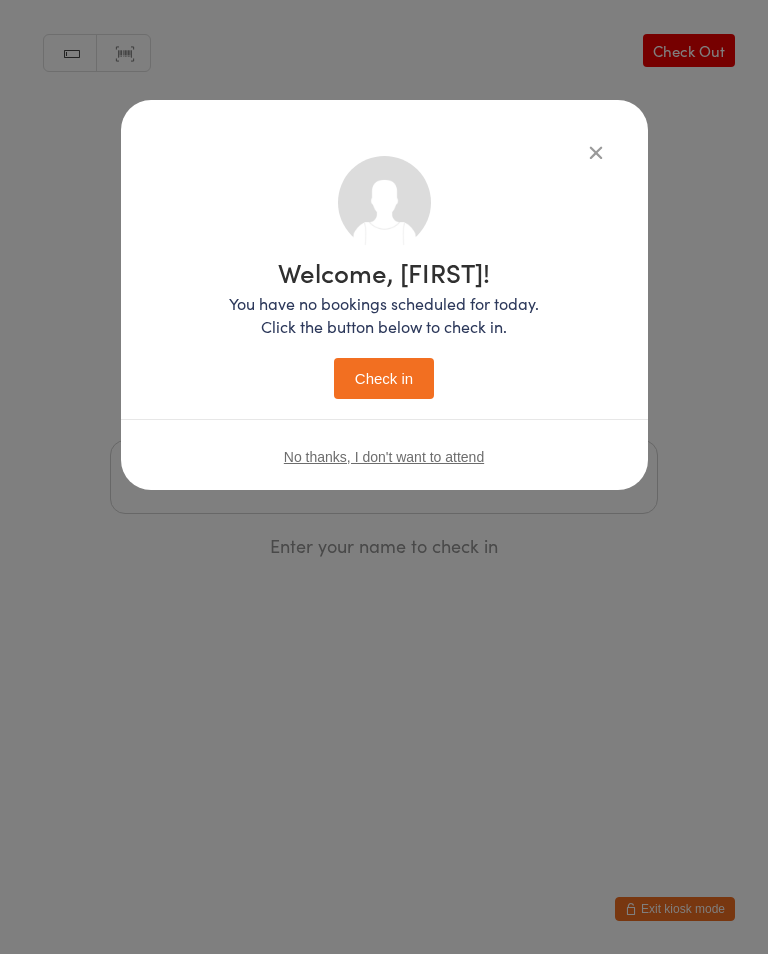 click on "Check in" at bounding box center [384, 378] 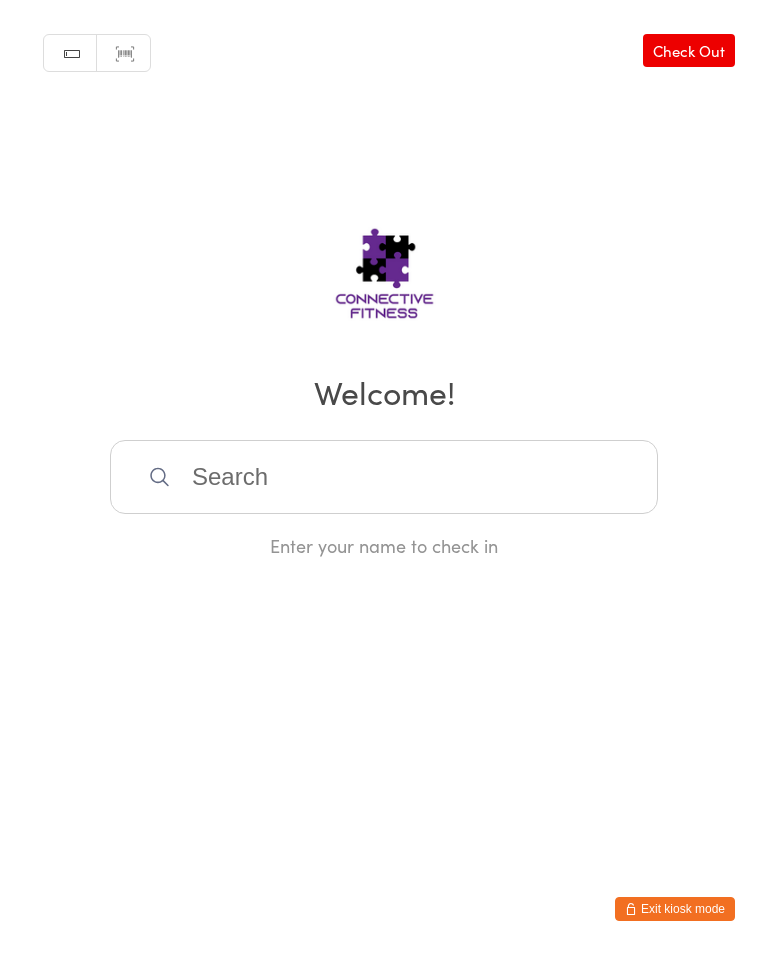 click on "Manual search Scanner input Check Out Welcome! Enter your name to check in" at bounding box center (384, 279) 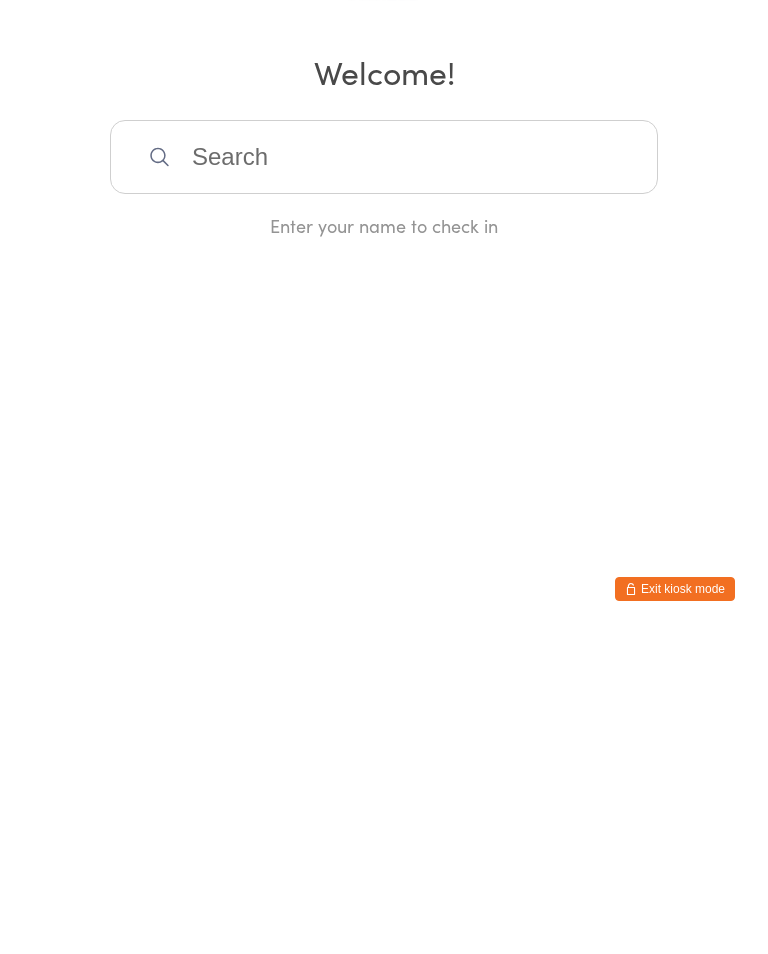scroll, scrollTop: 0, scrollLeft: 0, axis: both 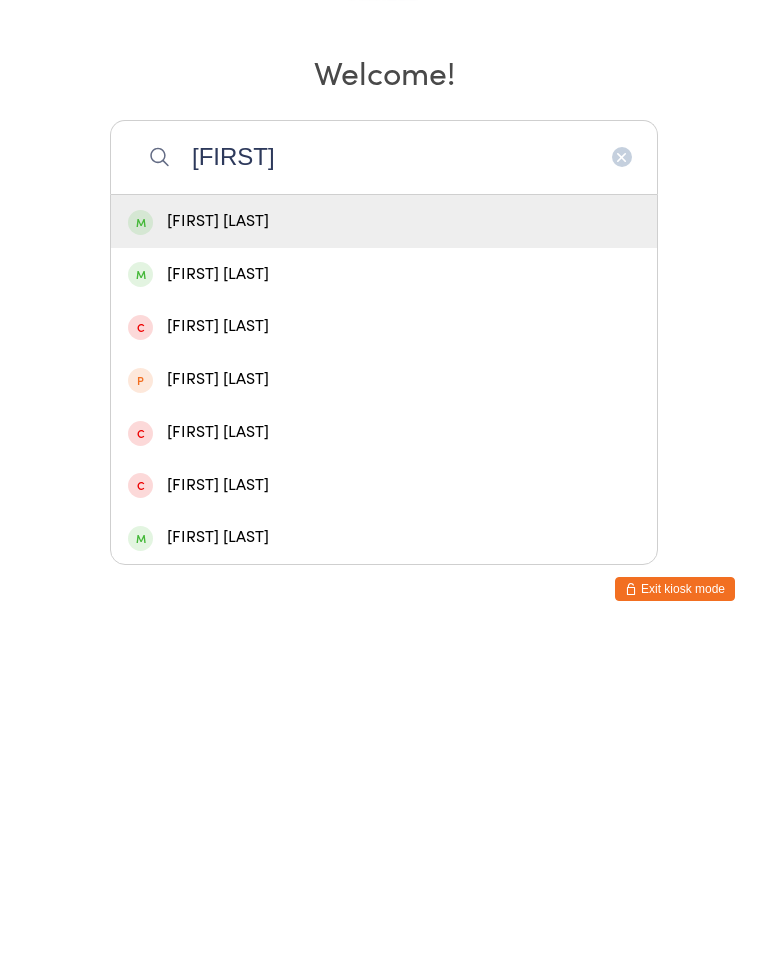 type on "[FIRST]" 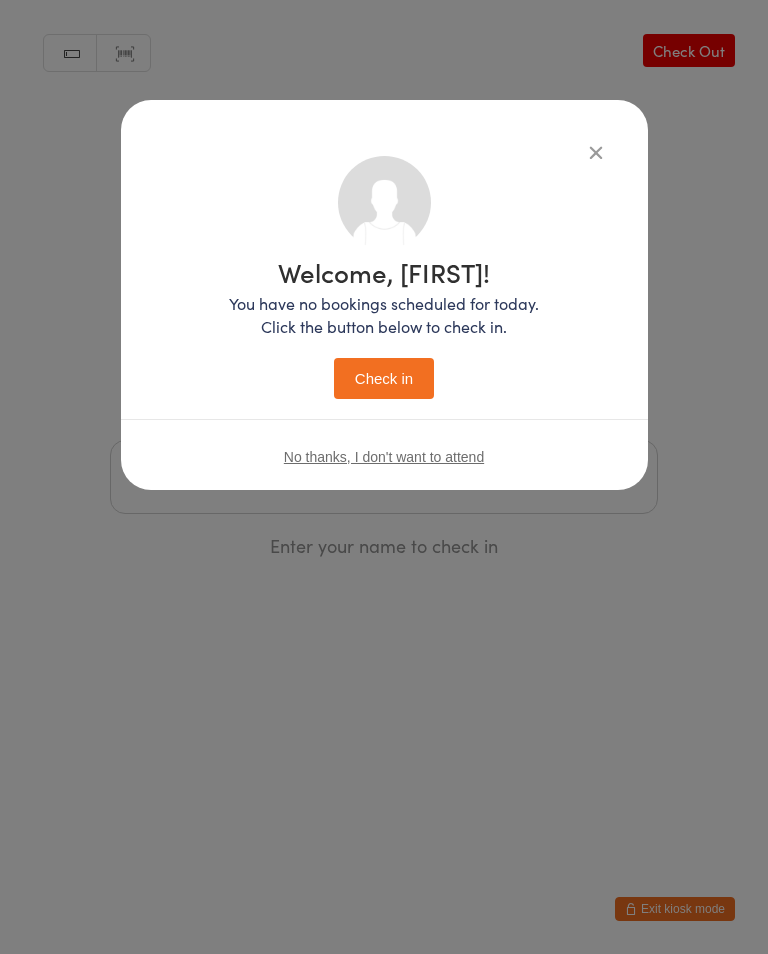 click on "Check in" at bounding box center [384, 378] 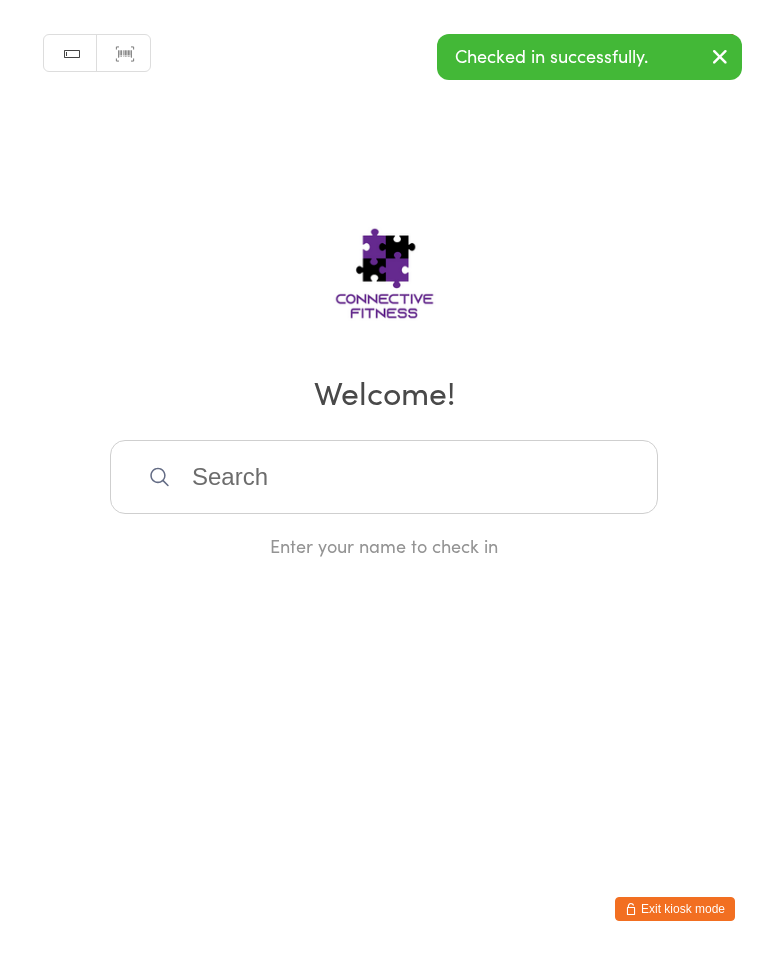 click at bounding box center (384, 477) 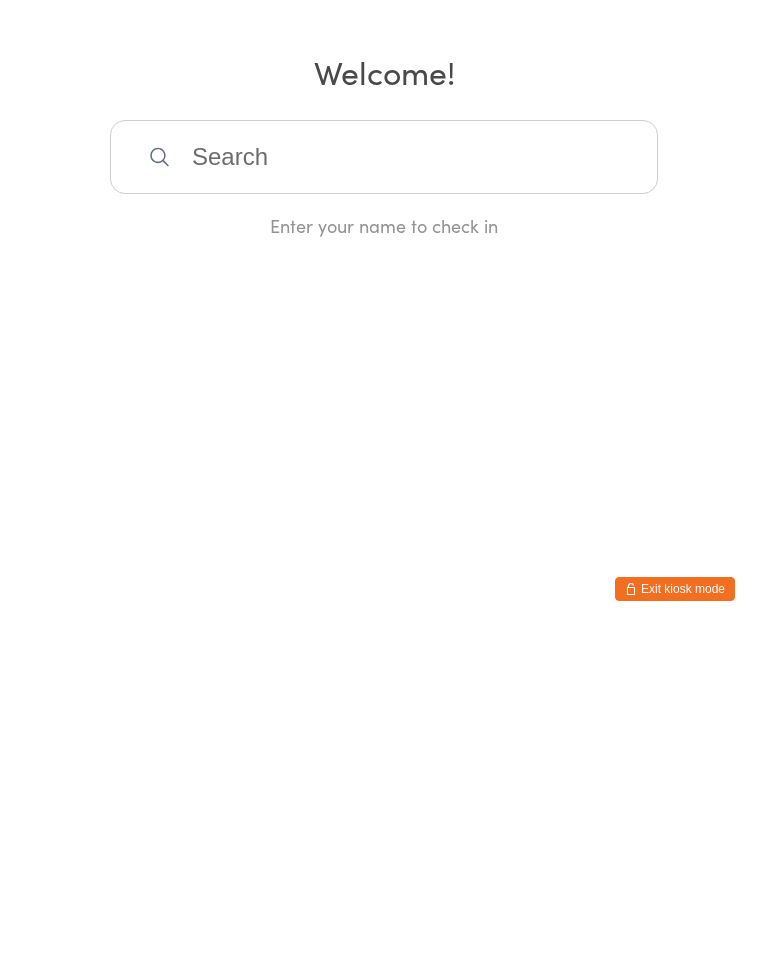 scroll, scrollTop: 0, scrollLeft: 0, axis: both 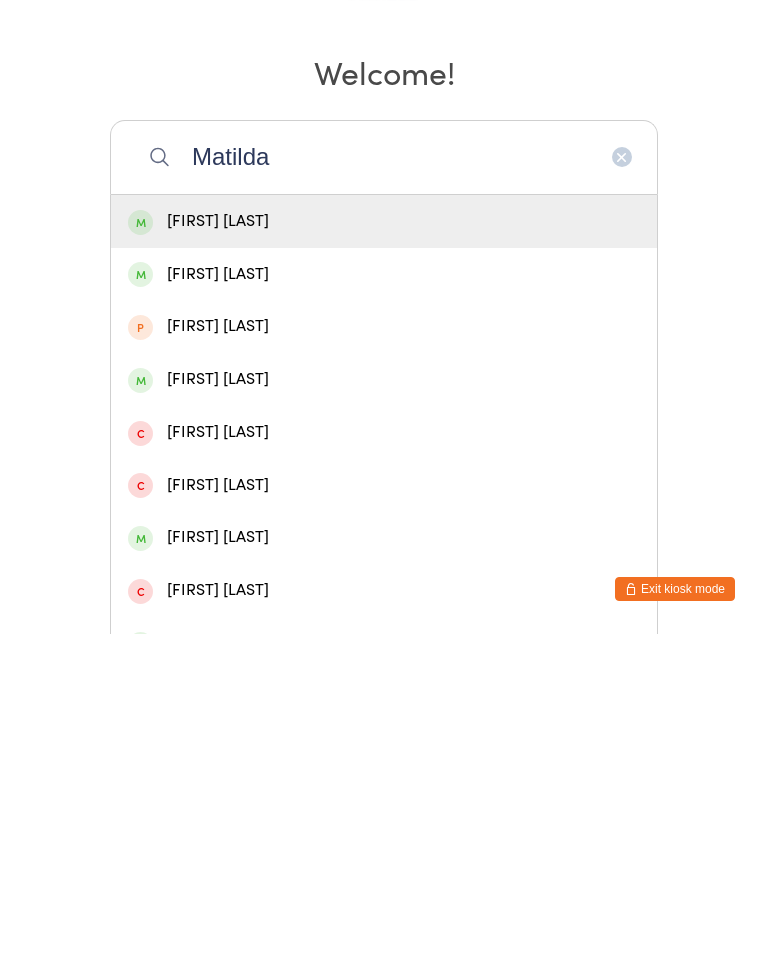 type on "Matilda" 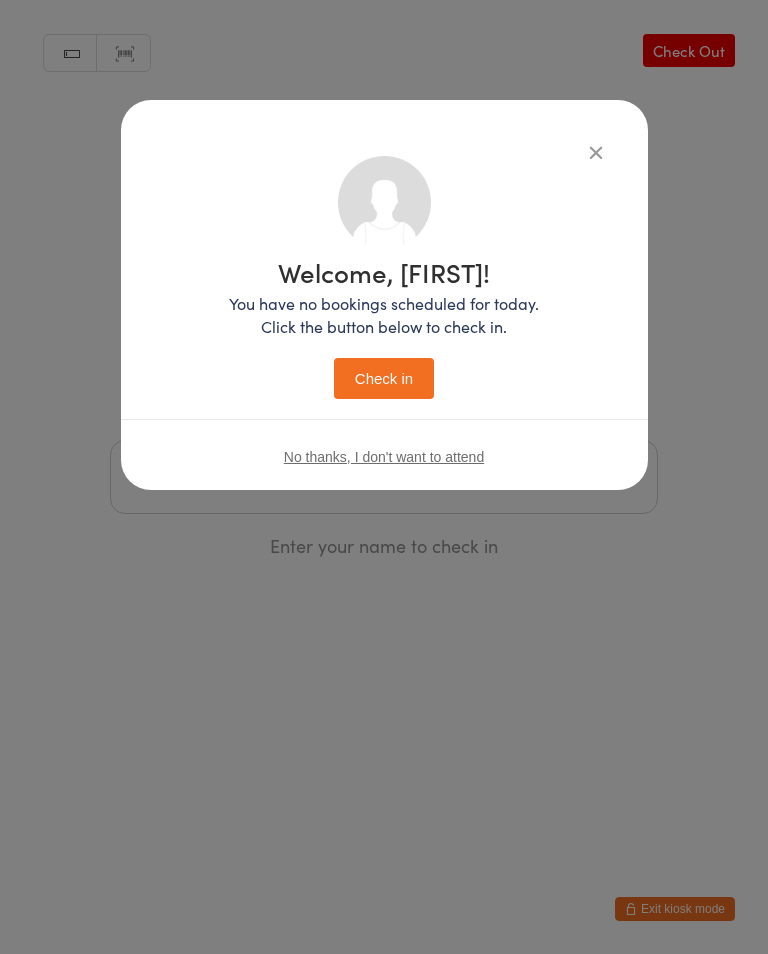 click on "Check in" at bounding box center [384, 378] 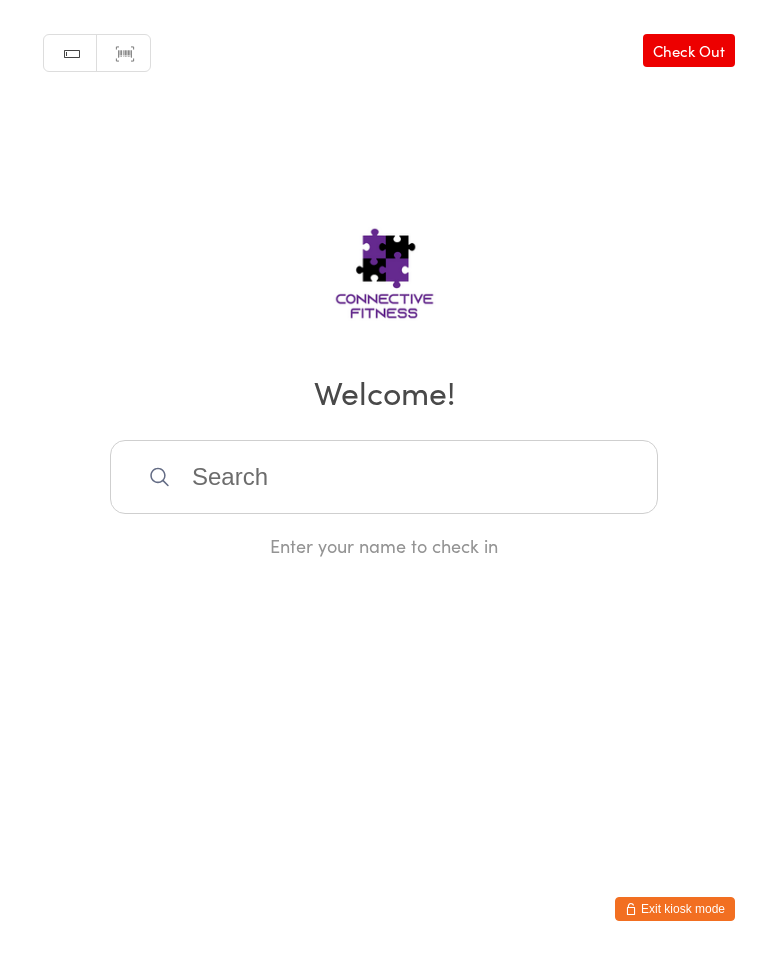 click at bounding box center (384, 477) 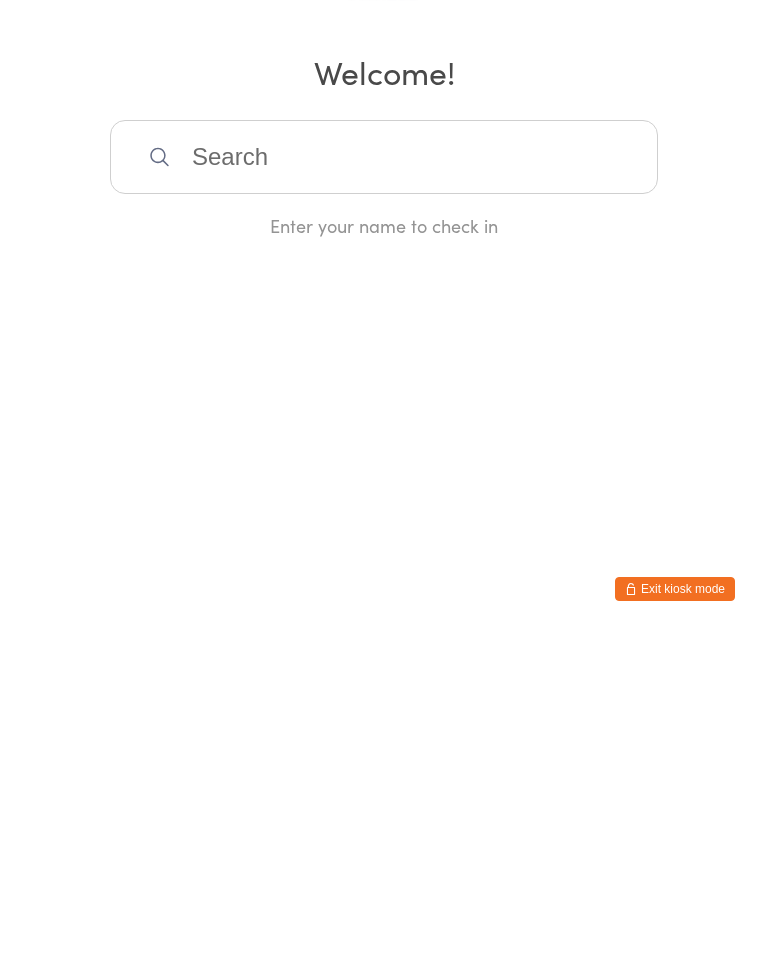 scroll, scrollTop: 0, scrollLeft: 0, axis: both 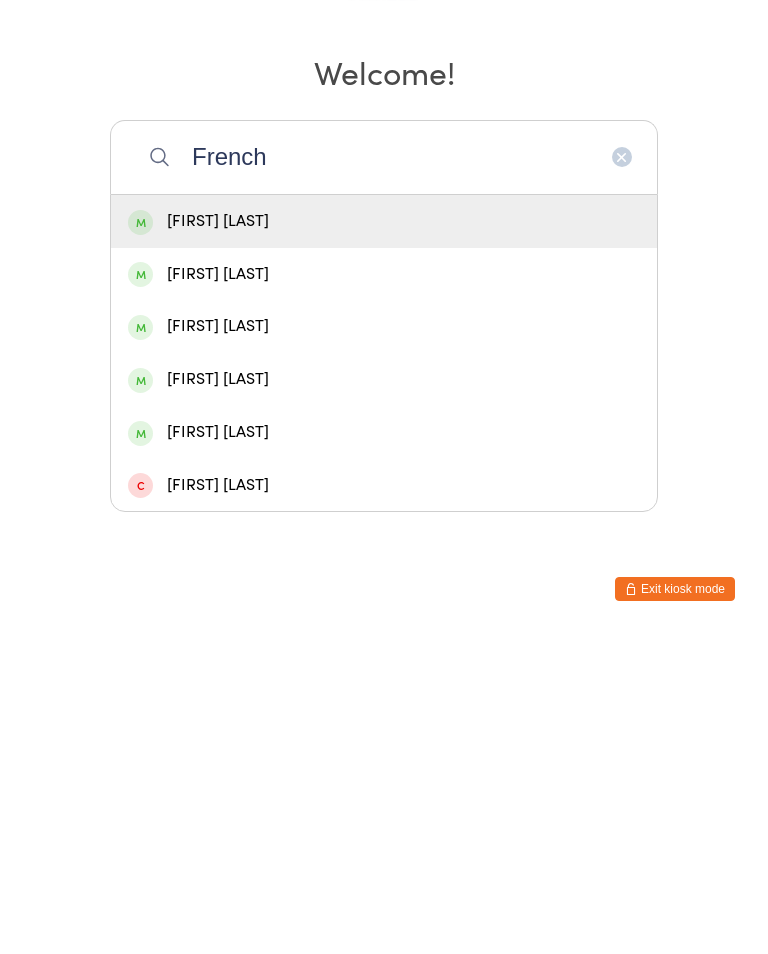 type on "French" 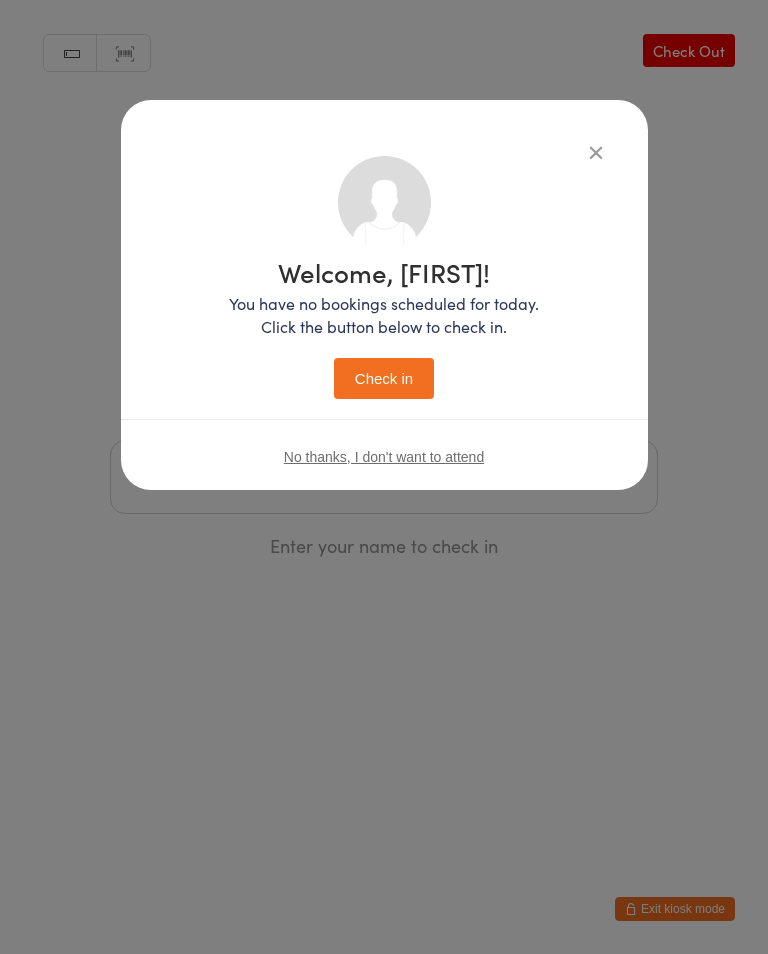 click on "Check in" at bounding box center [384, 378] 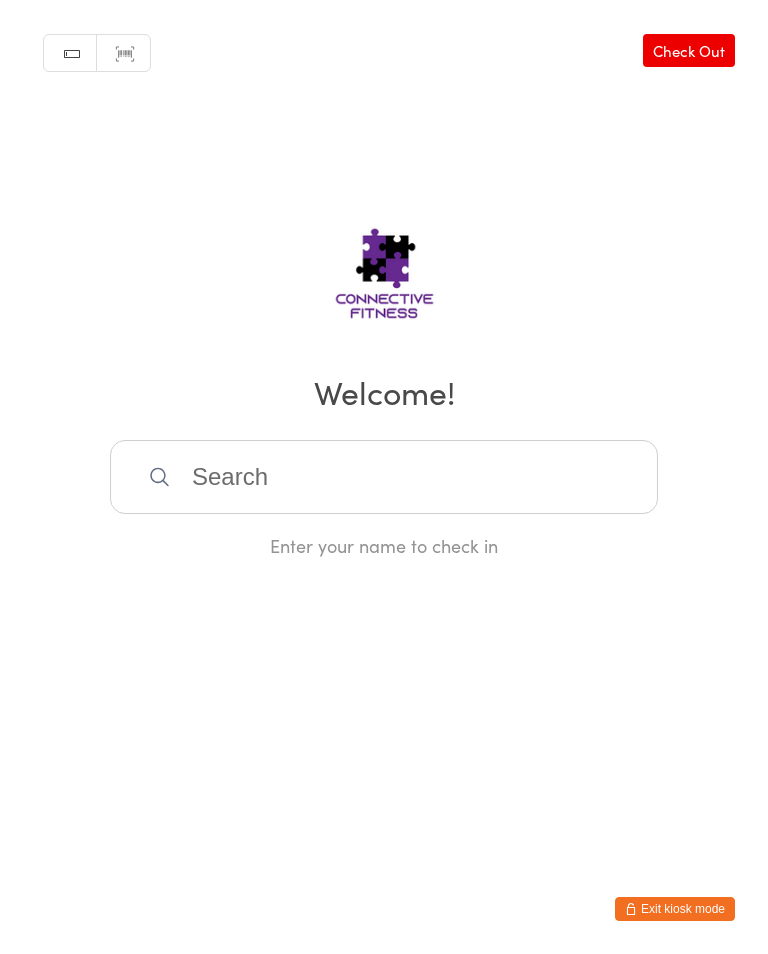 click at bounding box center (384, 477) 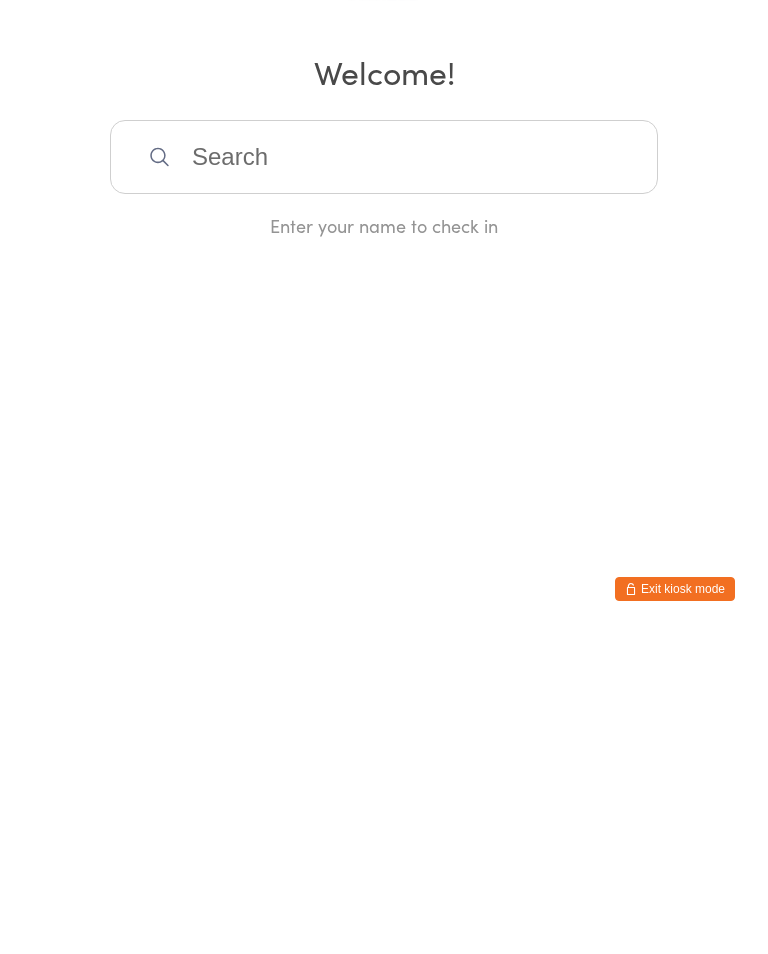 scroll, scrollTop: 0, scrollLeft: 0, axis: both 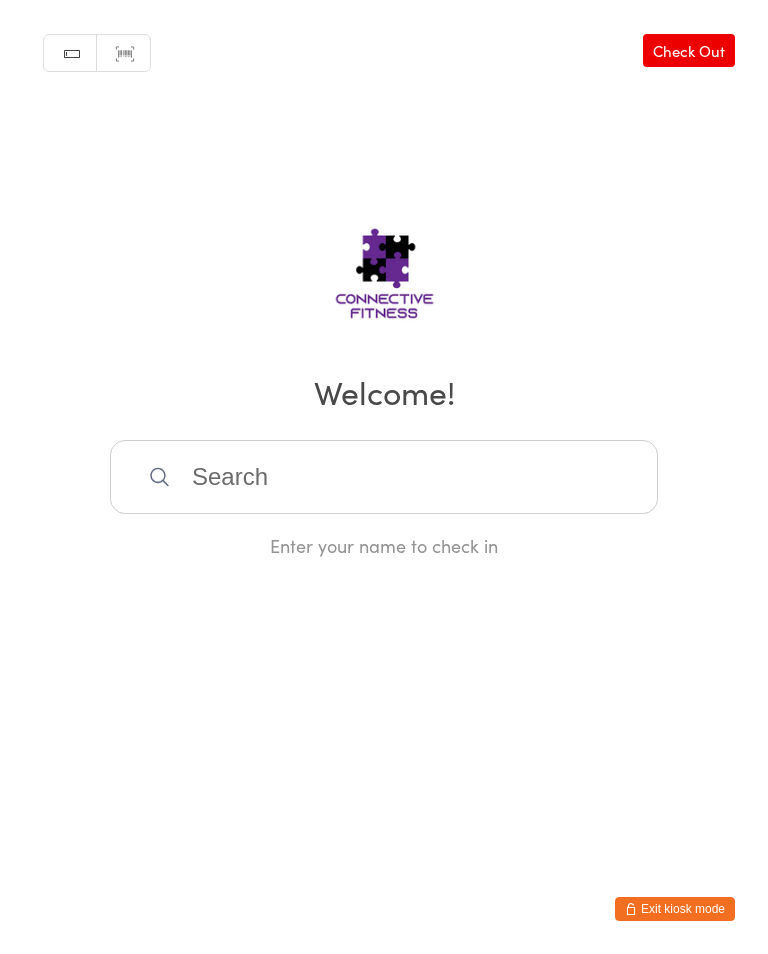 click on "Check Out" at bounding box center [689, 50] 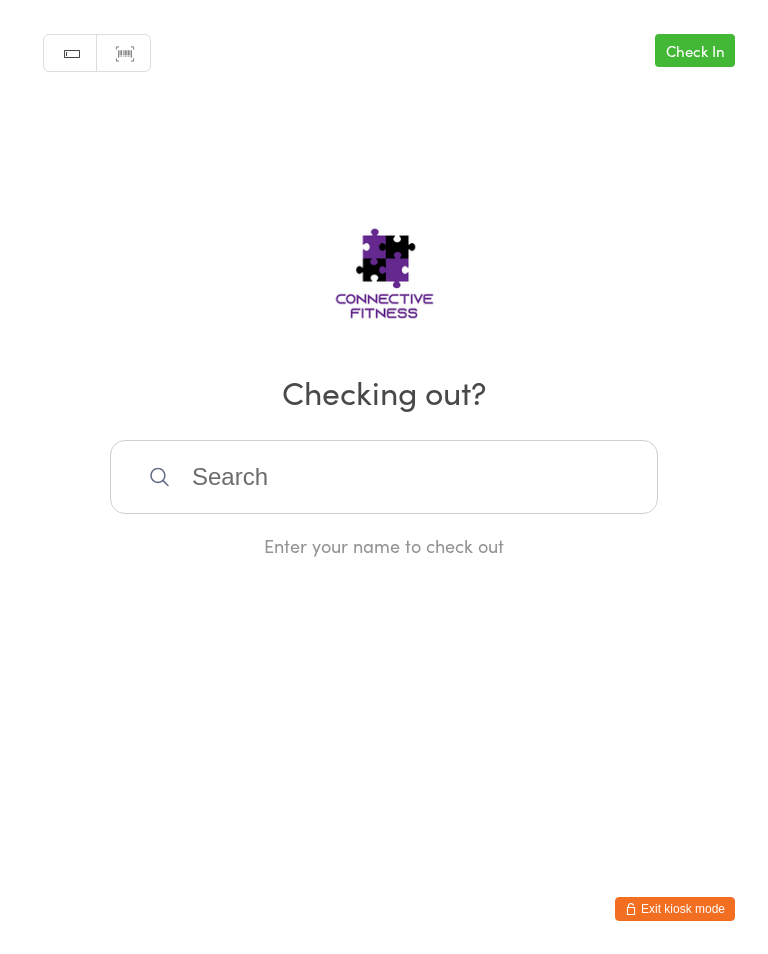 click at bounding box center [384, 477] 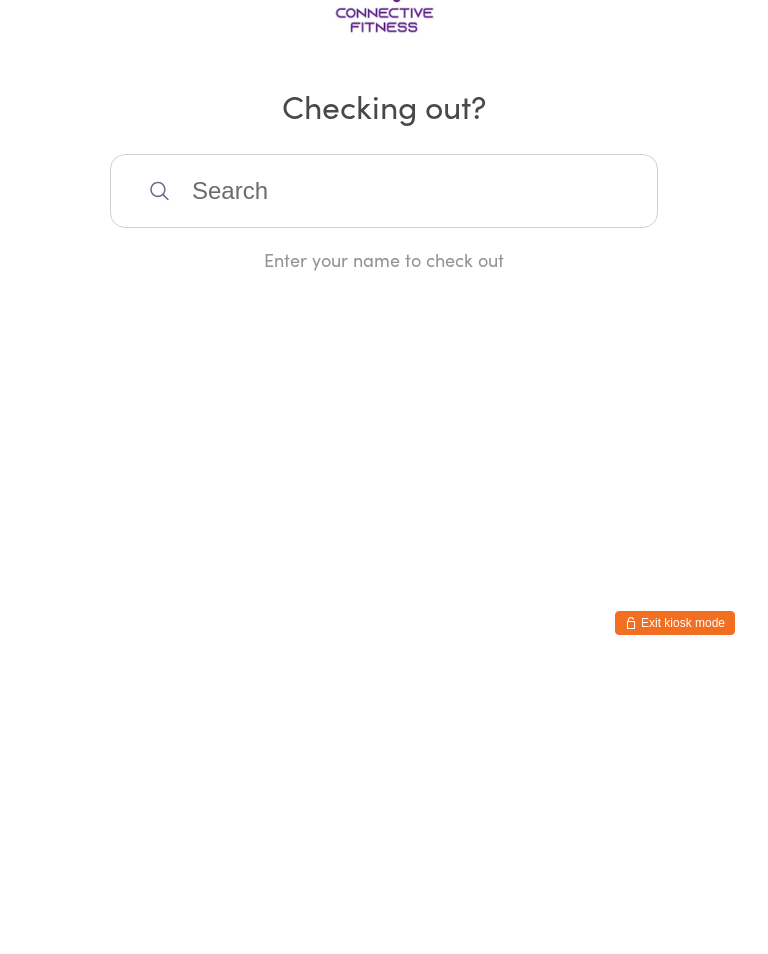 scroll, scrollTop: 0, scrollLeft: 0, axis: both 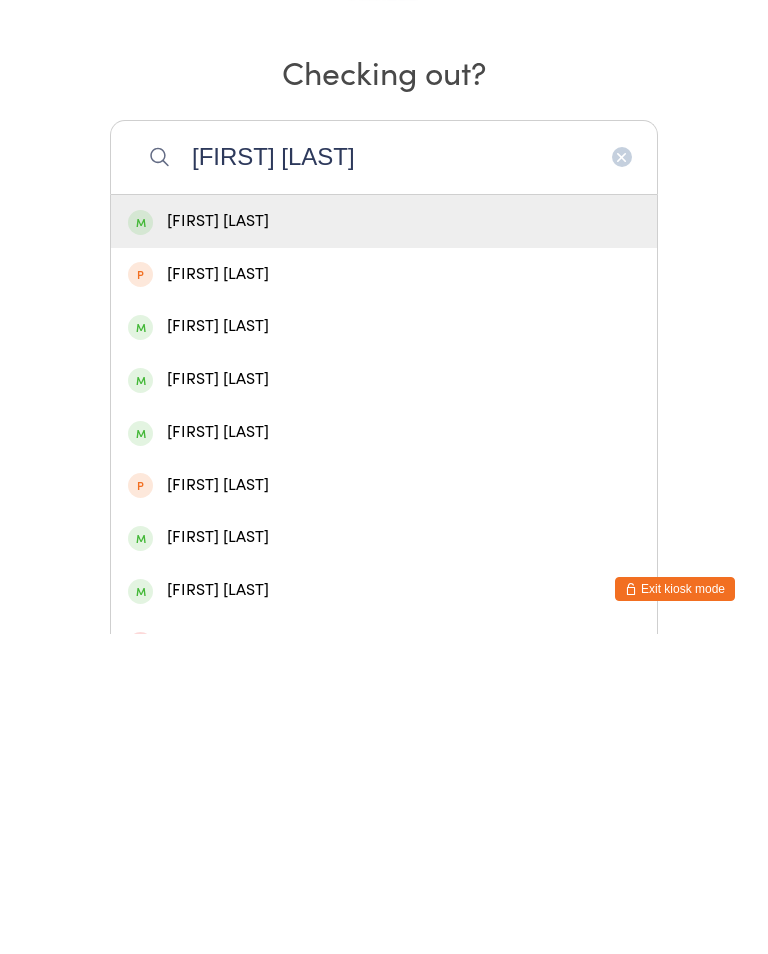 type on "[FIRST] [LAST]" 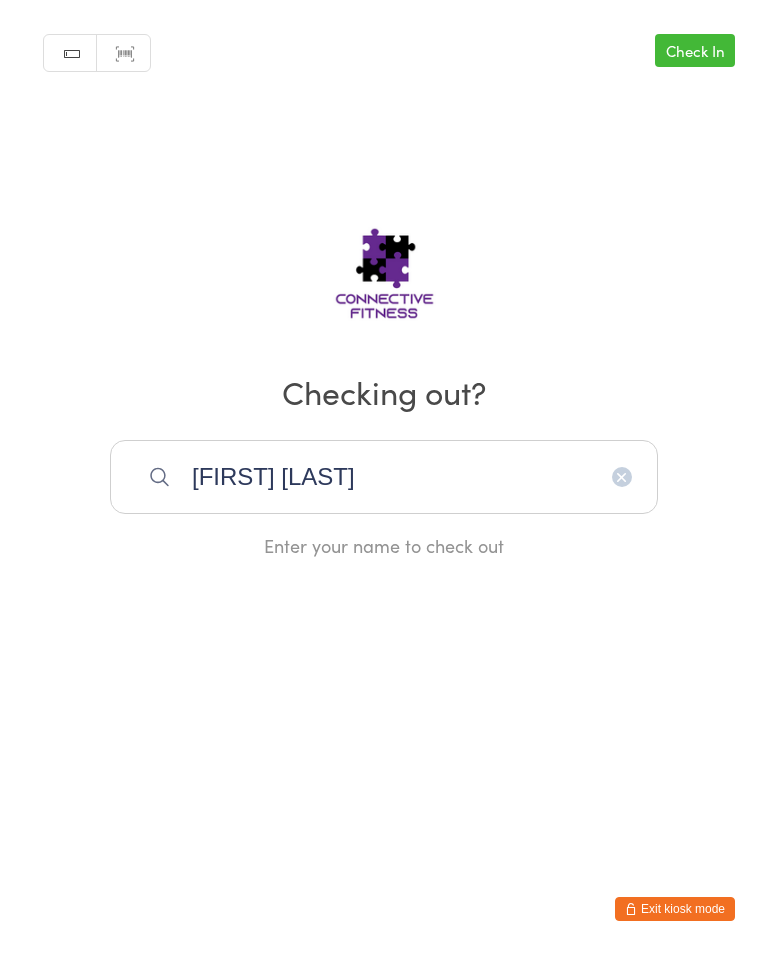 click on "[FIRST] [LAST]" at bounding box center [384, 477] 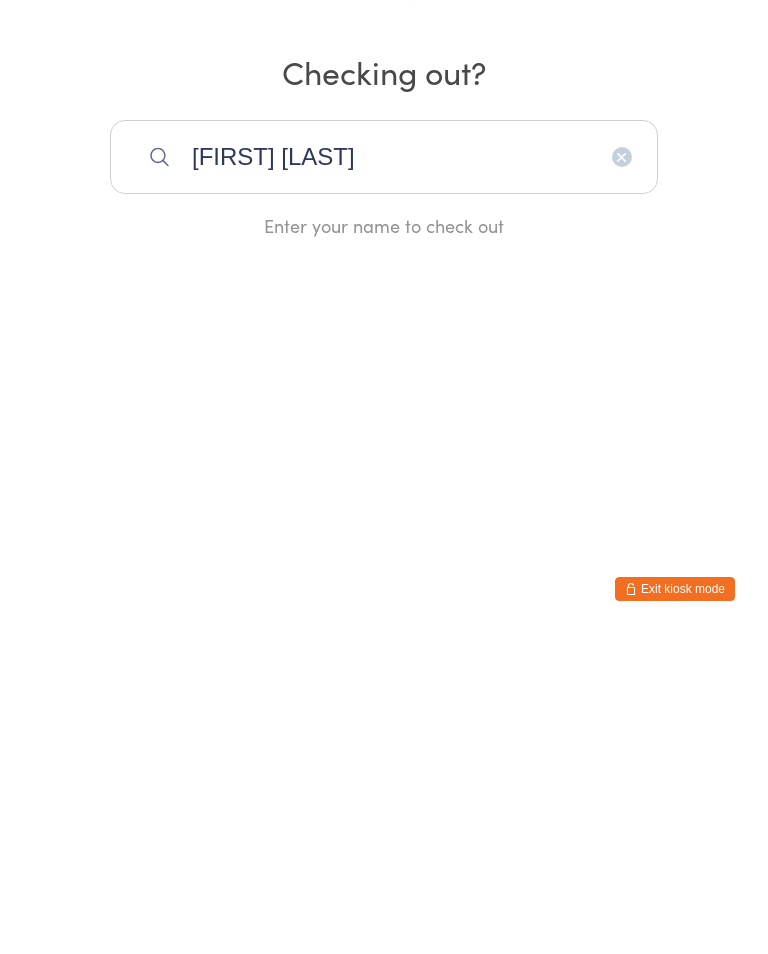 scroll, scrollTop: 0, scrollLeft: 0, axis: both 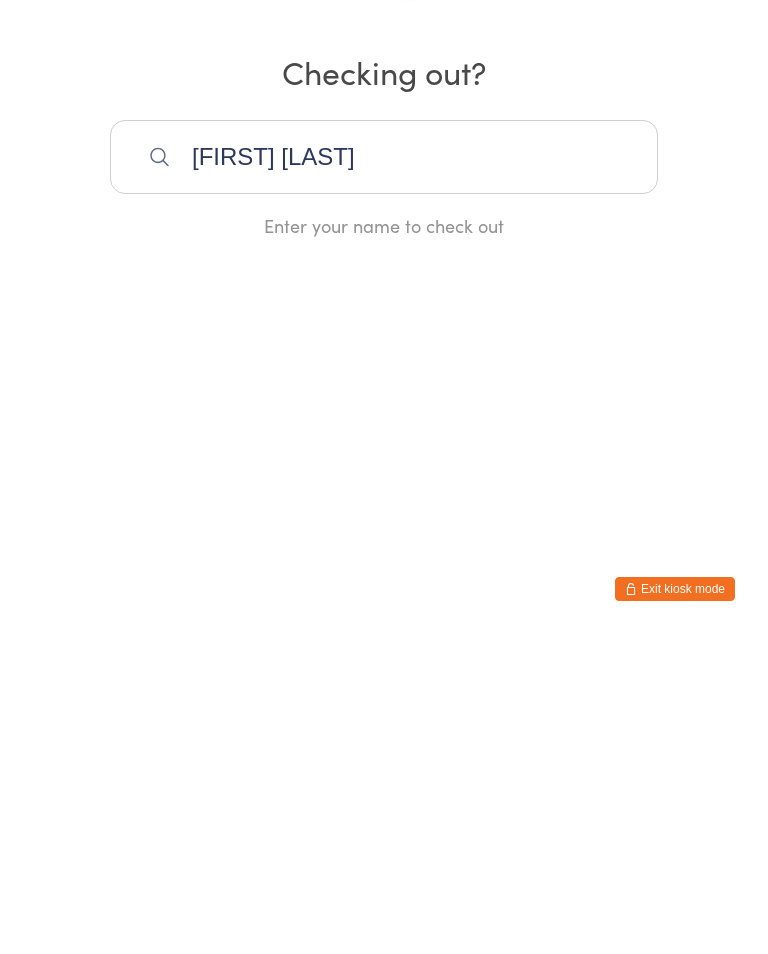 type 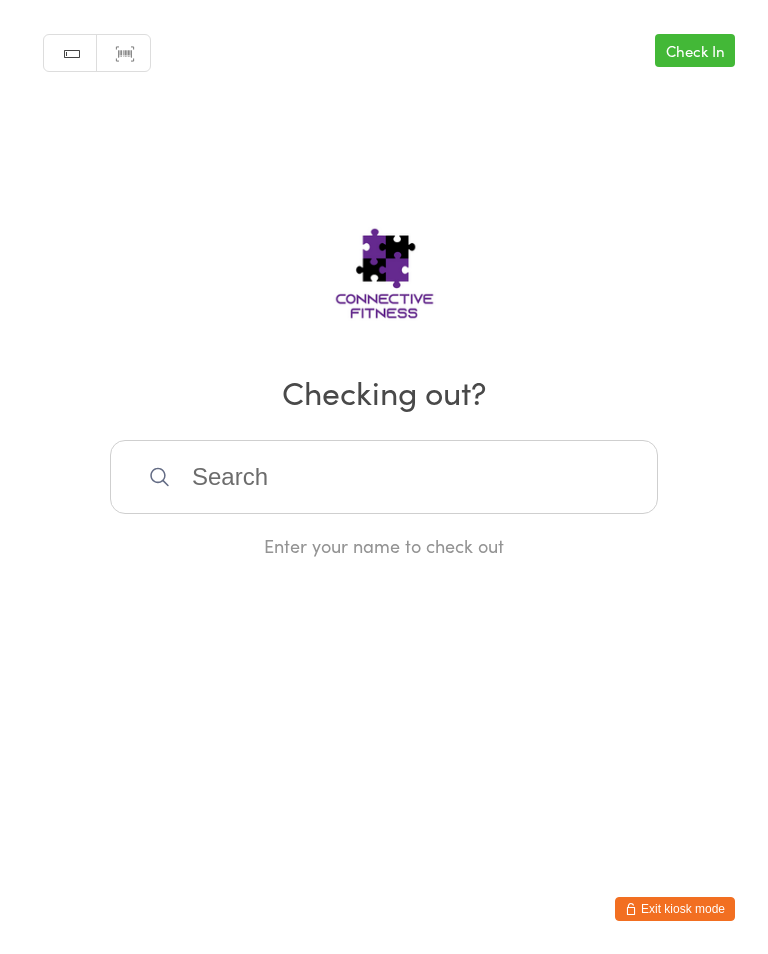 click on "Check In" at bounding box center (695, 50) 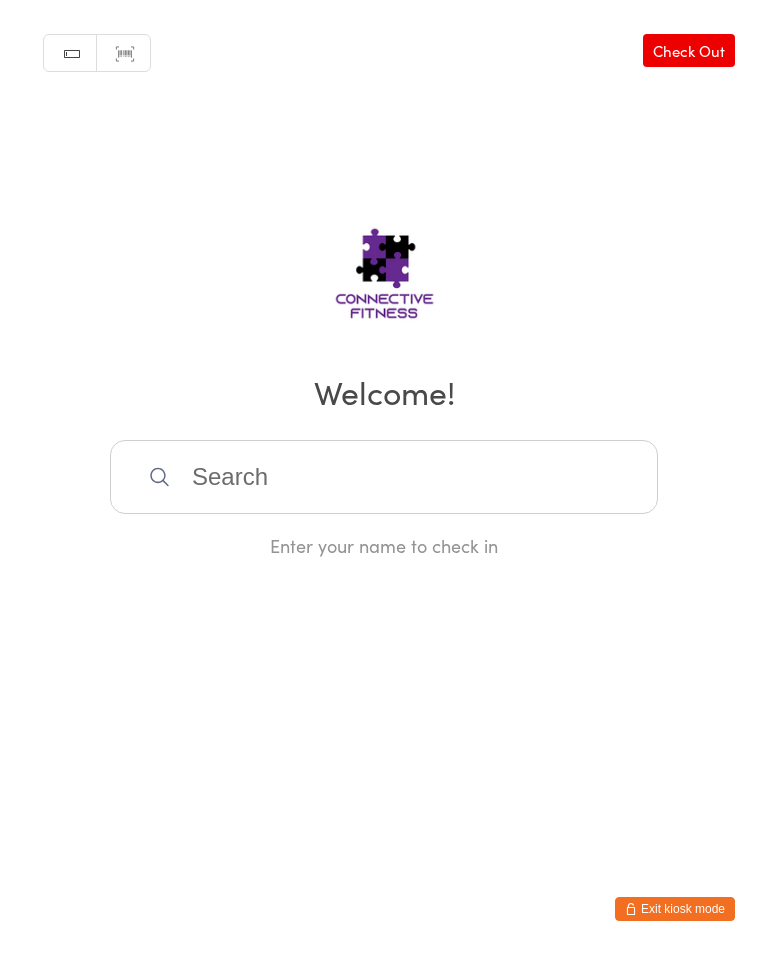 click at bounding box center (384, 477) 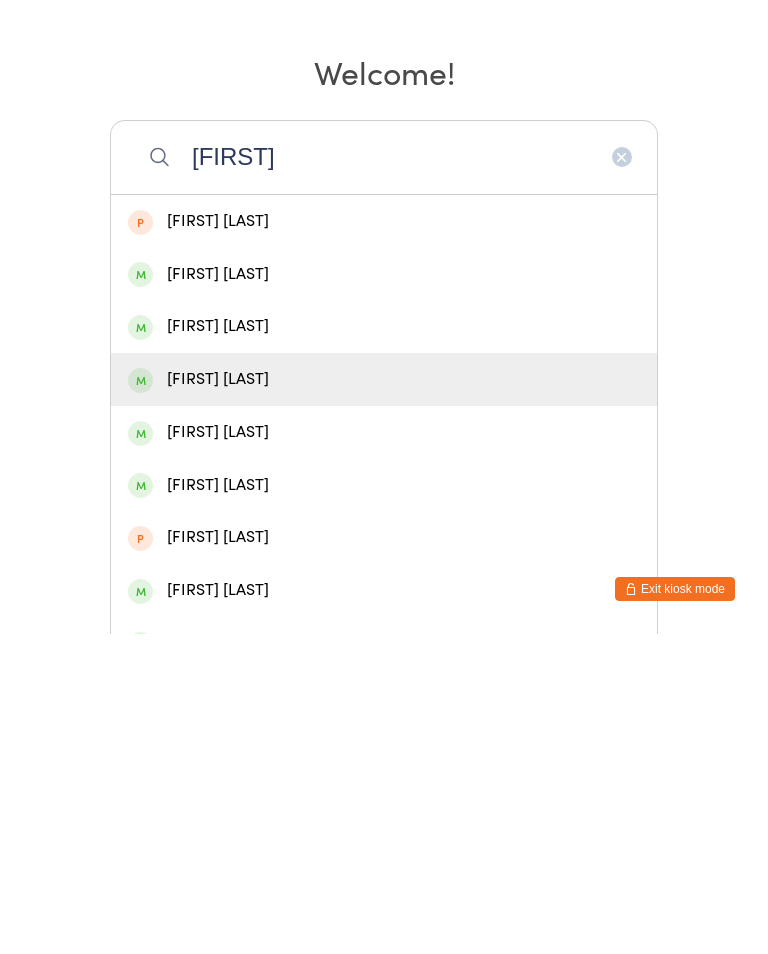 type on "[FIRST]" 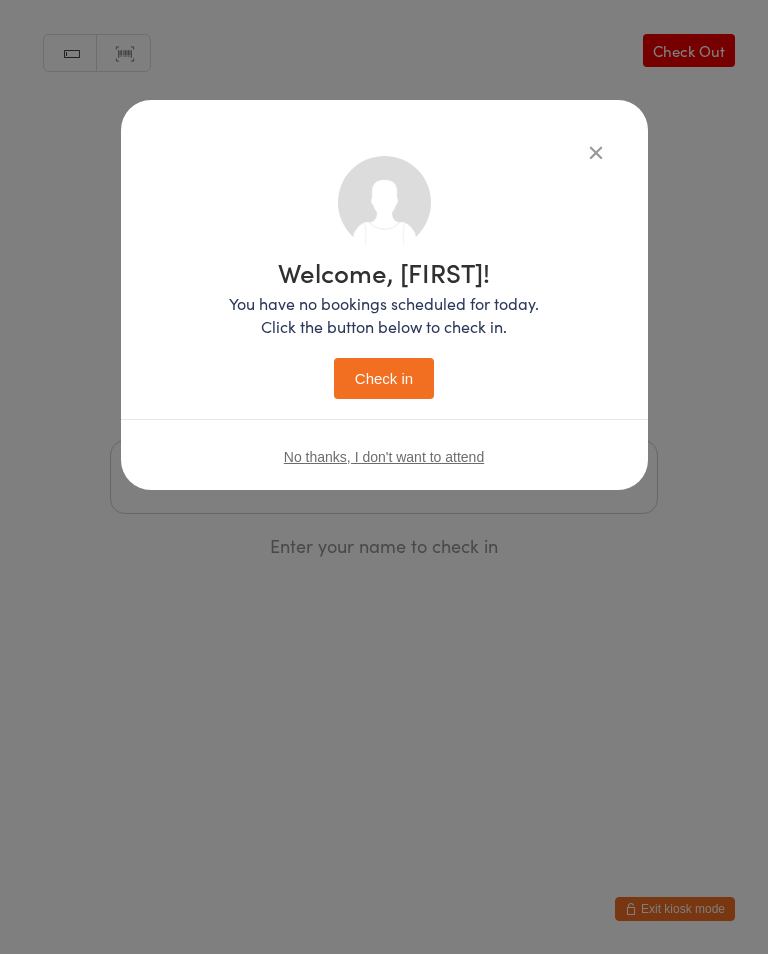 click on "Welcome, [FIRST]! You have no bookings scheduled for today. Click the button below to check in. Check in" at bounding box center [384, 329] 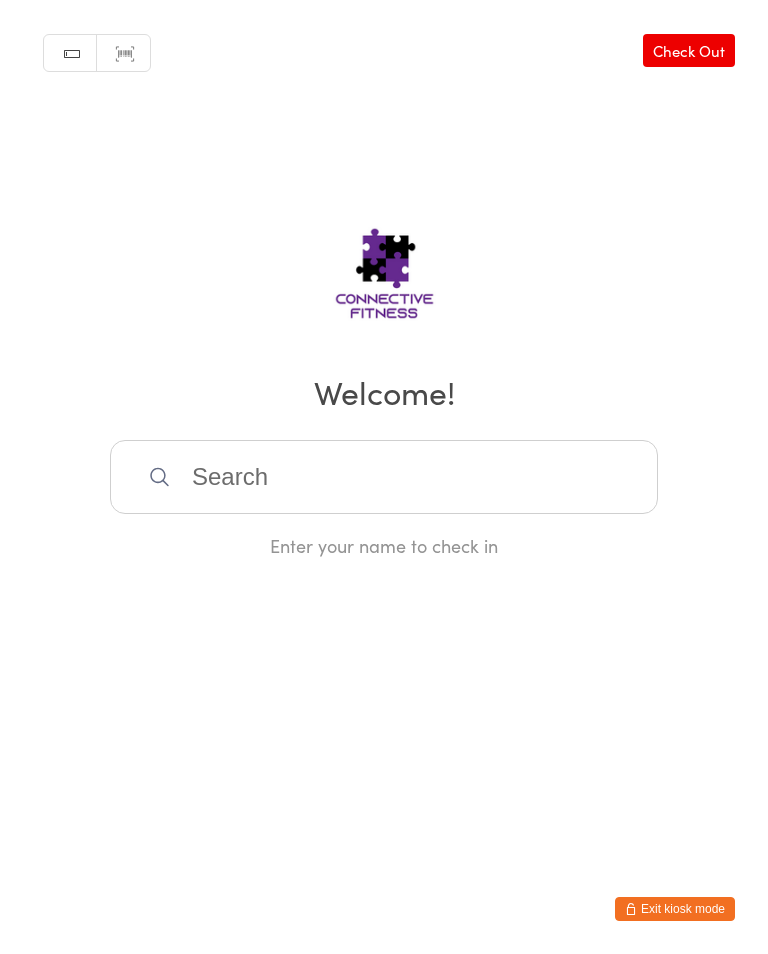 click at bounding box center (384, 477) 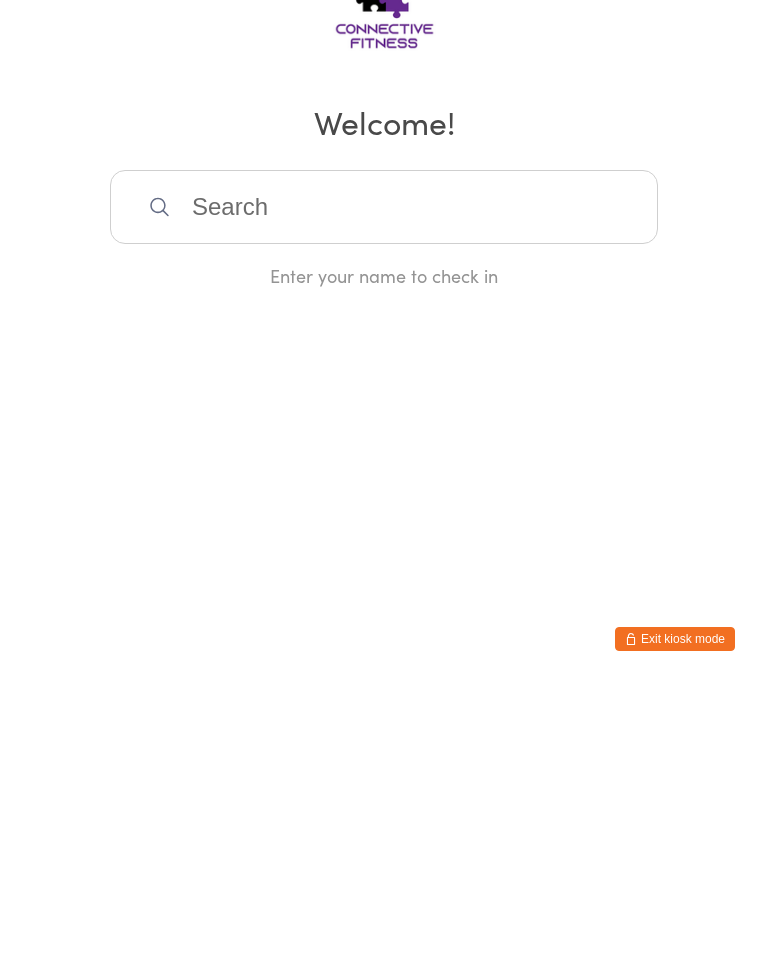 scroll, scrollTop: 0, scrollLeft: 0, axis: both 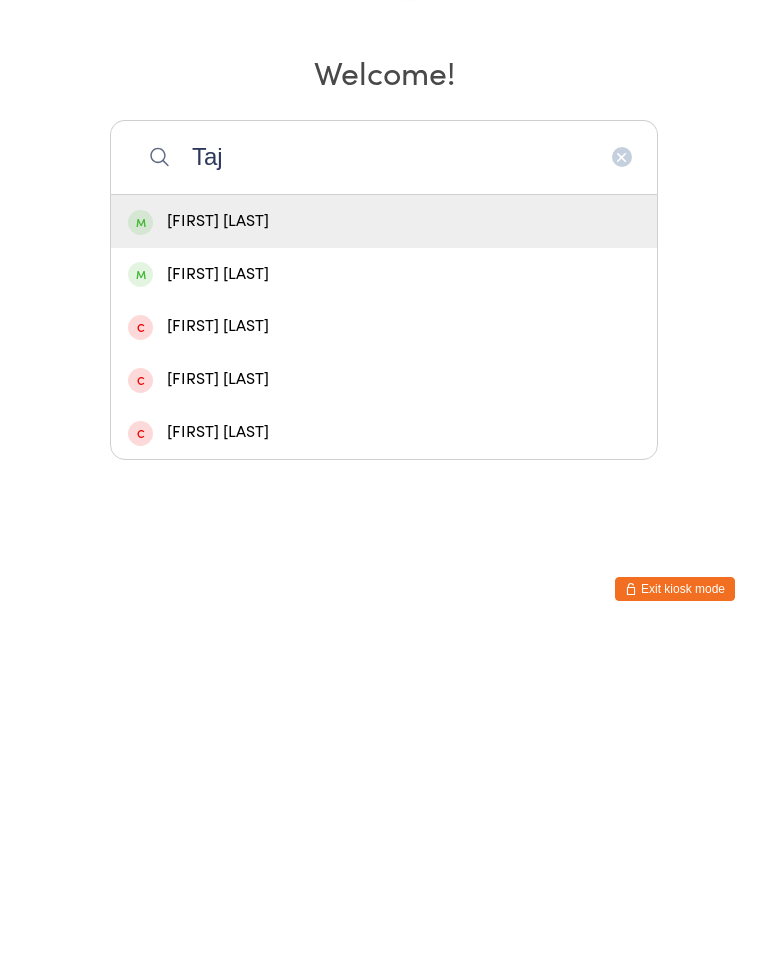 type on "Taj" 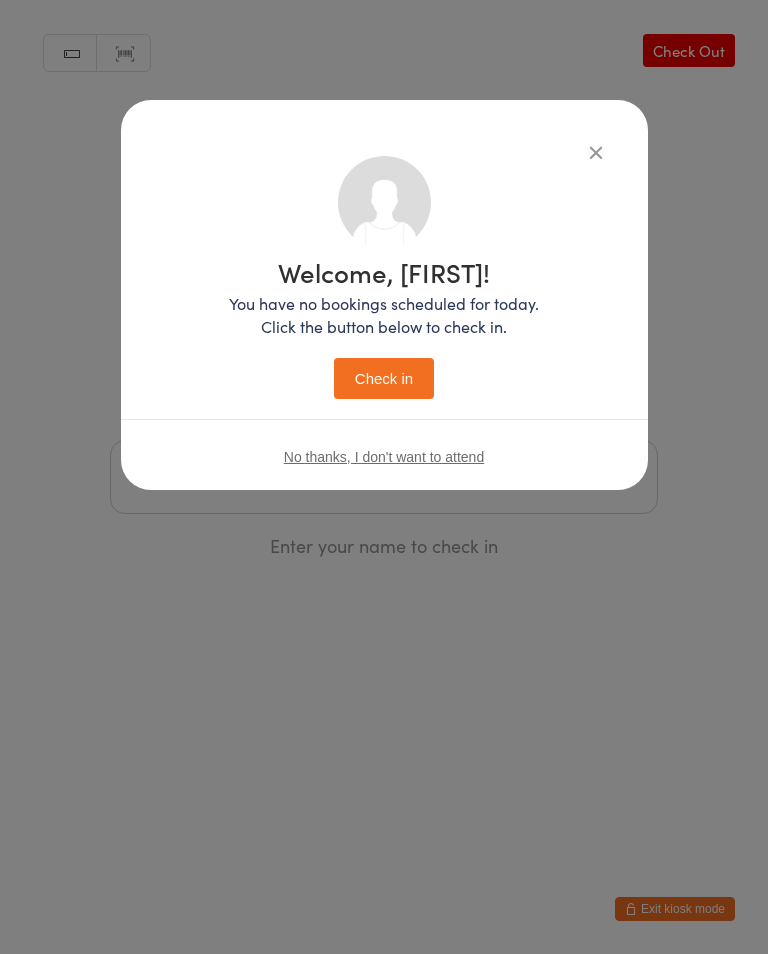 click on "Check in" at bounding box center (384, 378) 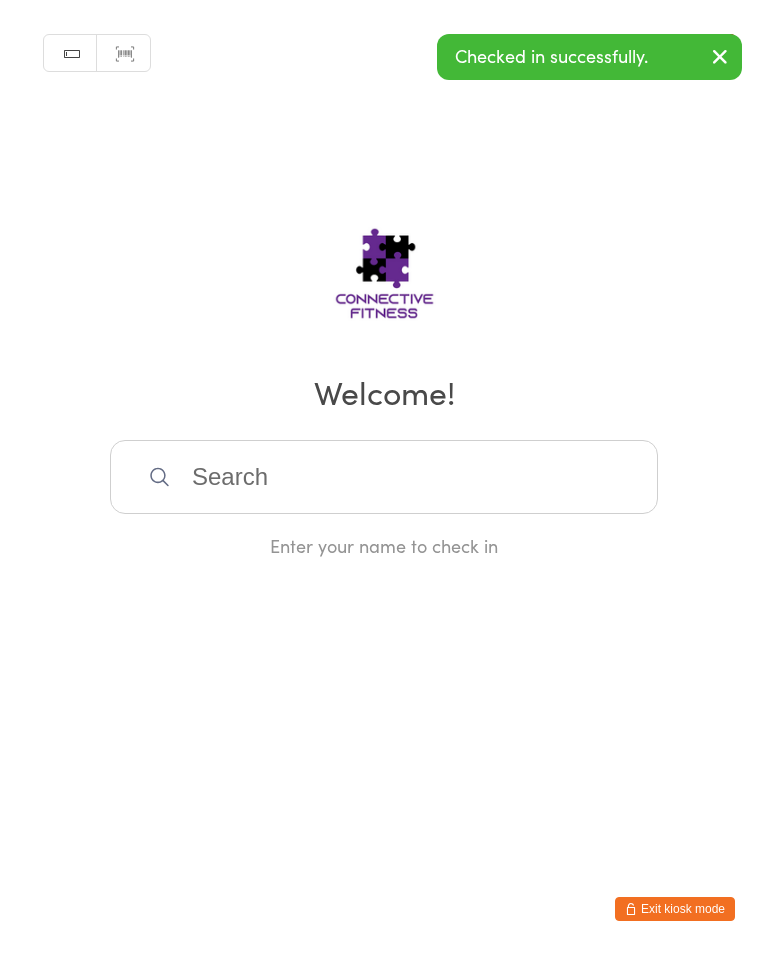 click at bounding box center (384, 477) 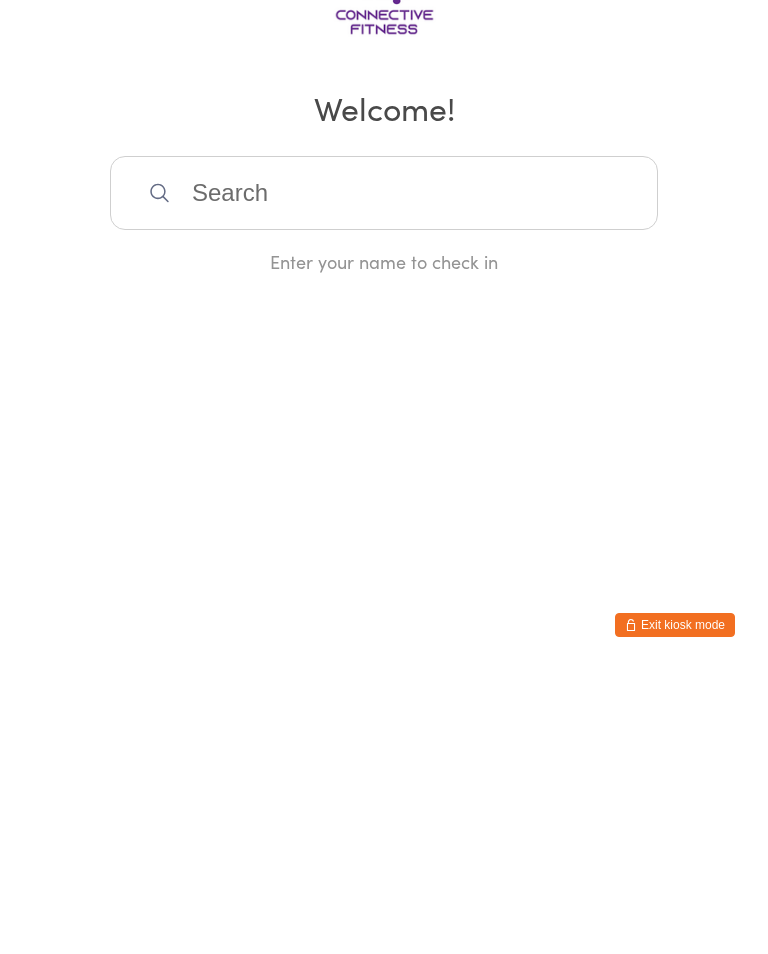 scroll, scrollTop: 0, scrollLeft: 0, axis: both 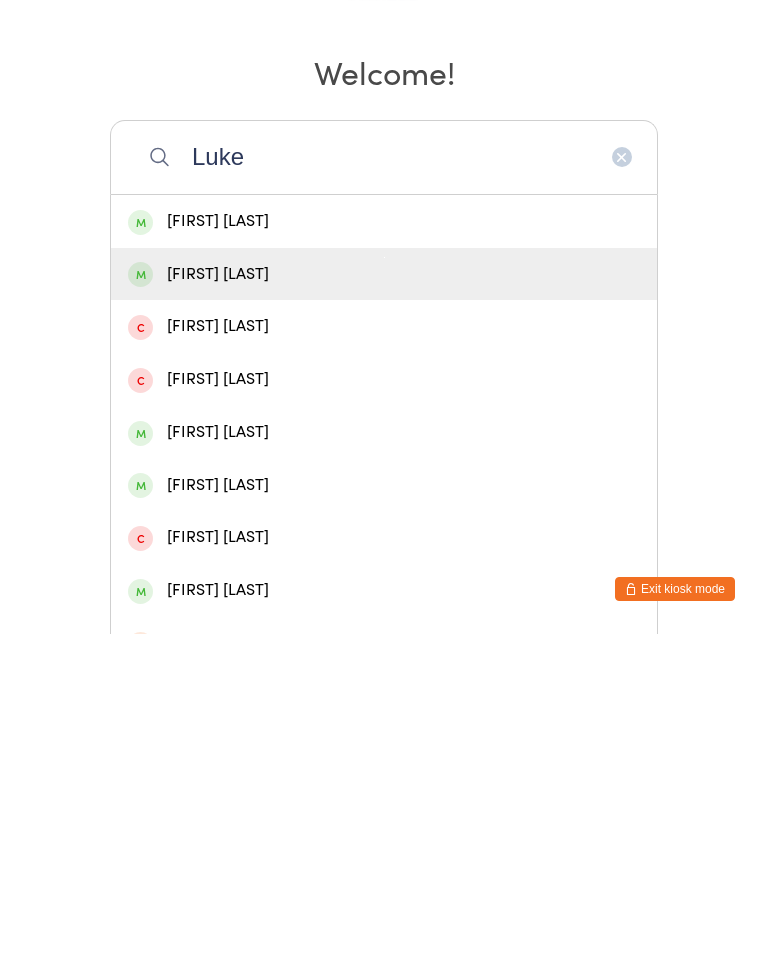 type on "Luke" 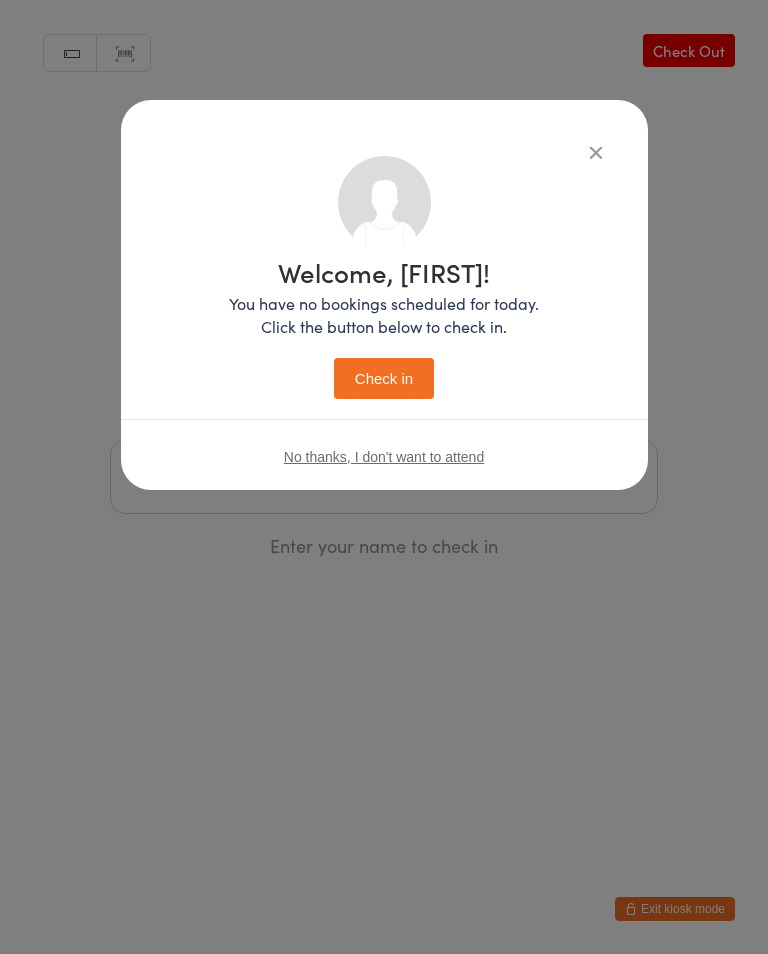 click on "Check in" at bounding box center (384, 378) 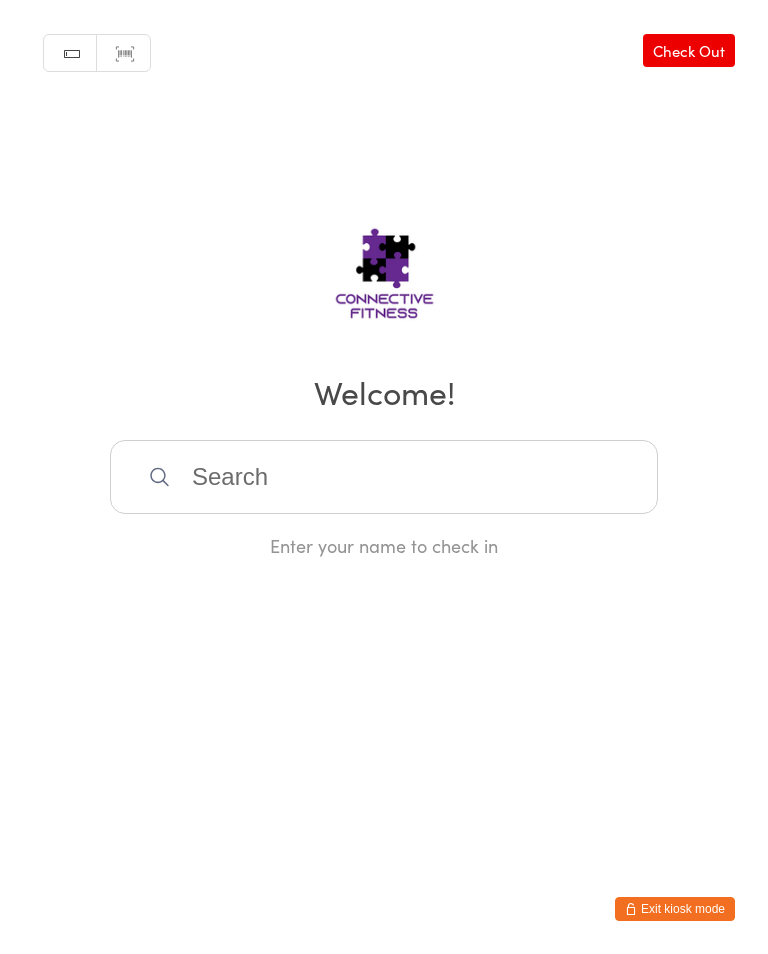 click at bounding box center [384, 477] 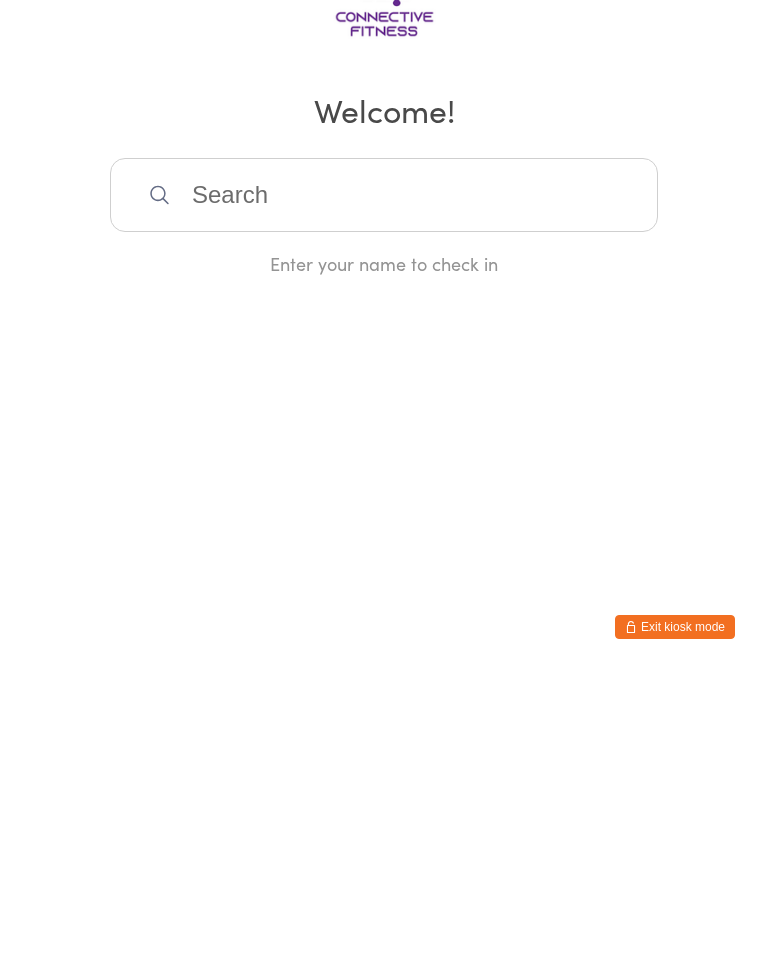 scroll, scrollTop: 0, scrollLeft: 0, axis: both 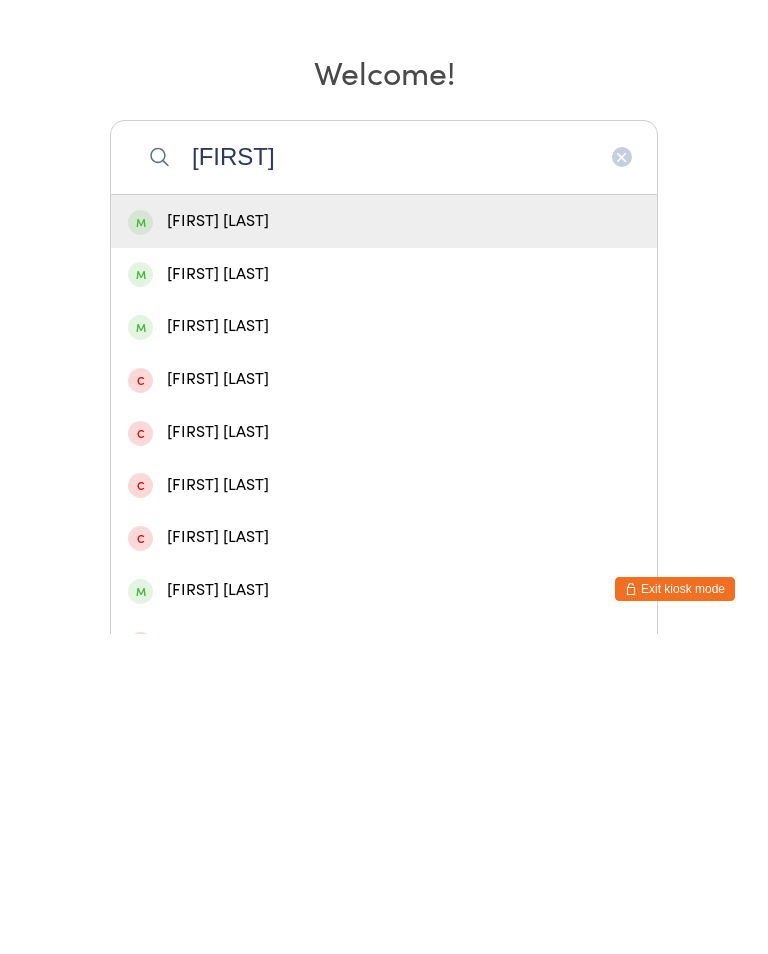 type on "[FIRST]" 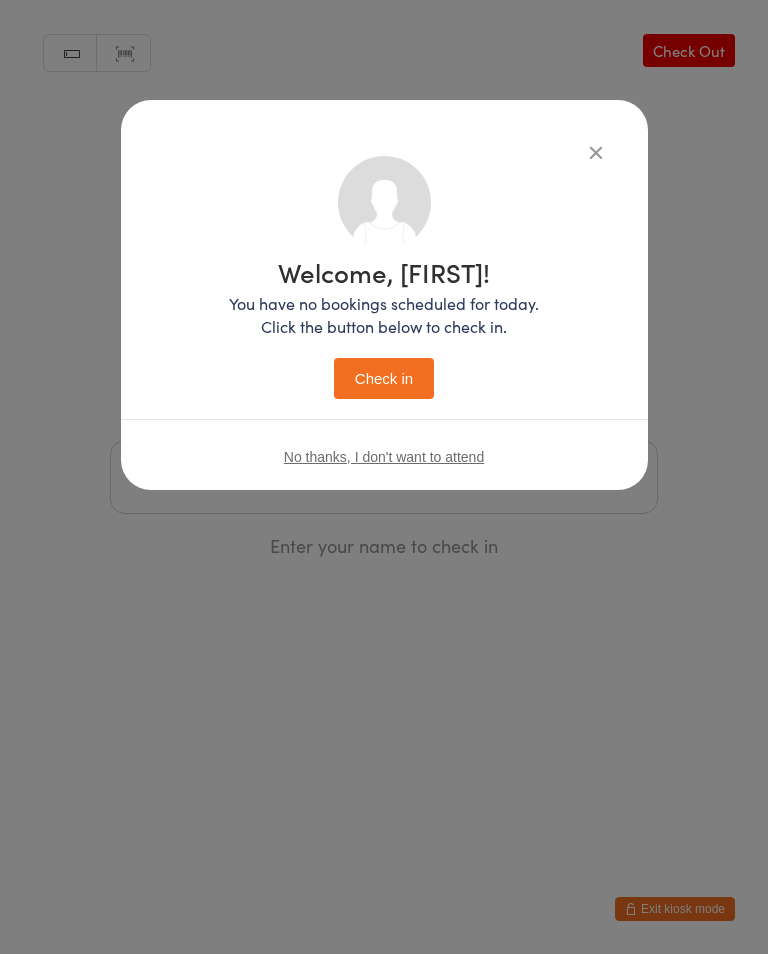 click on "Check in" at bounding box center (384, 378) 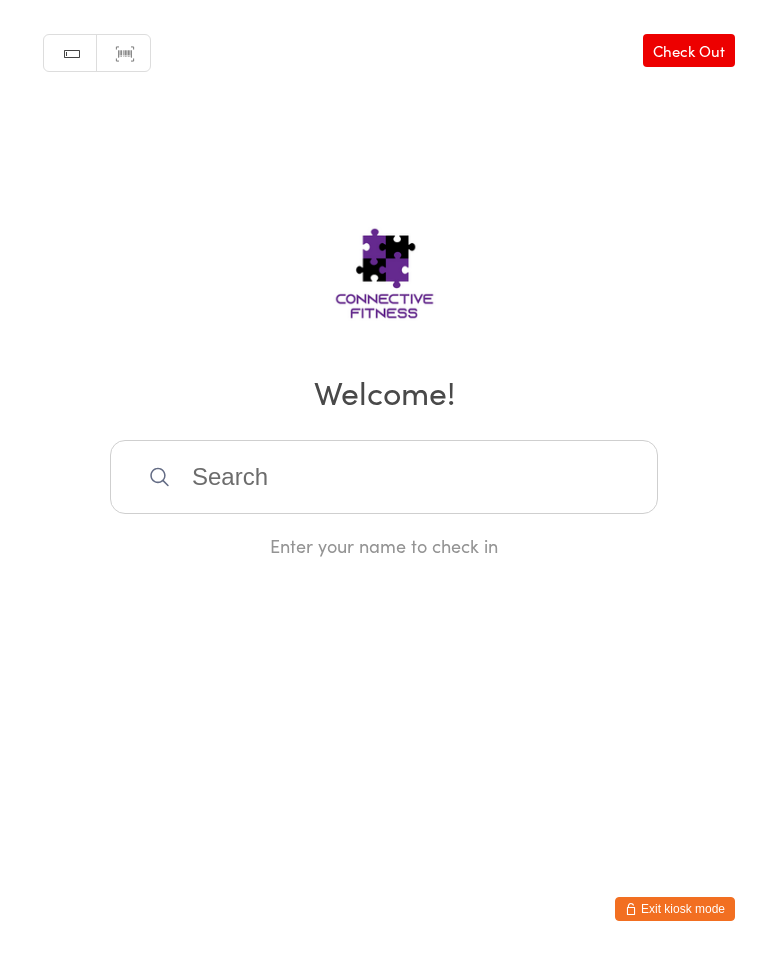click at bounding box center (384, 477) 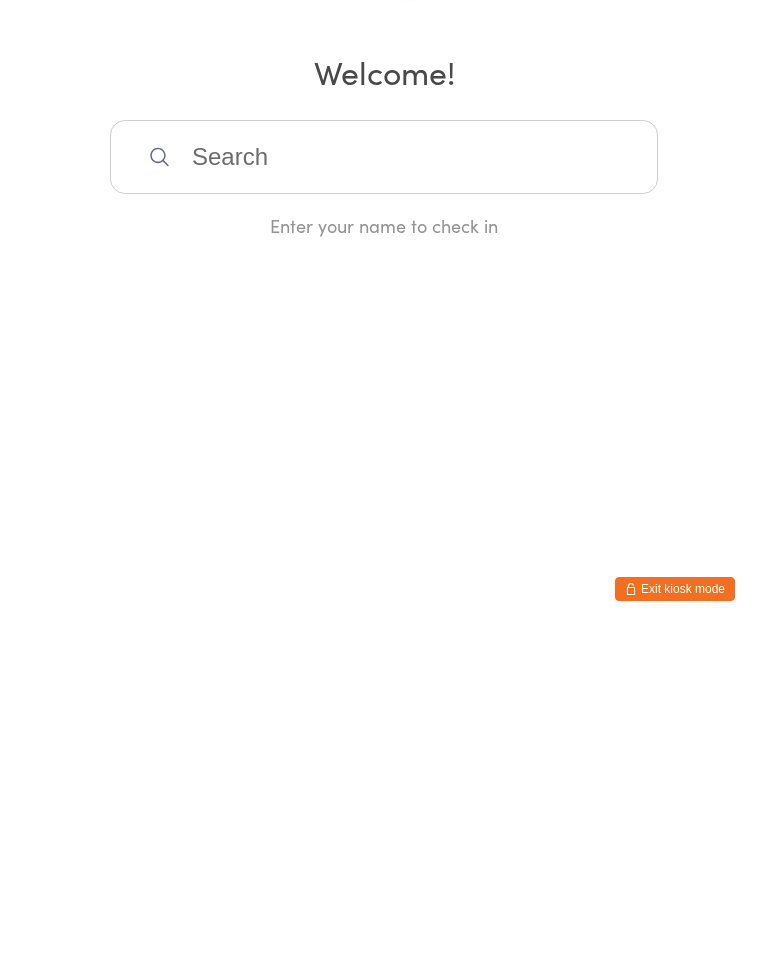 scroll, scrollTop: 0, scrollLeft: 0, axis: both 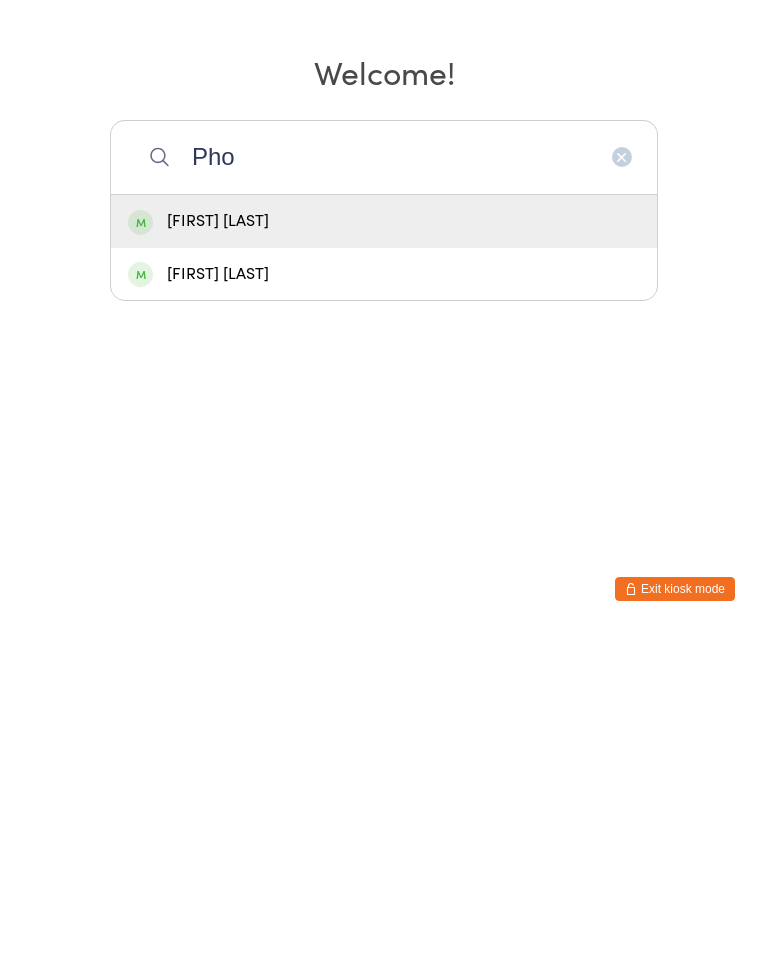type on "Pho" 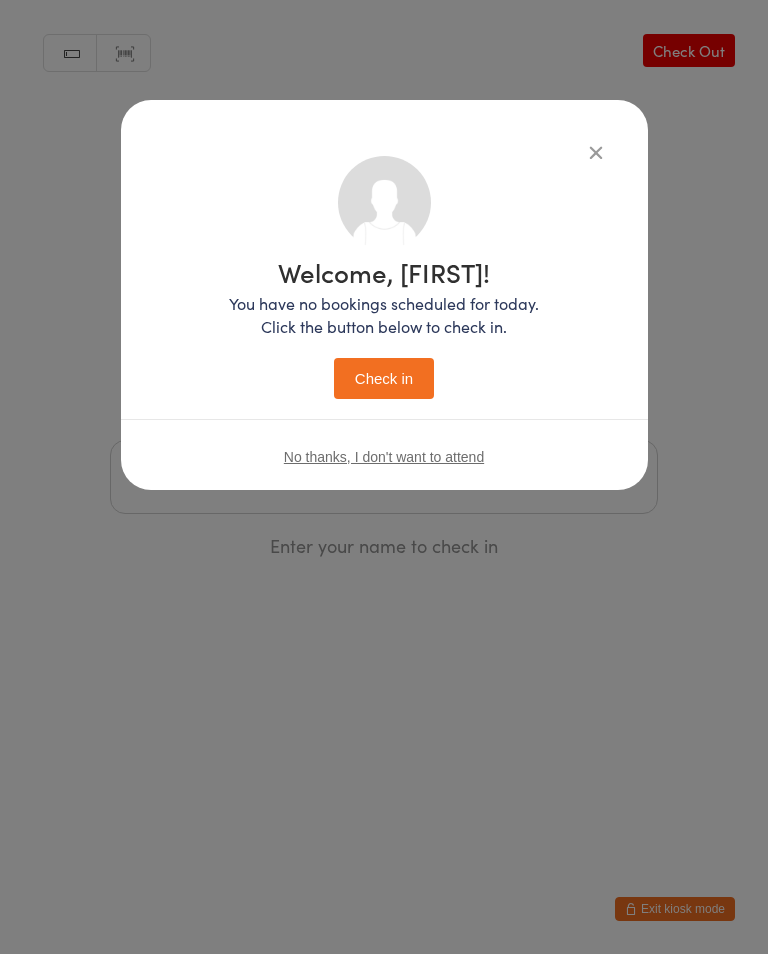 click on "Check in" at bounding box center (384, 378) 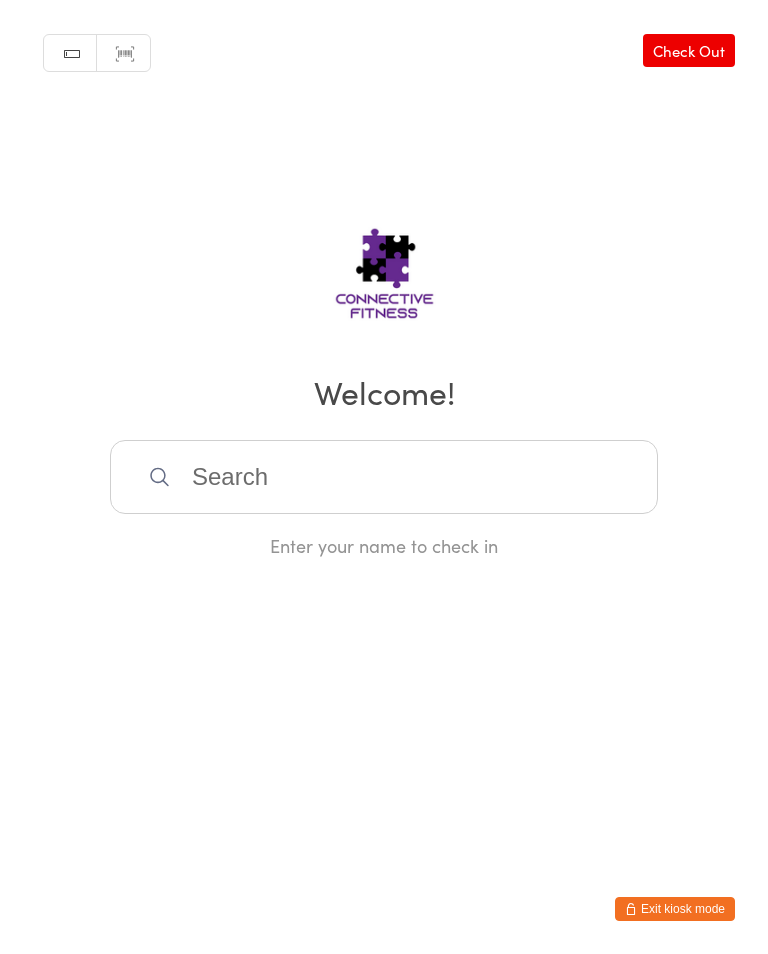 click at bounding box center (384, 477) 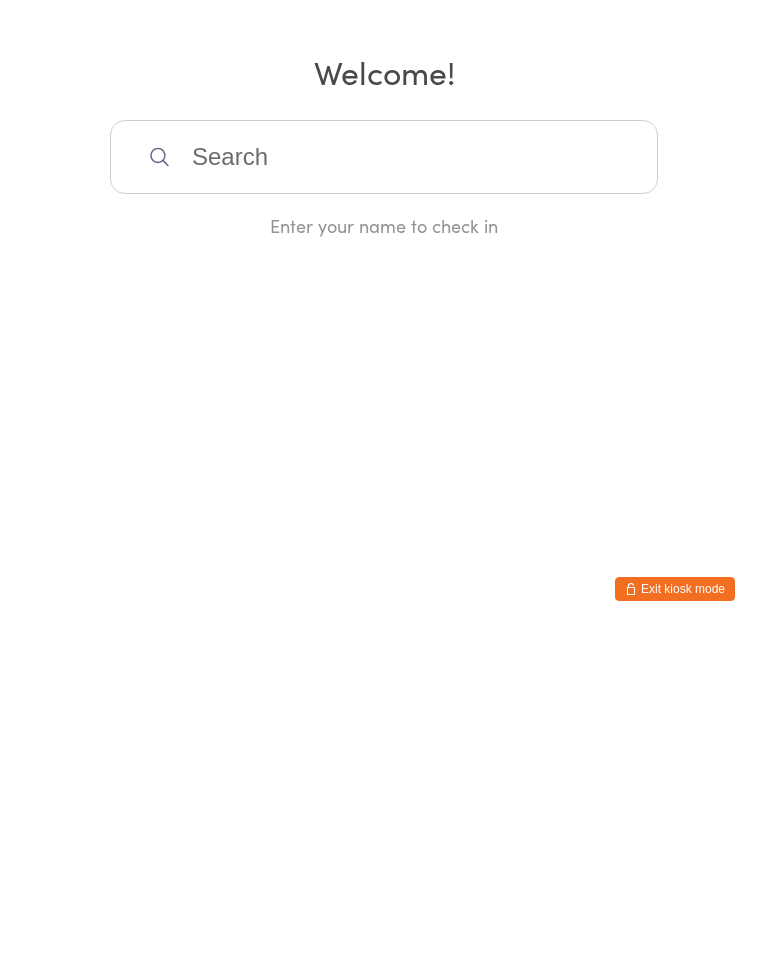 scroll, scrollTop: 0, scrollLeft: 0, axis: both 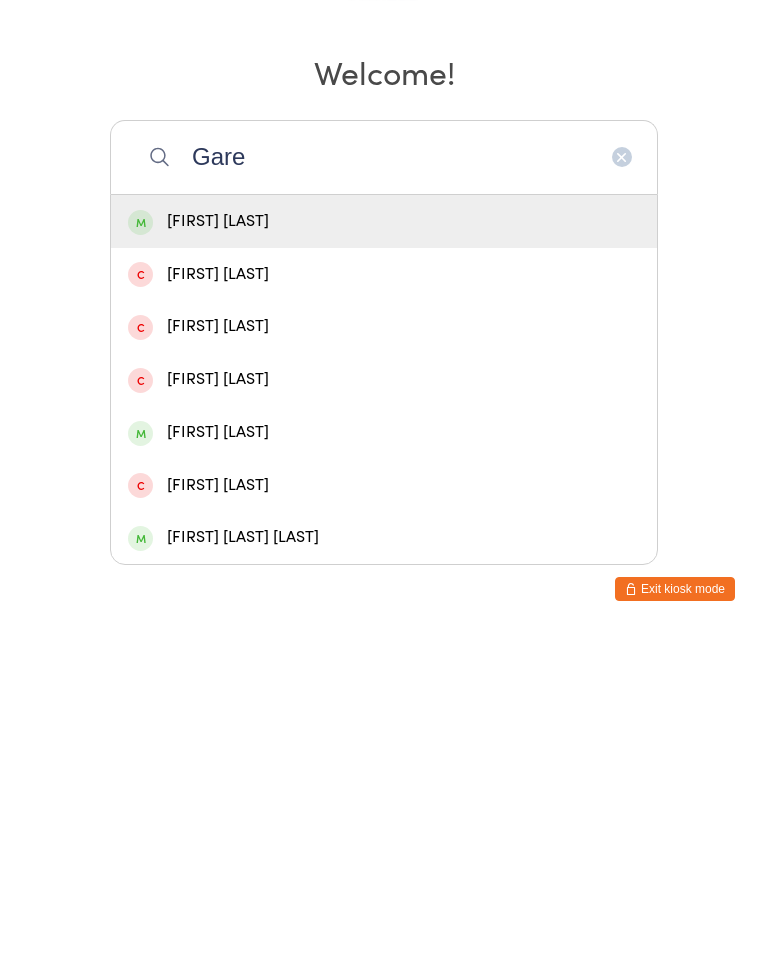 type on "Gare" 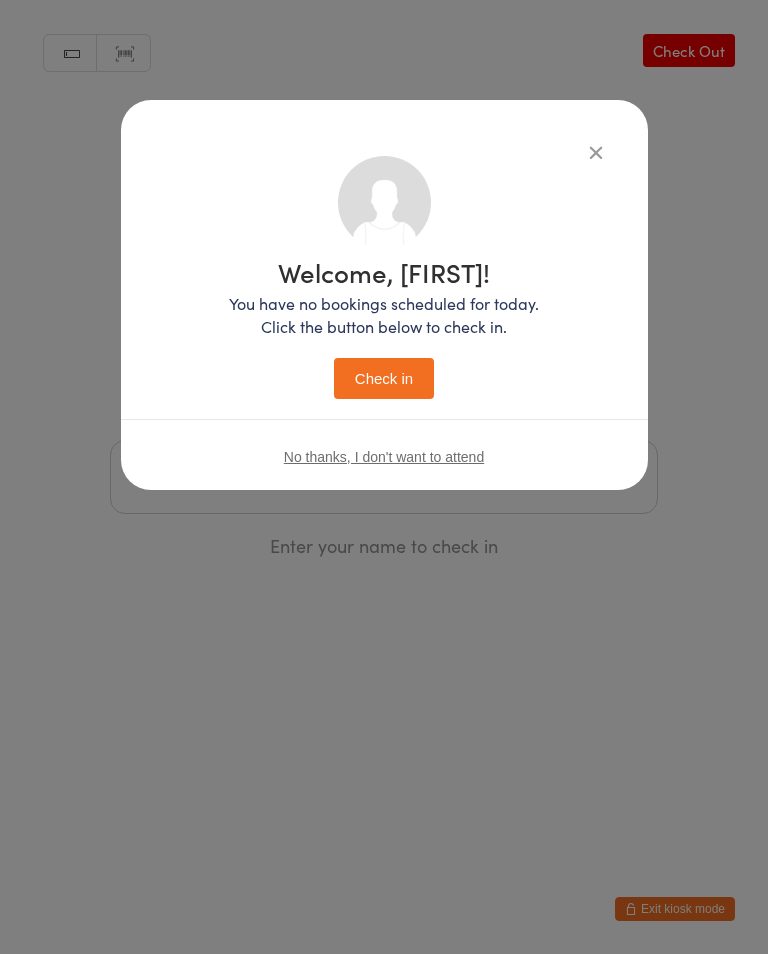 click on "Check in" at bounding box center [384, 378] 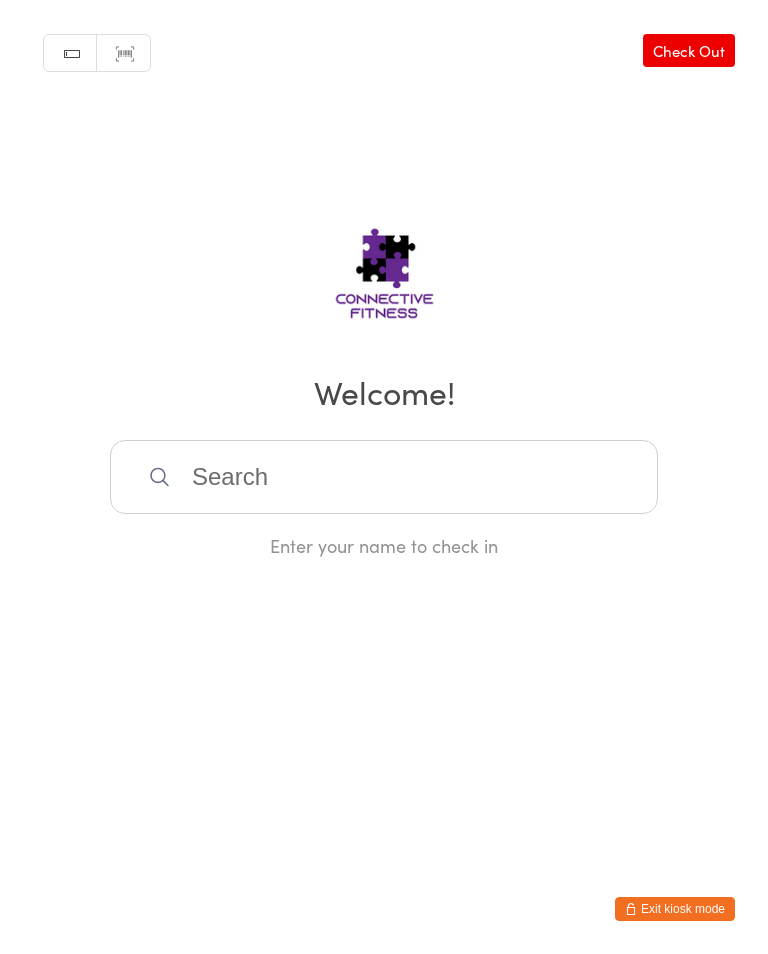 click at bounding box center (384, 477) 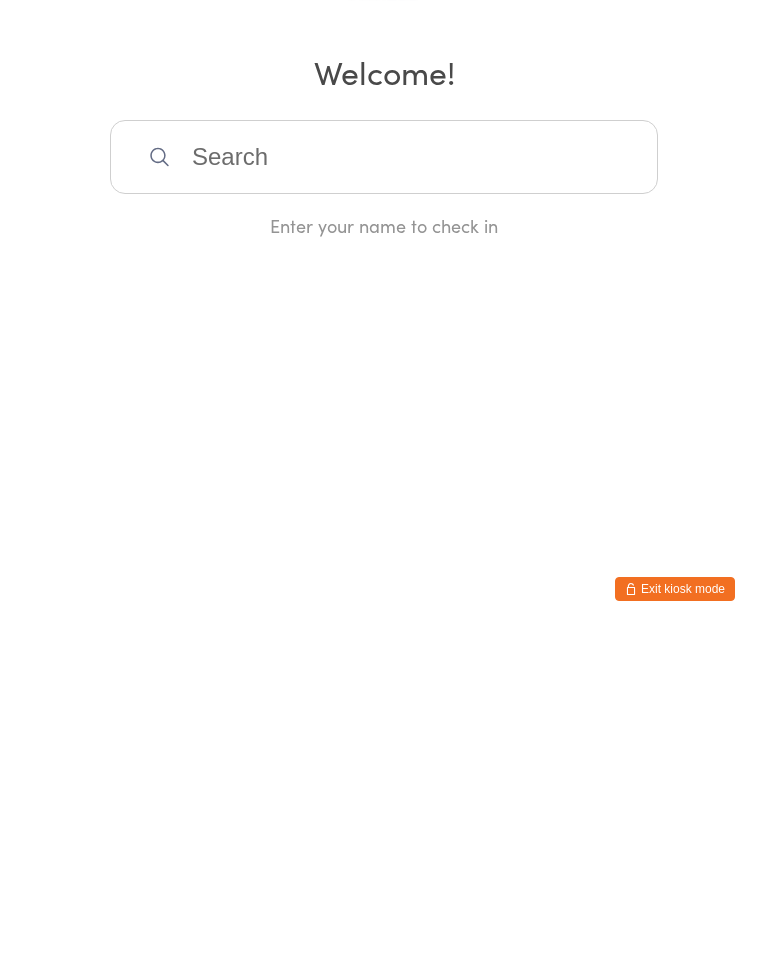 scroll, scrollTop: 0, scrollLeft: 0, axis: both 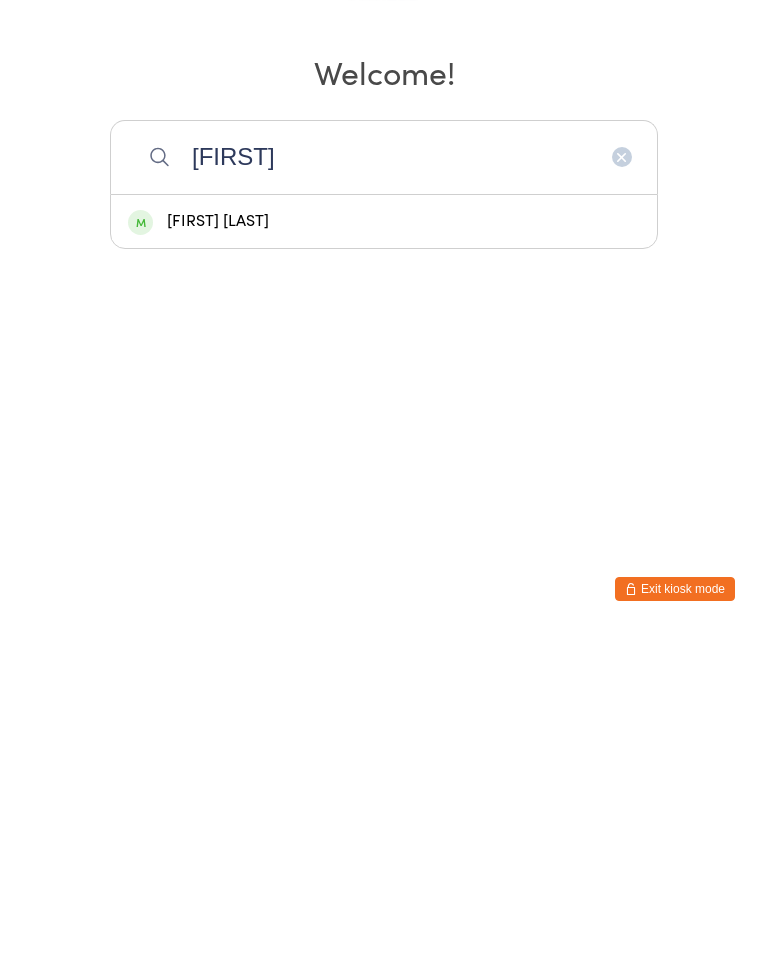 type on "[FIRST]" 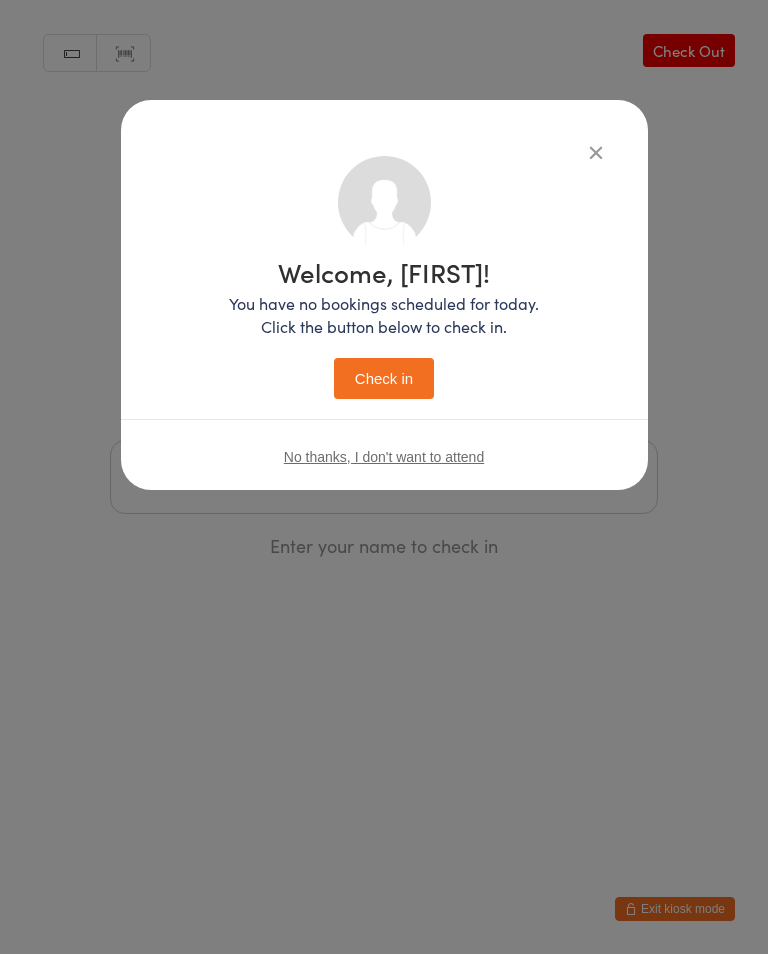 click on "Check in" at bounding box center (384, 378) 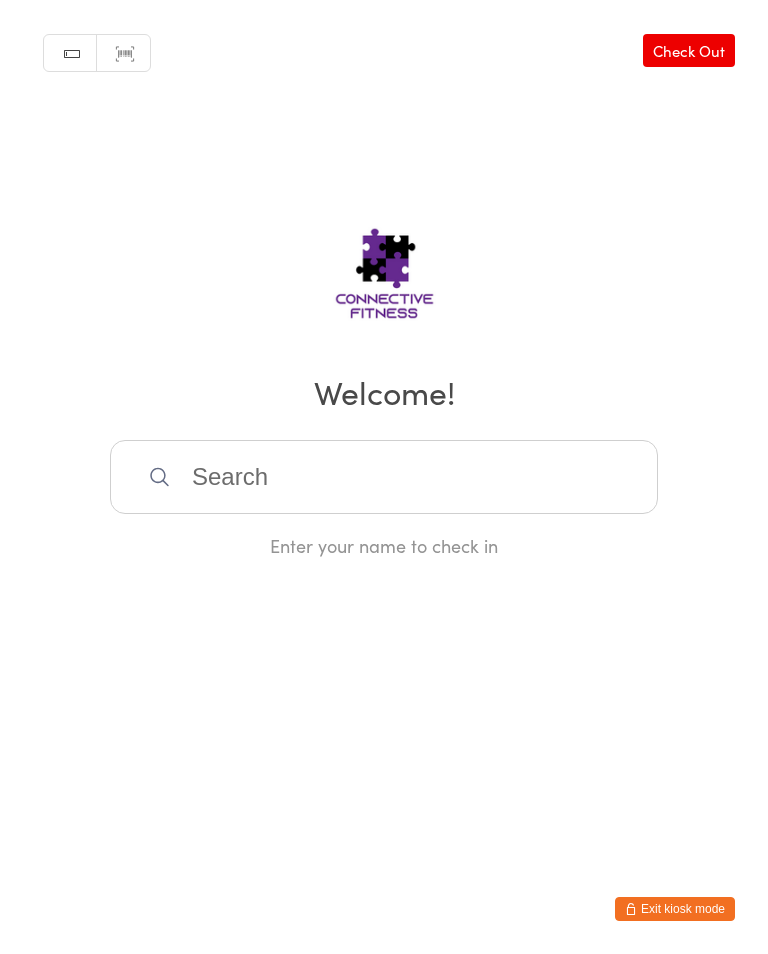 click on "Check Out" at bounding box center (689, 50) 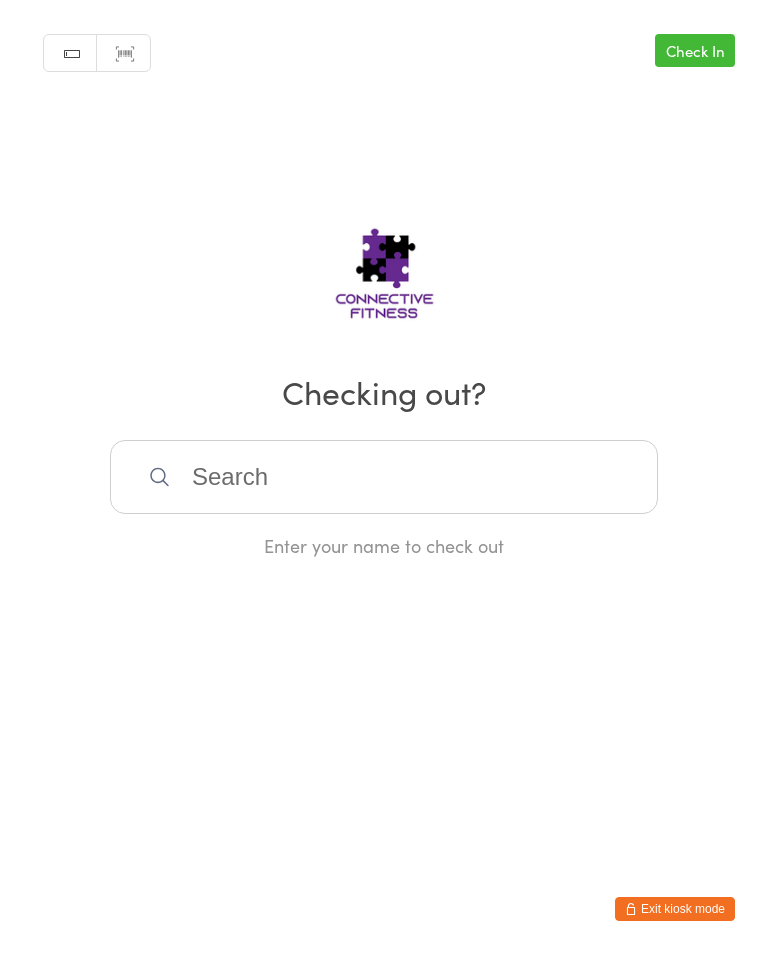 click at bounding box center [384, 477] 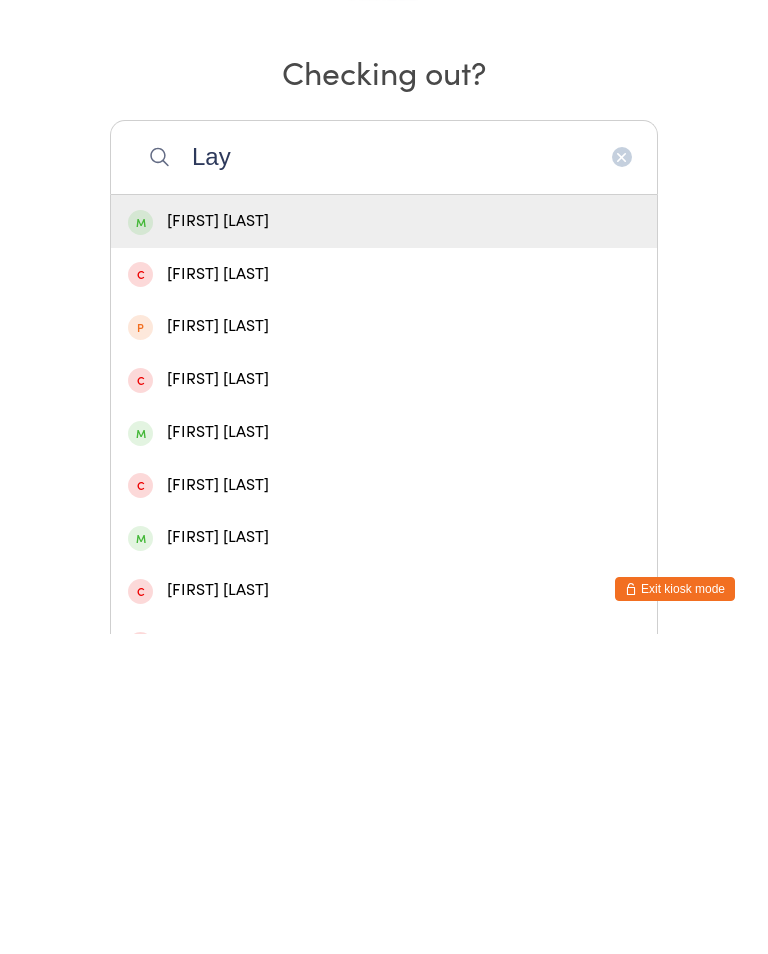 type on "Lay" 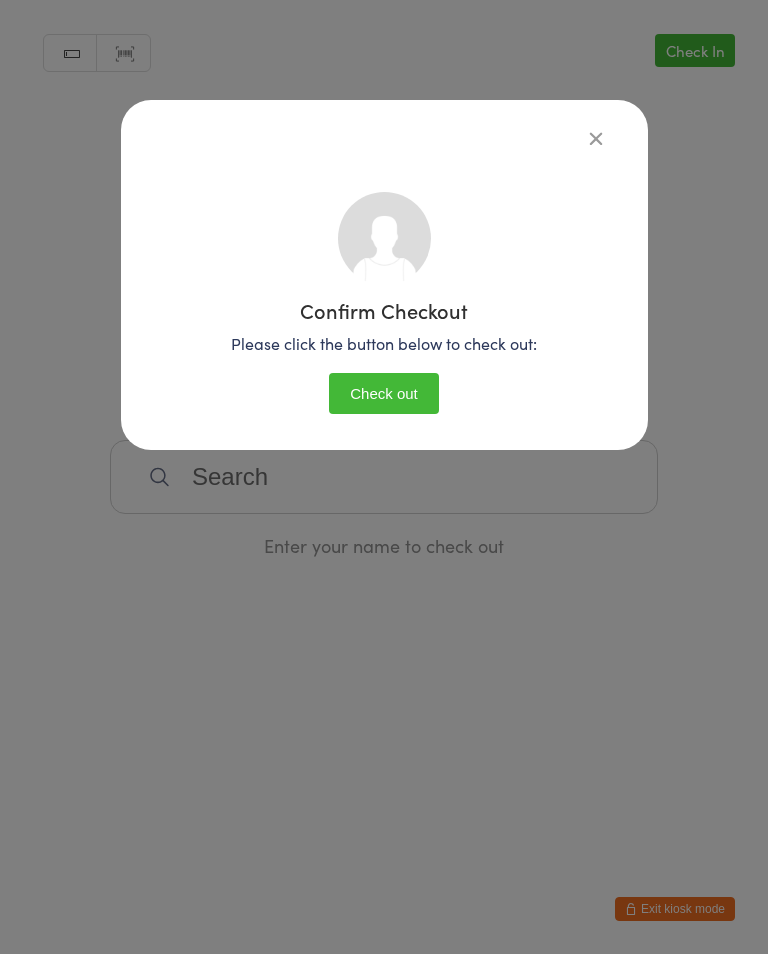 click on "Check out" at bounding box center [384, 393] 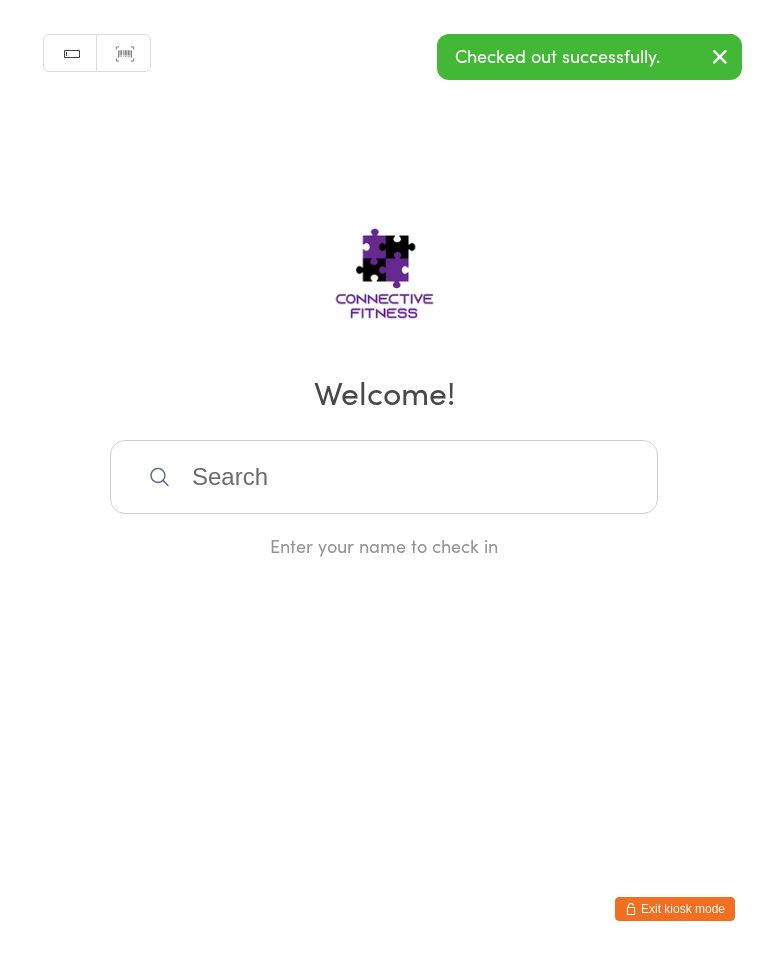 click at bounding box center [384, 477] 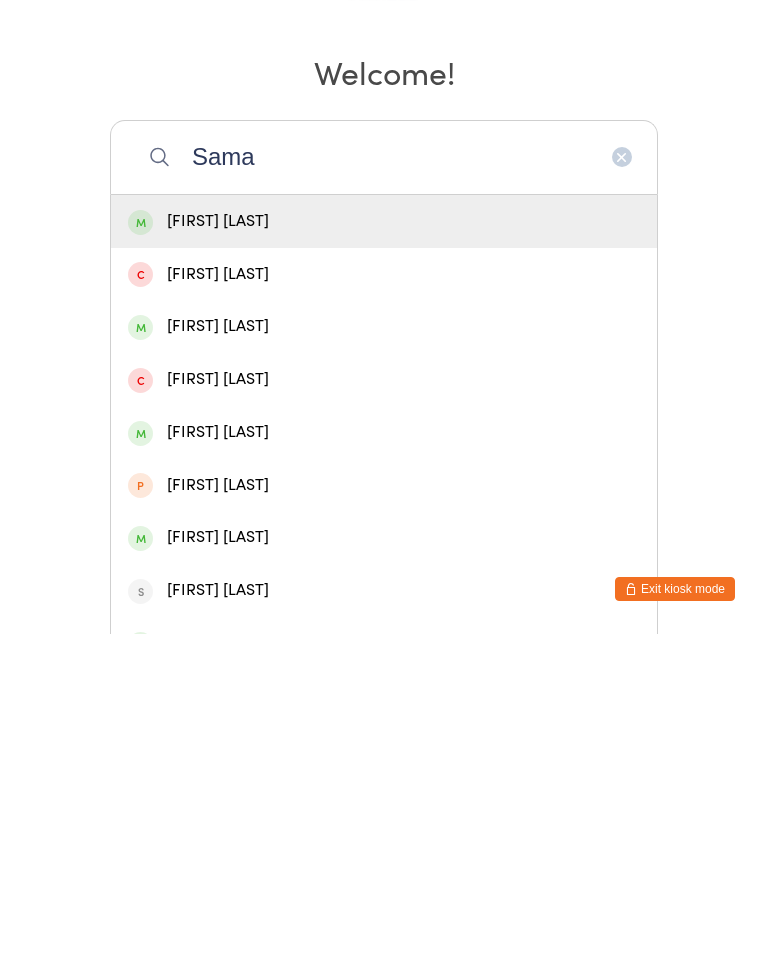 type on "Sama" 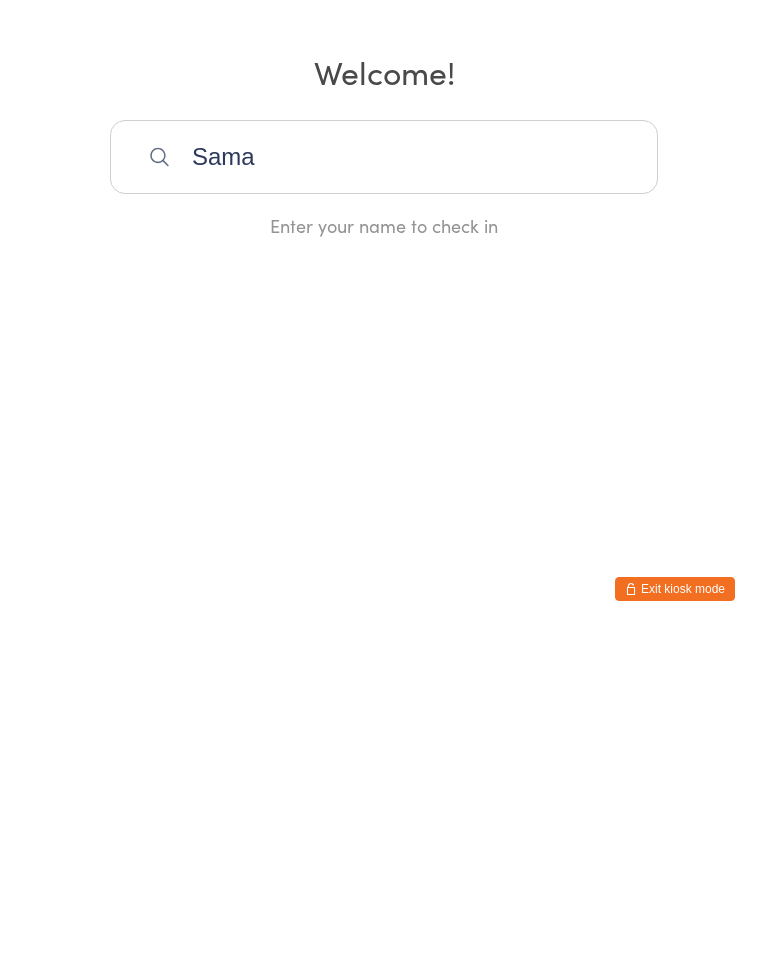 type 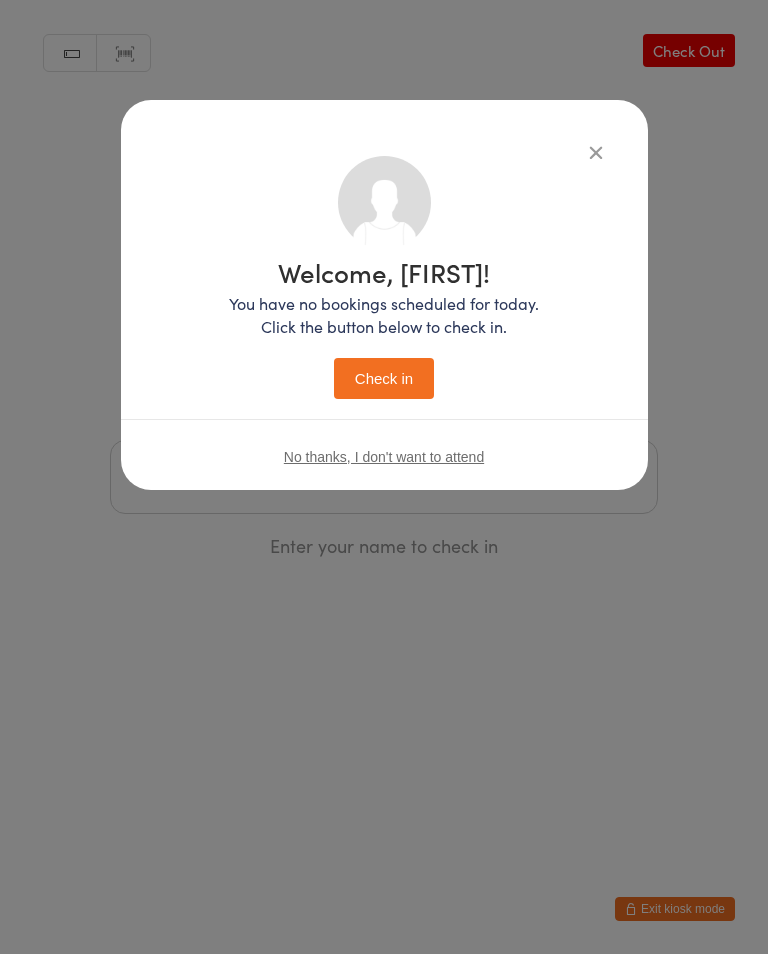 click at bounding box center (596, 152) 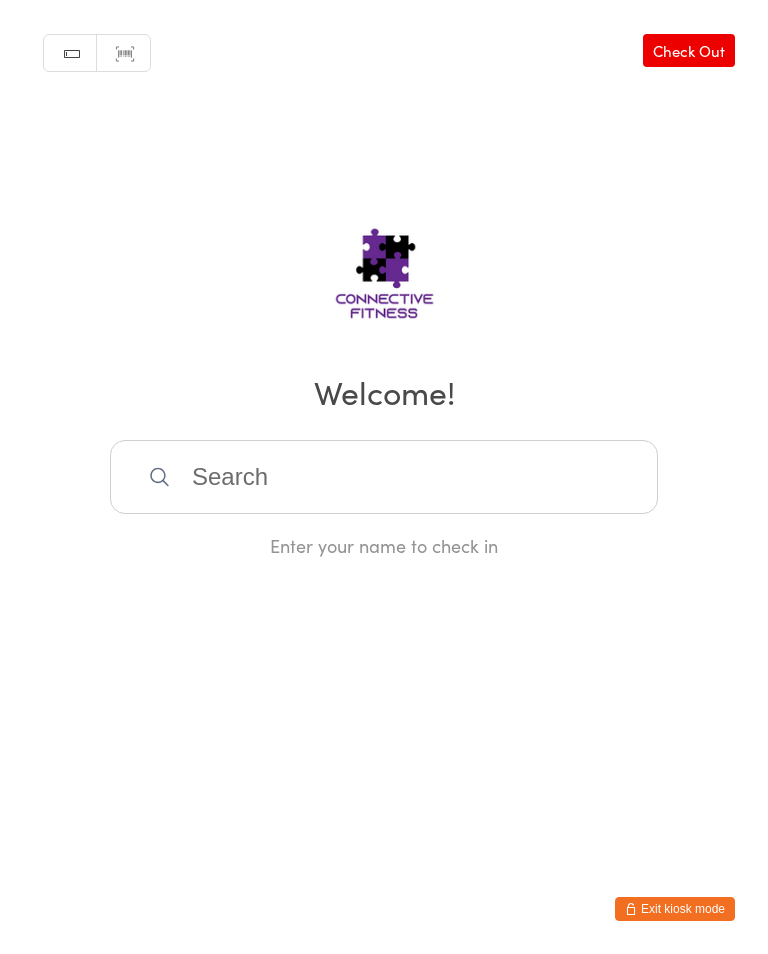 click on "Check Out" at bounding box center (689, 50) 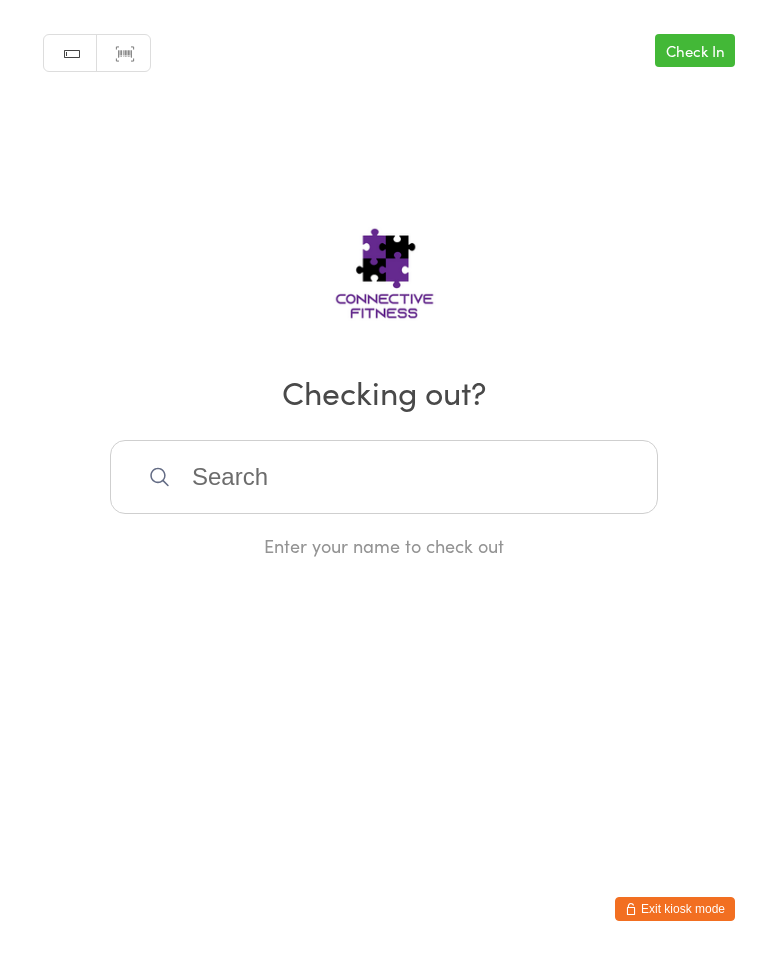 click at bounding box center [384, 477] 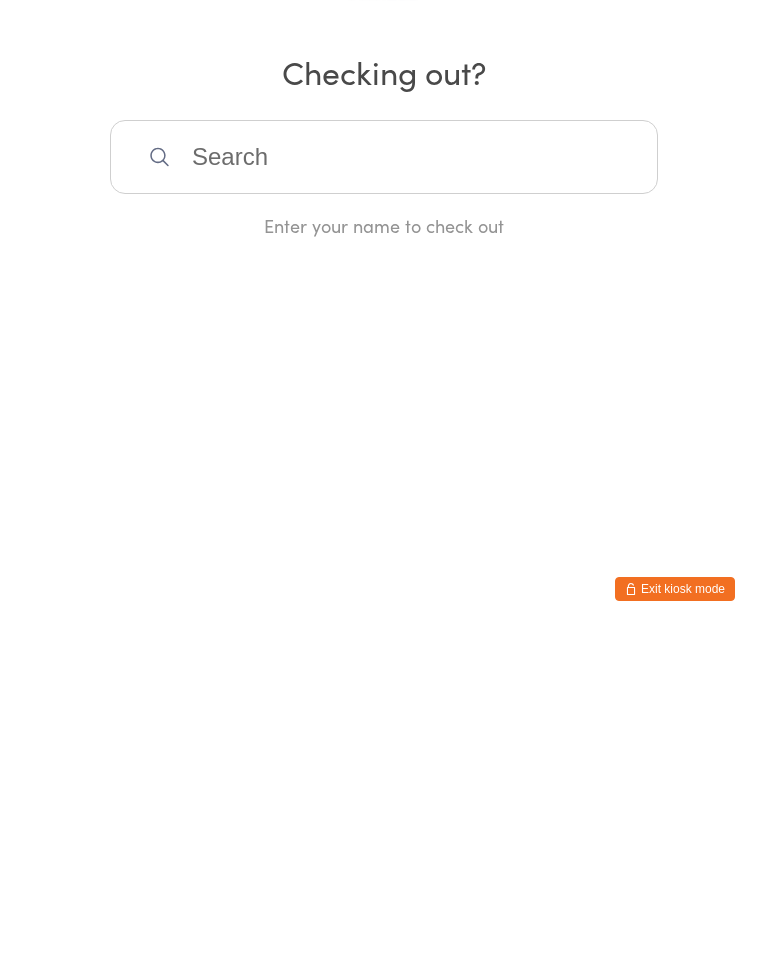 scroll, scrollTop: 0, scrollLeft: 0, axis: both 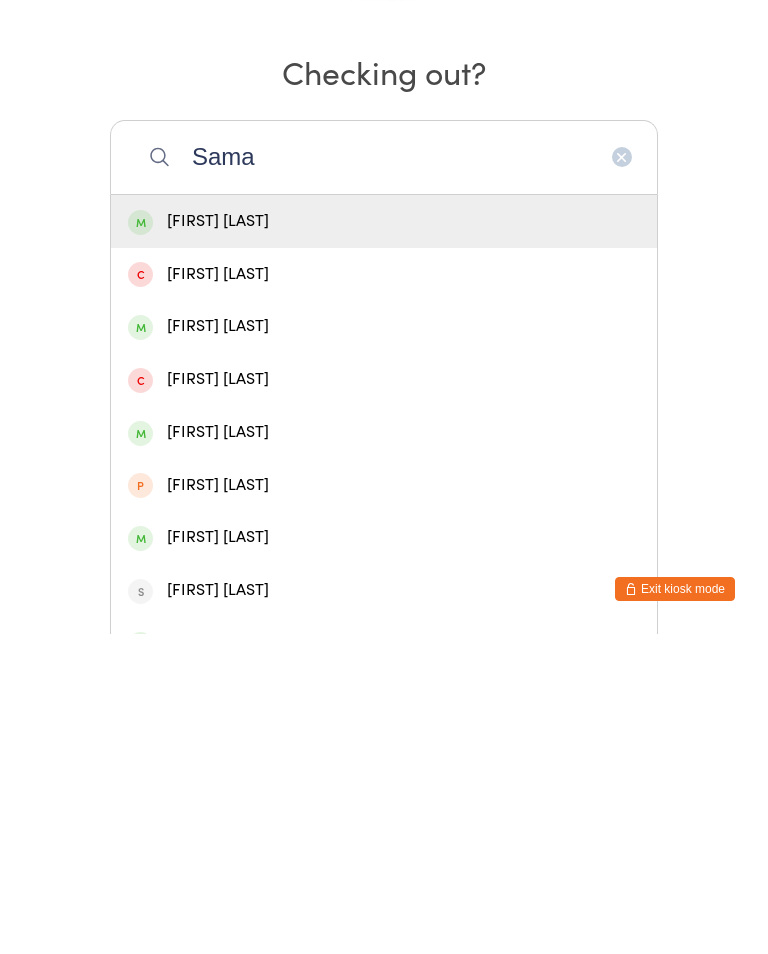 type on "Sama" 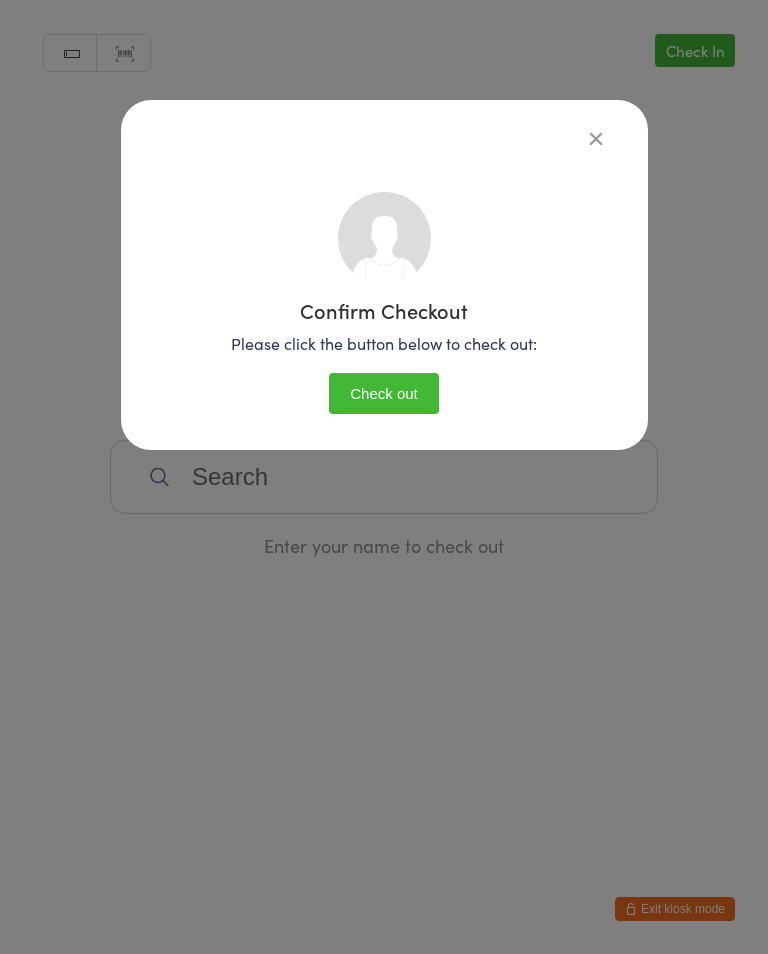 click on "Check out" at bounding box center (384, 393) 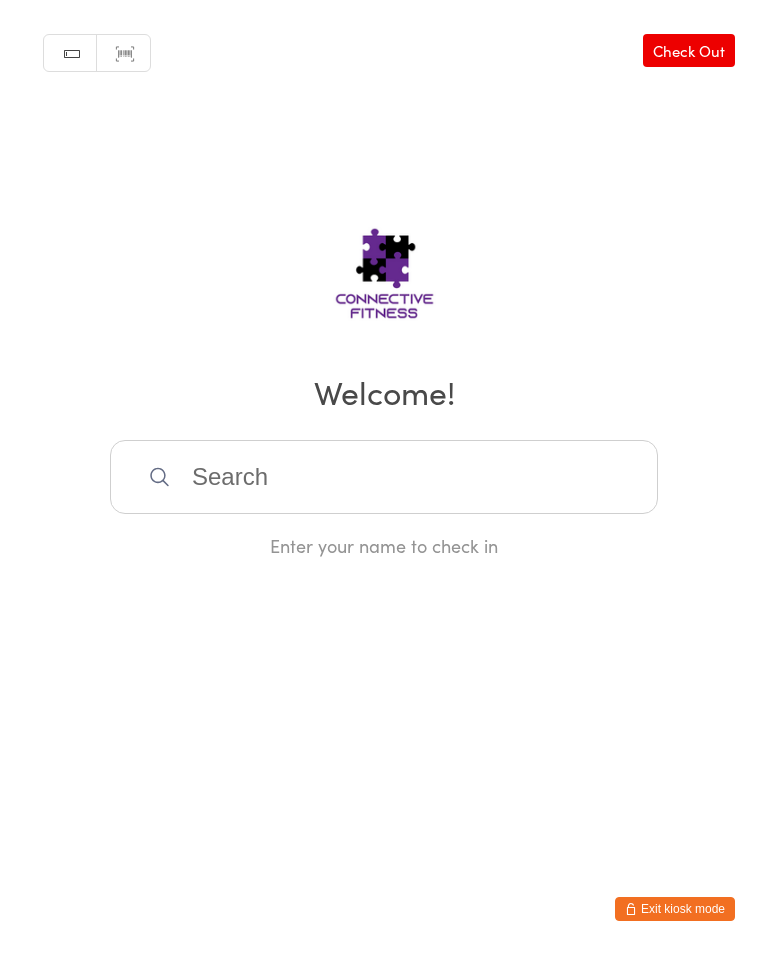 click at bounding box center (384, 477) 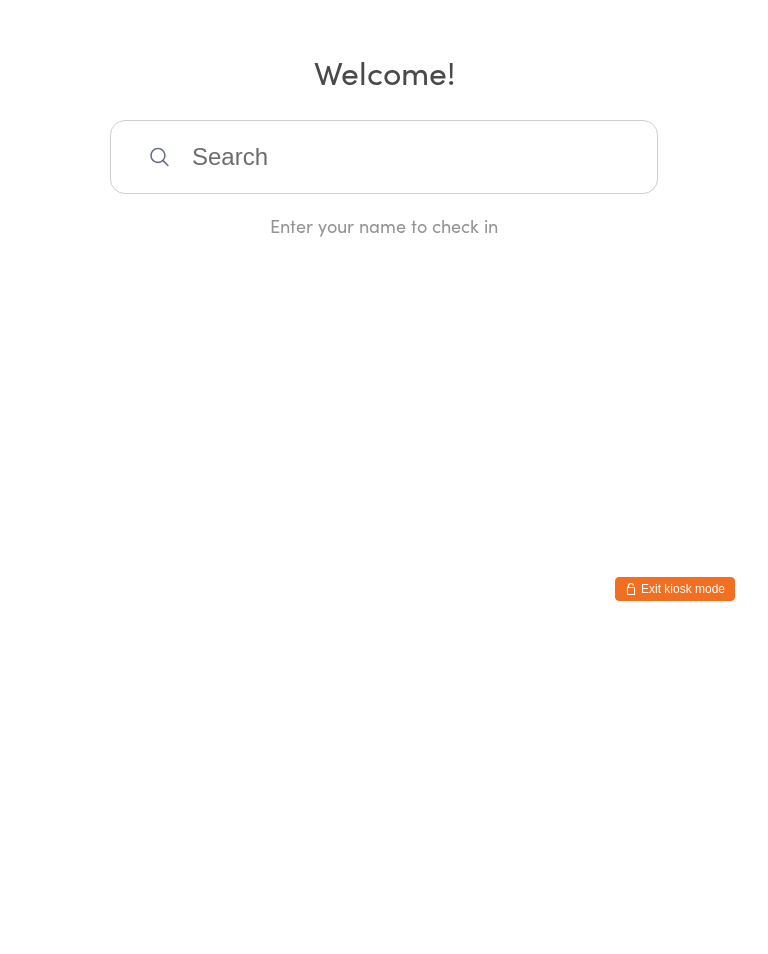scroll, scrollTop: 0, scrollLeft: 0, axis: both 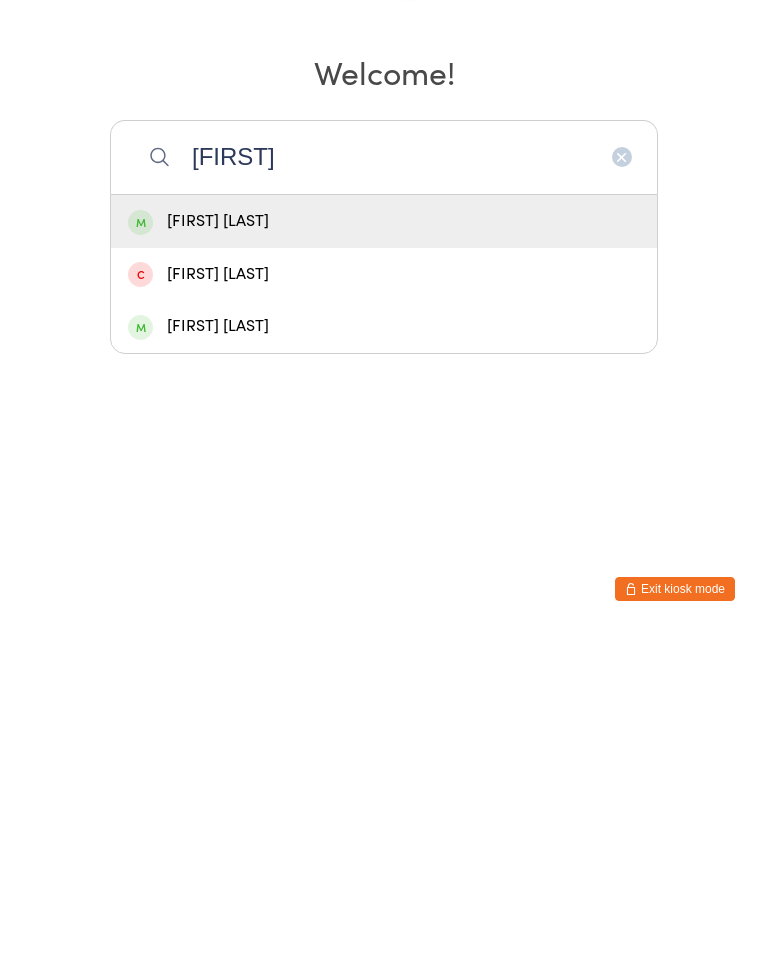 type on "[FIRST]" 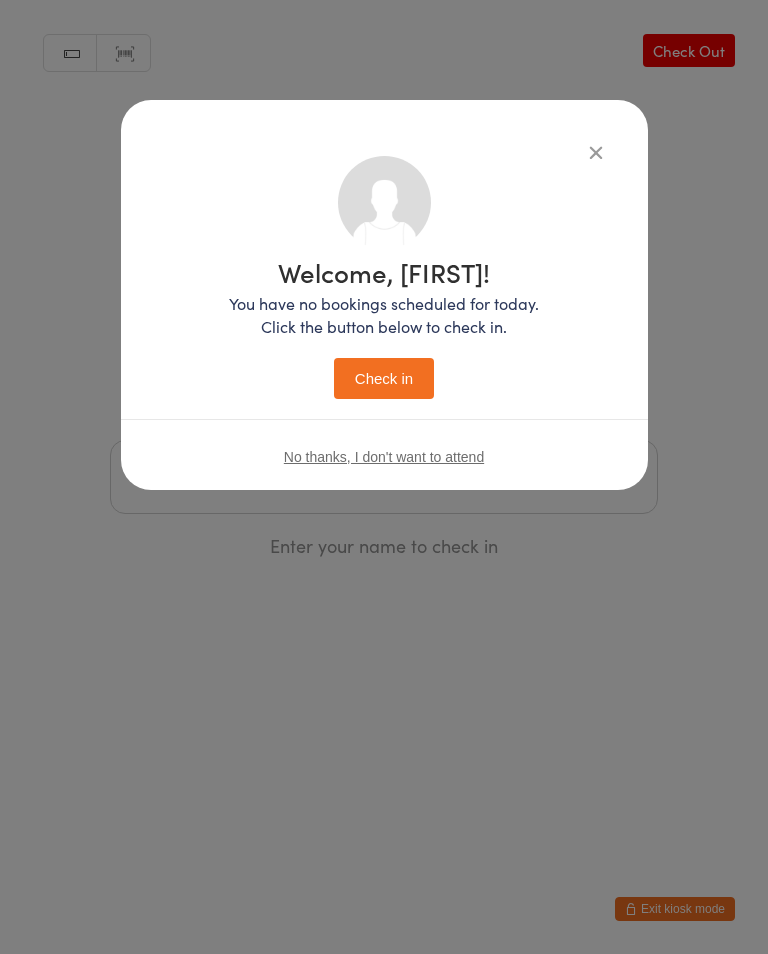 click on "Check in" at bounding box center [384, 378] 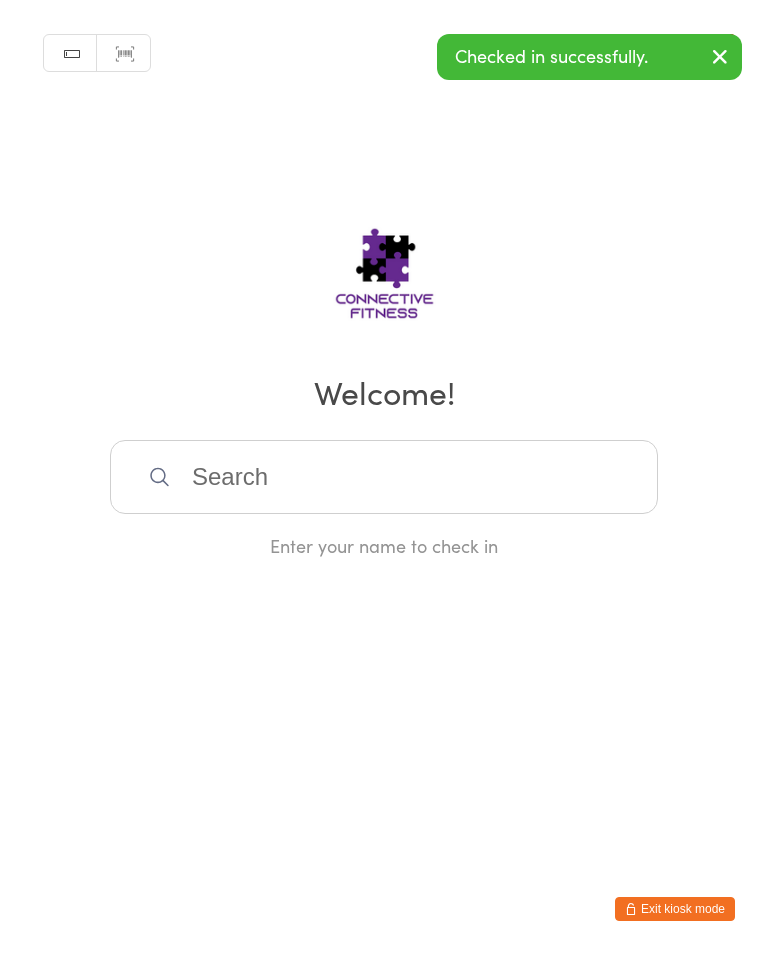 click at bounding box center [384, 477] 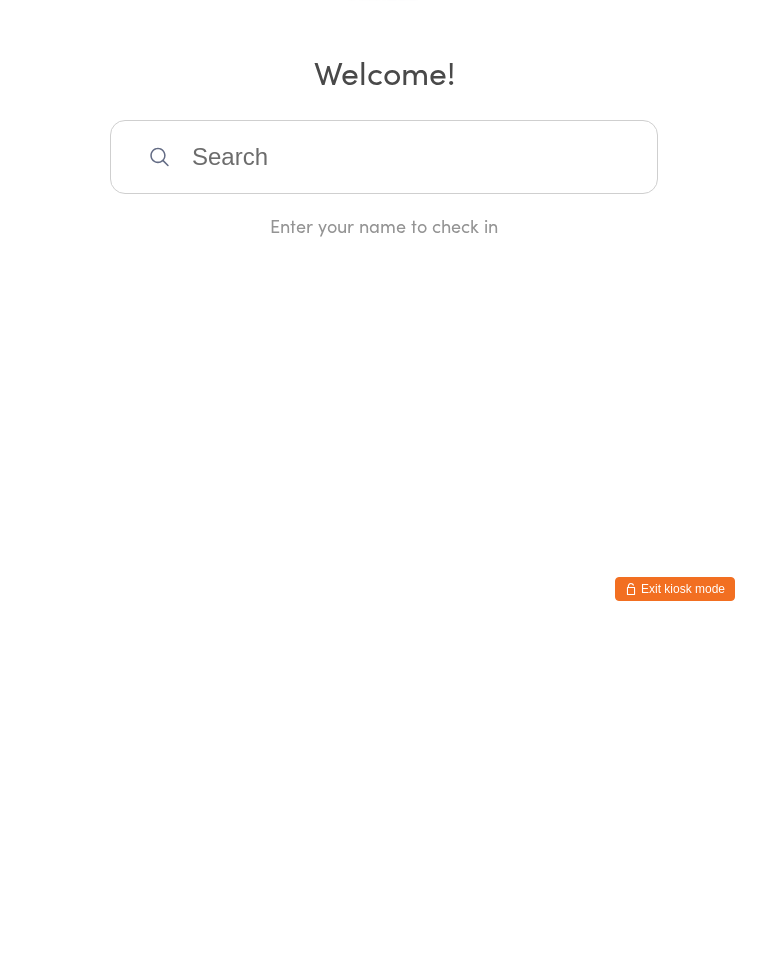 scroll, scrollTop: 0, scrollLeft: 0, axis: both 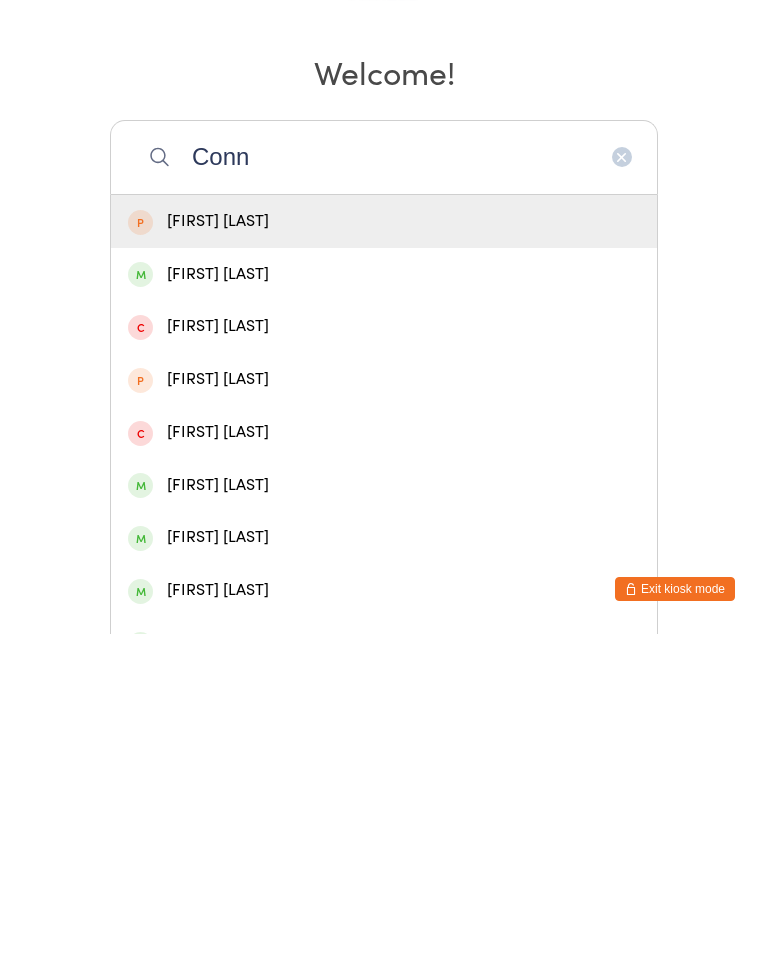 type on "Conn" 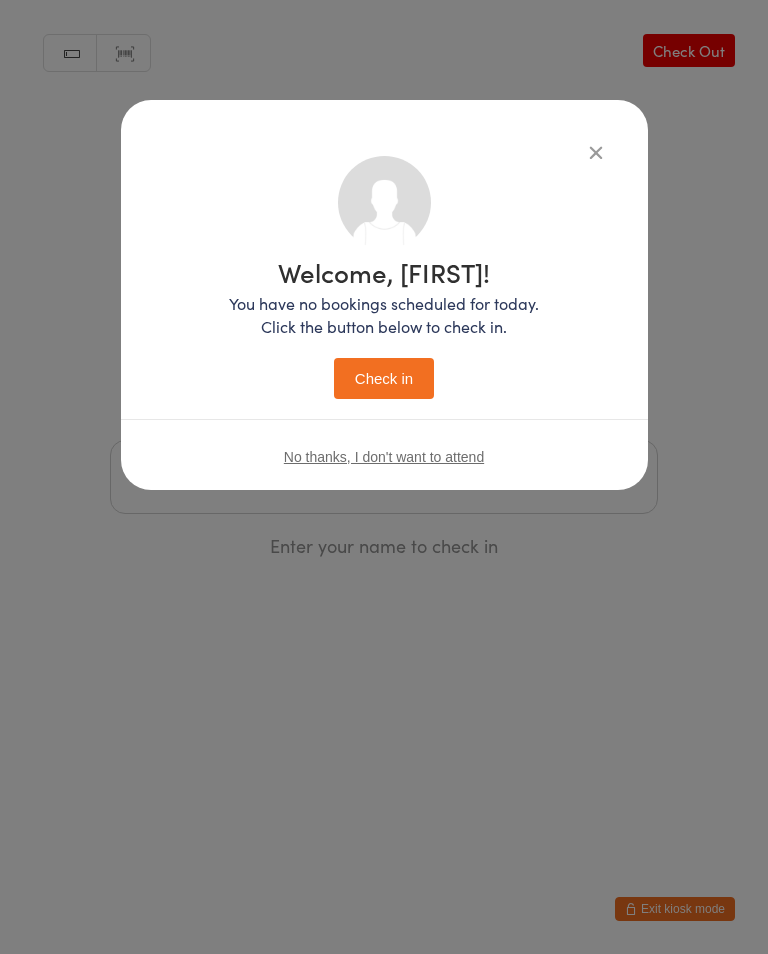 click on "Check in" at bounding box center (384, 378) 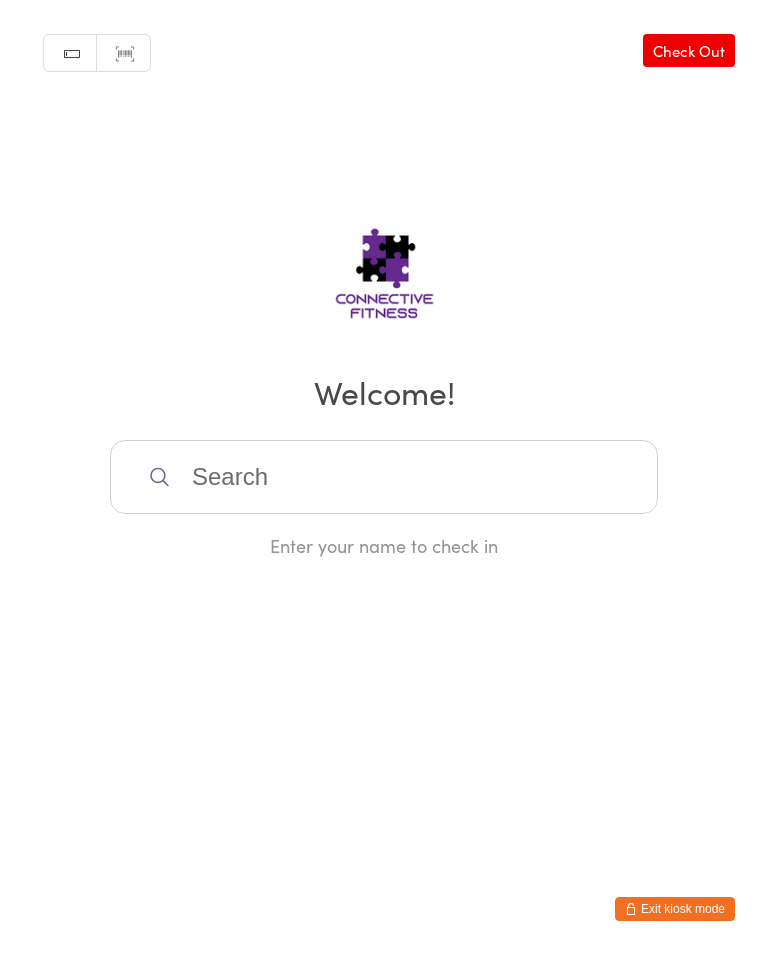 click on "Check Out" at bounding box center (689, 50) 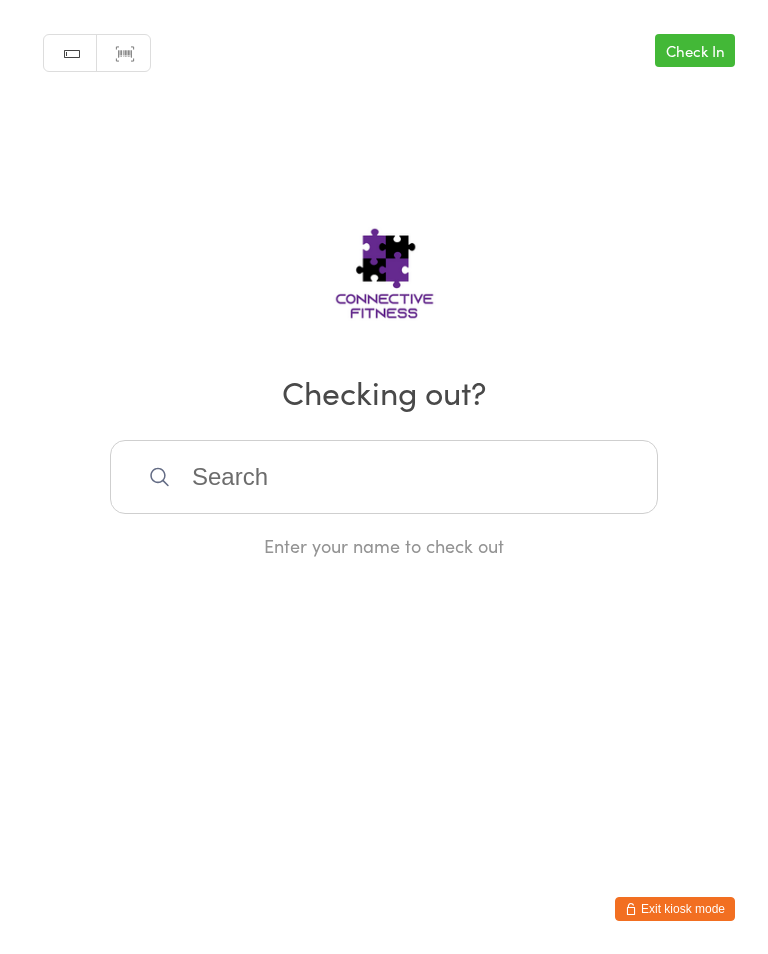 click at bounding box center (384, 477) 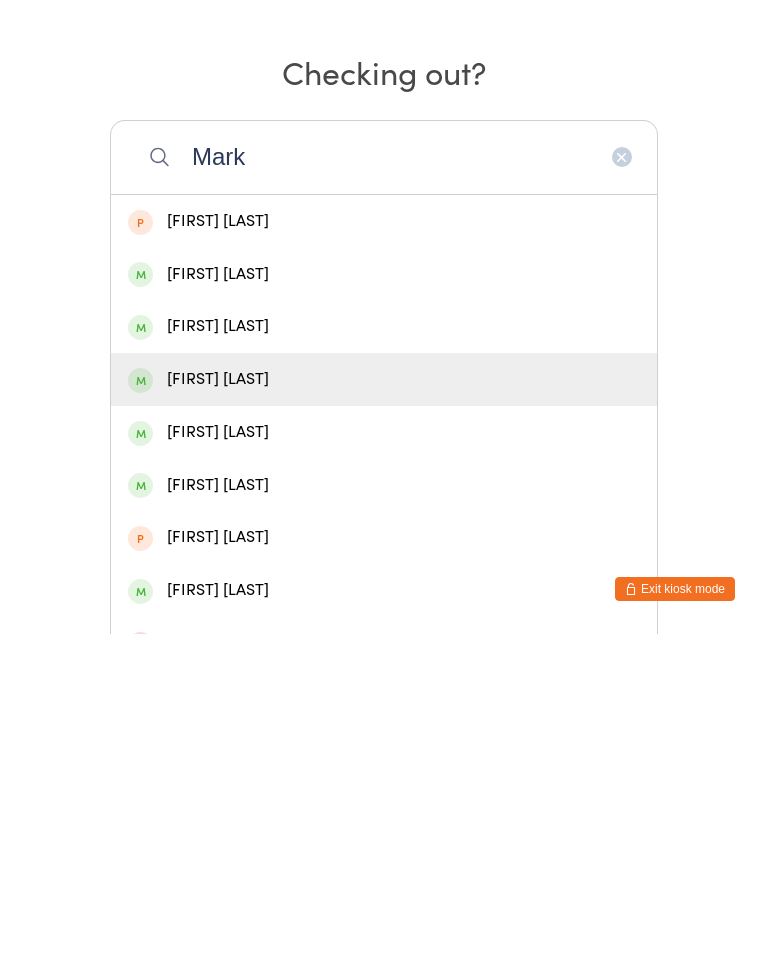 type on "Mark" 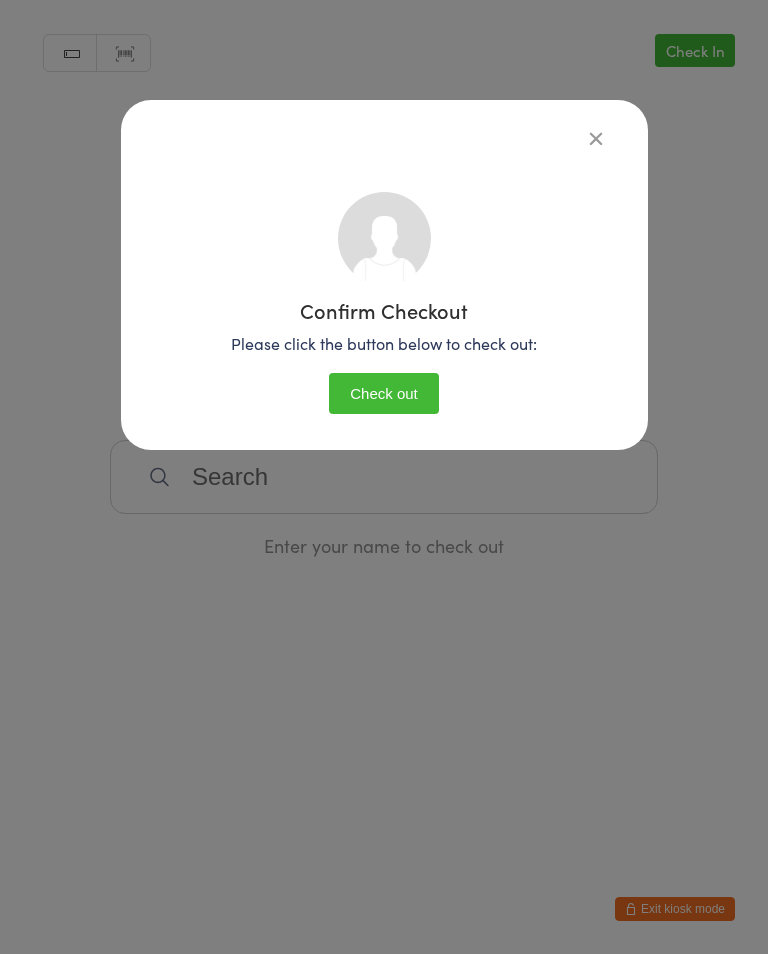 click on "Check out" at bounding box center (384, 393) 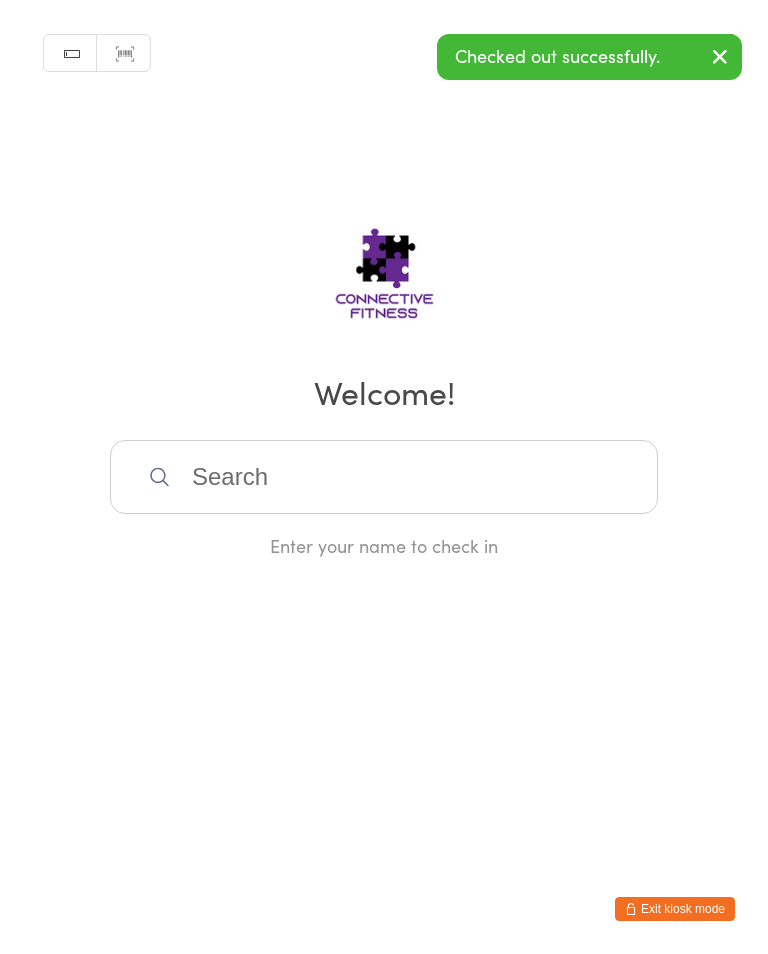 click at bounding box center (384, 477) 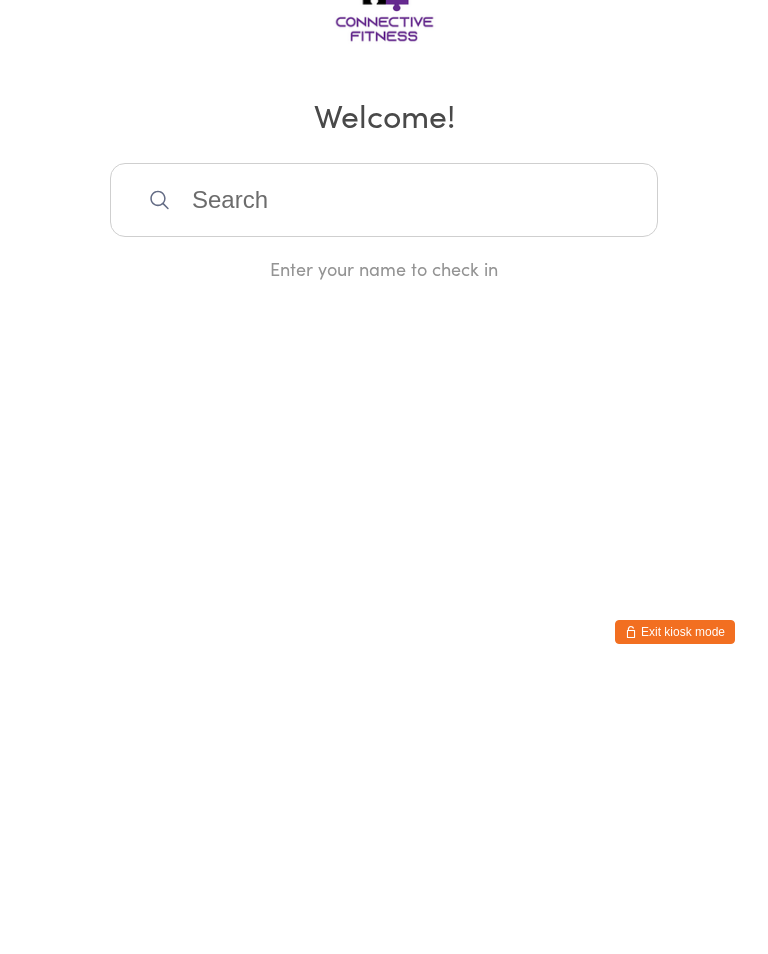 scroll, scrollTop: 0, scrollLeft: 0, axis: both 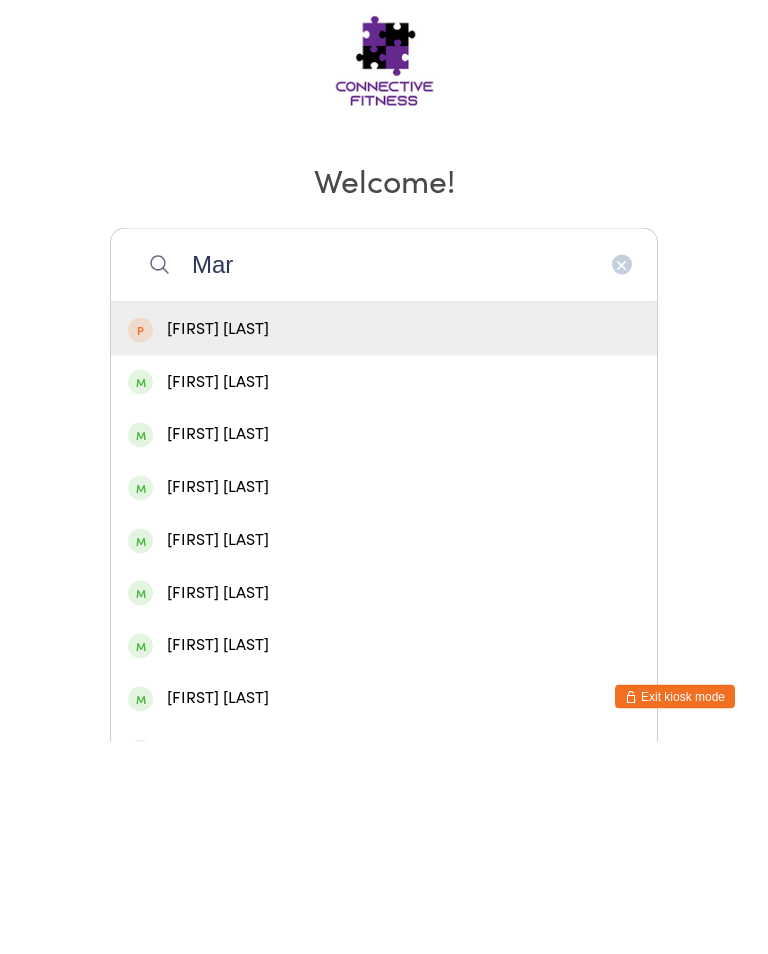 click on "Mar" at bounding box center [384, 477] 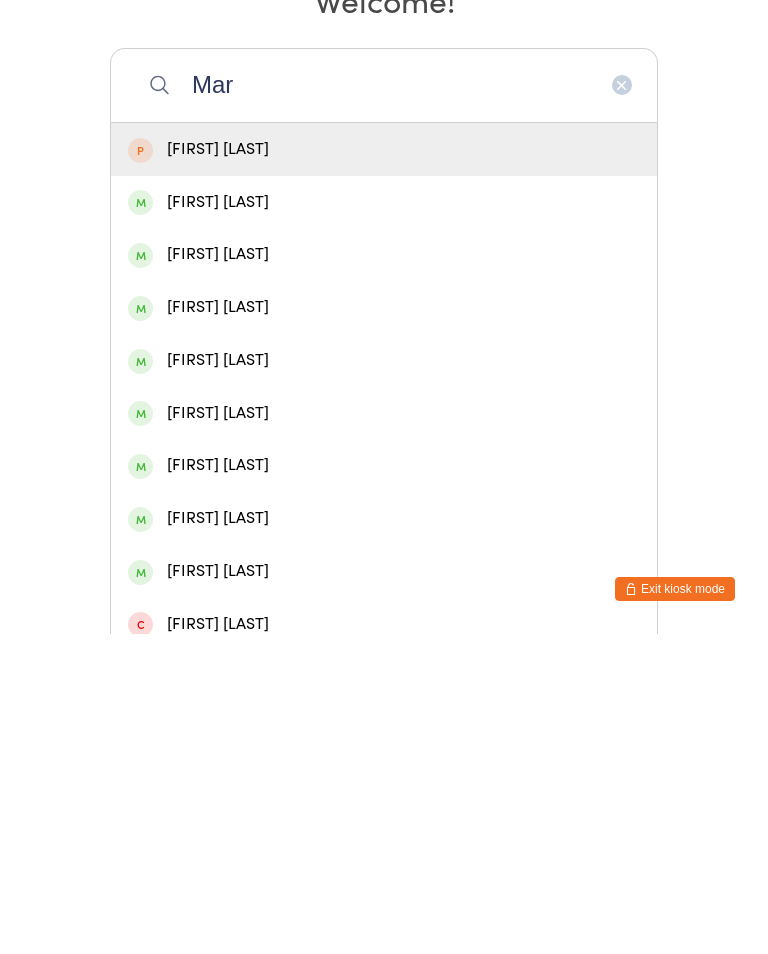 scroll, scrollTop: 128, scrollLeft: 0, axis: vertical 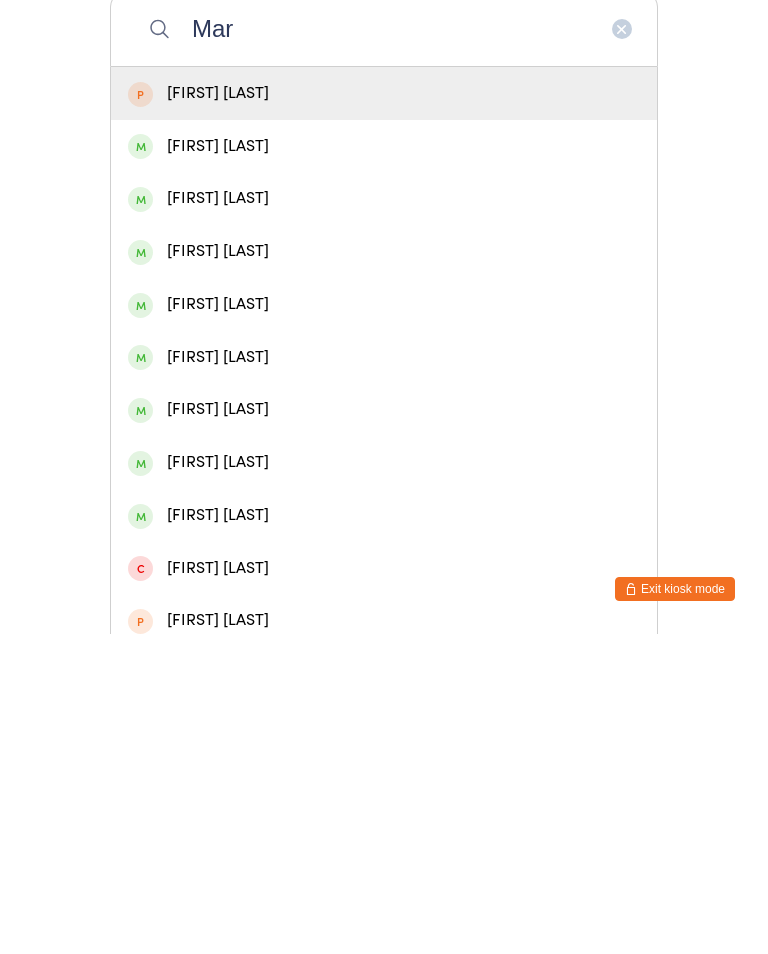click on "Mar" at bounding box center (384, 349) 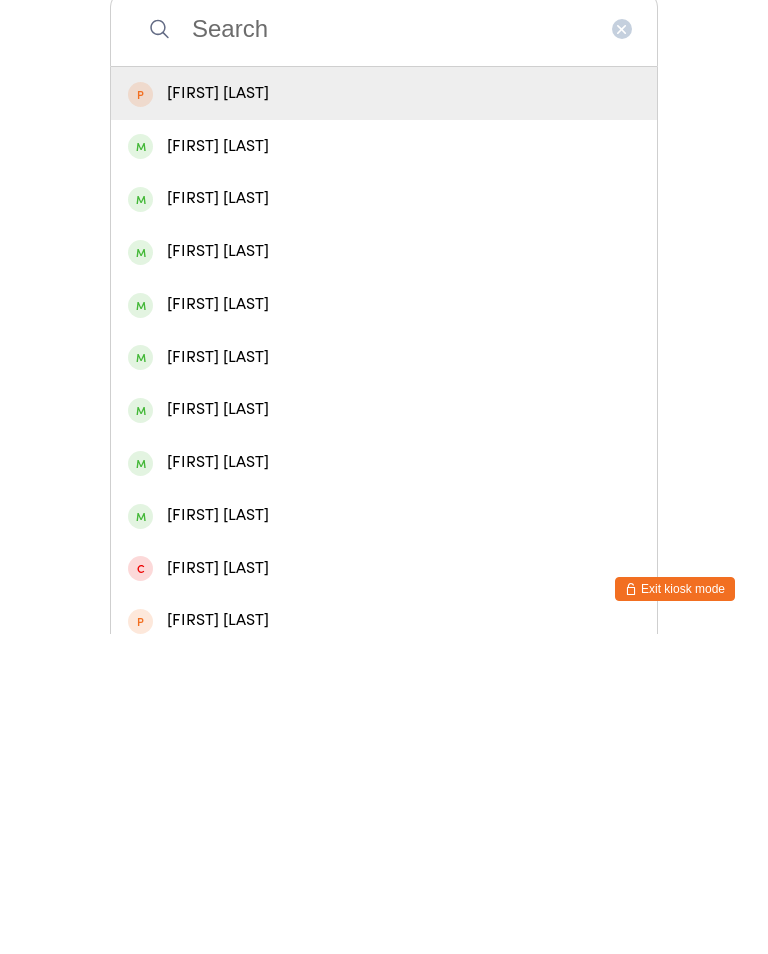 scroll, scrollTop: 0, scrollLeft: 0, axis: both 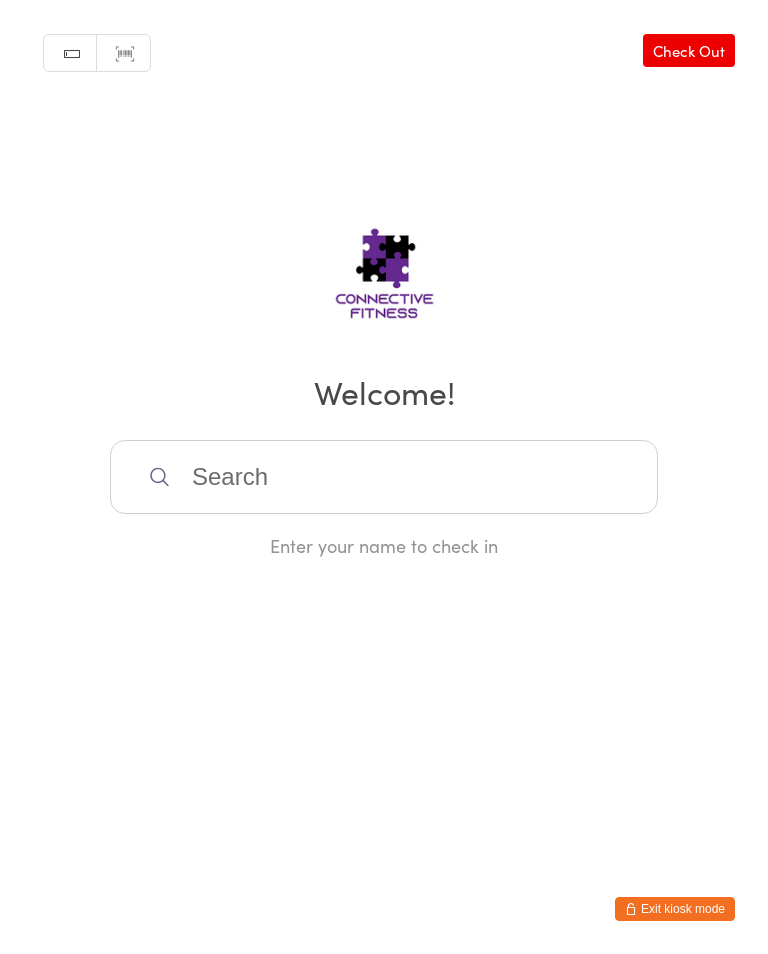 click on "Manual search Scanner input Check Out Welcome! Enter your name to check in" at bounding box center (384, 279) 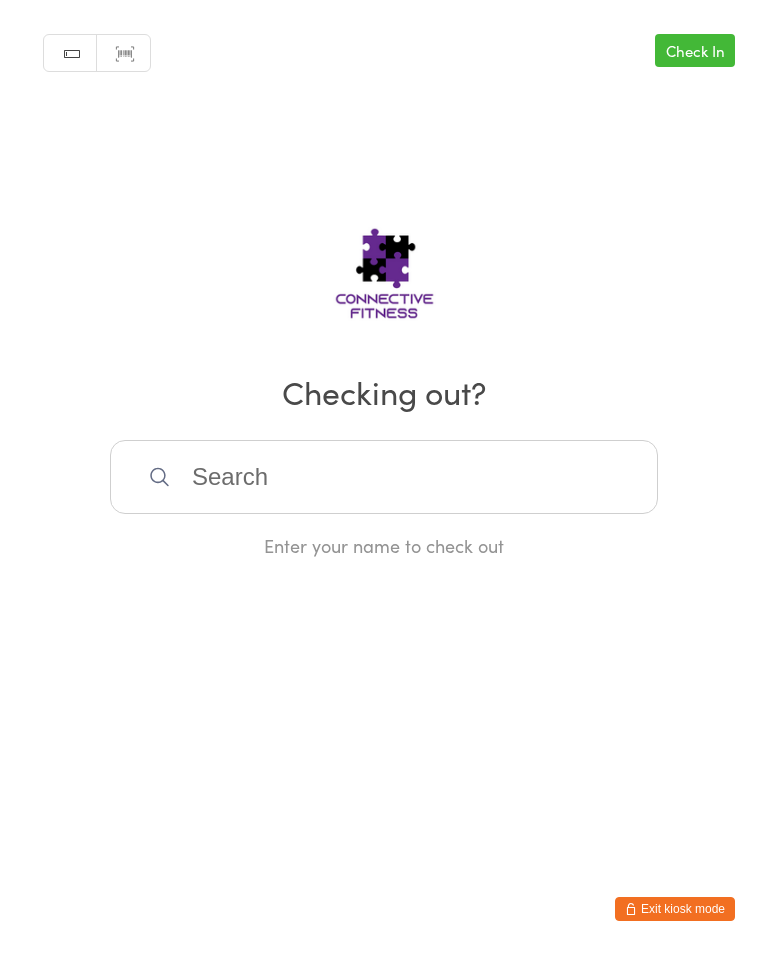 click at bounding box center [384, 477] 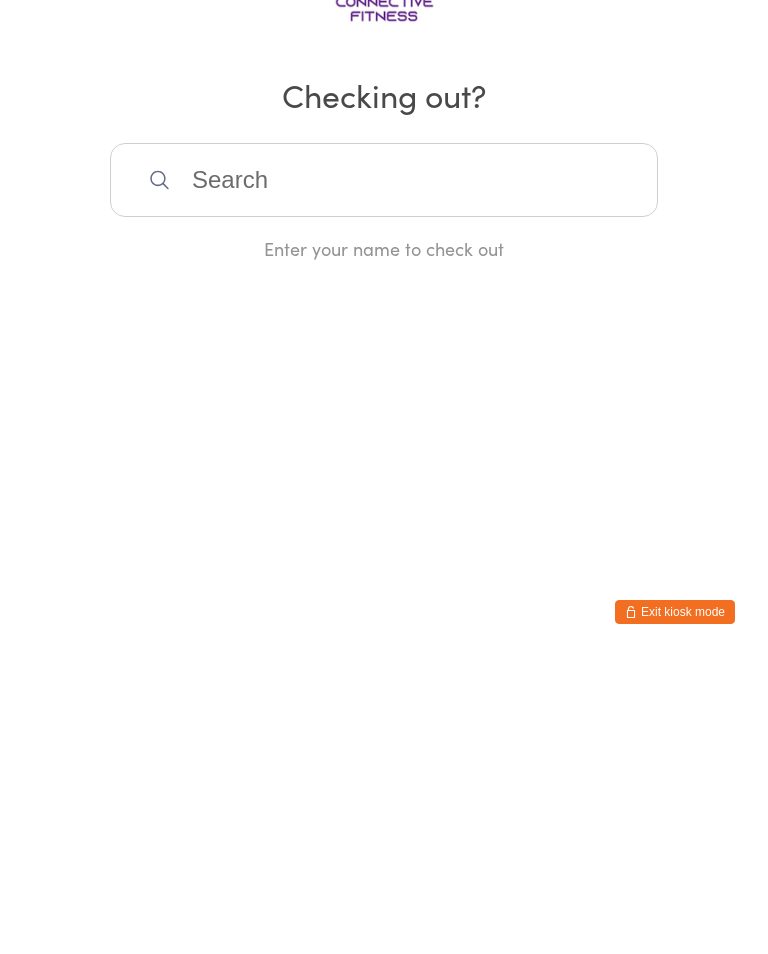 scroll, scrollTop: 0, scrollLeft: 0, axis: both 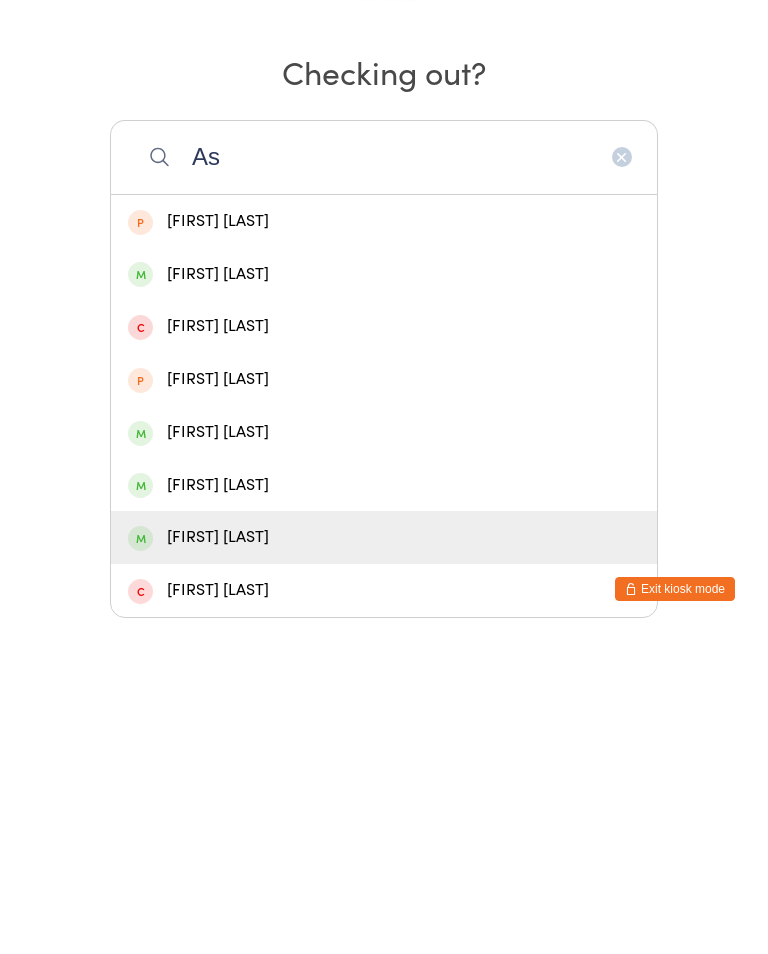 type on "As" 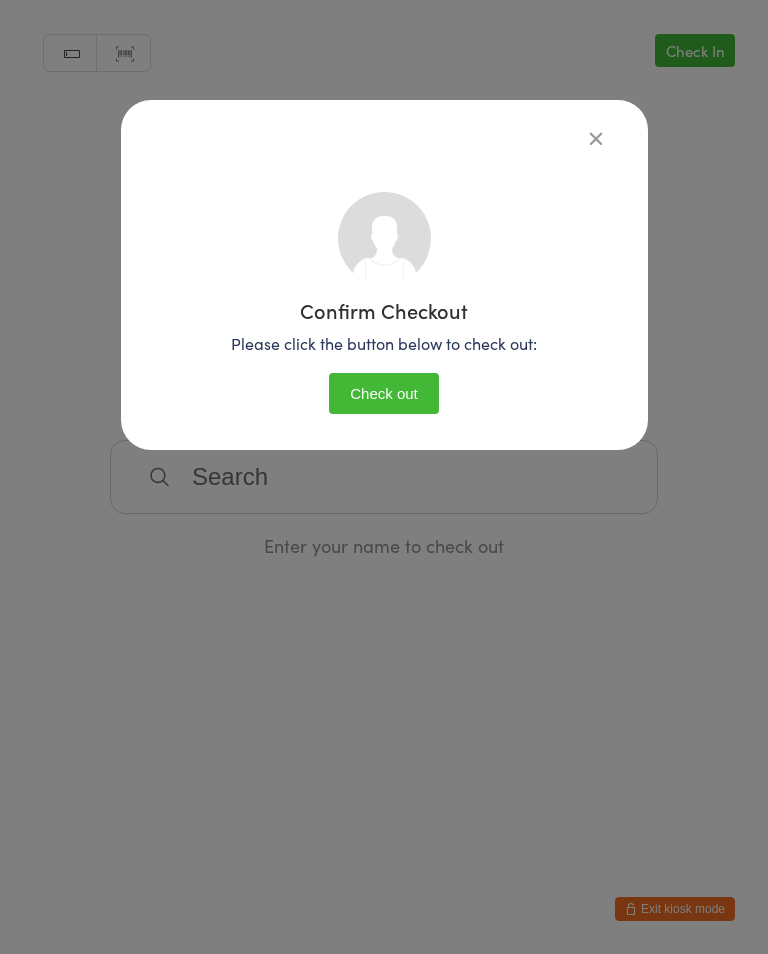 click on "Check out" at bounding box center (384, 393) 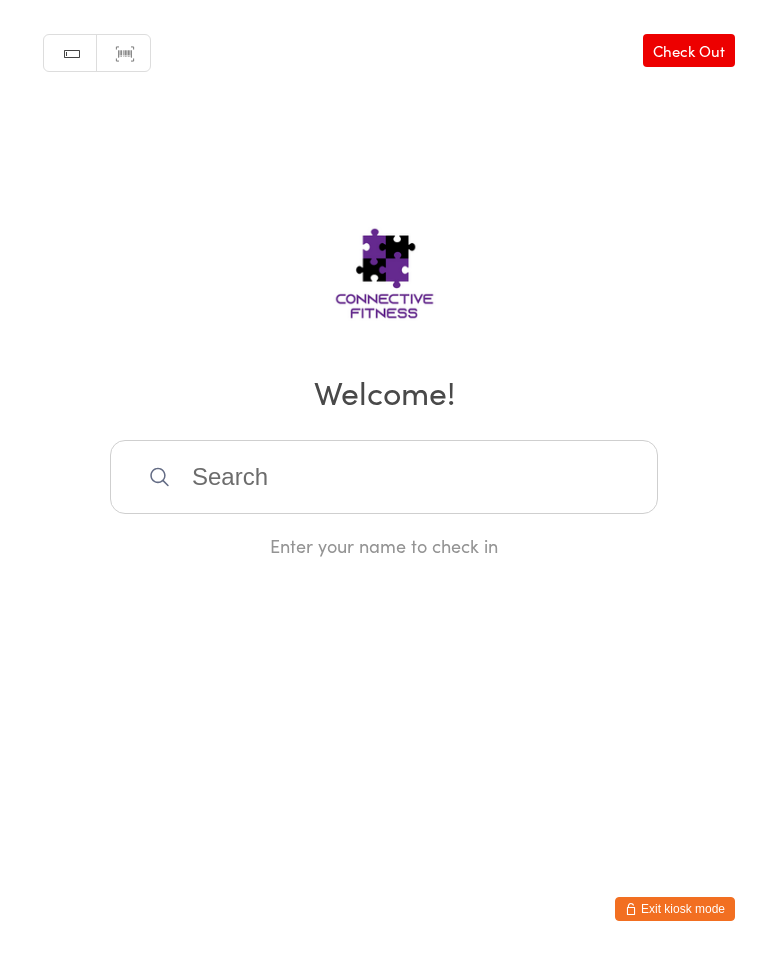 click at bounding box center [384, 477] 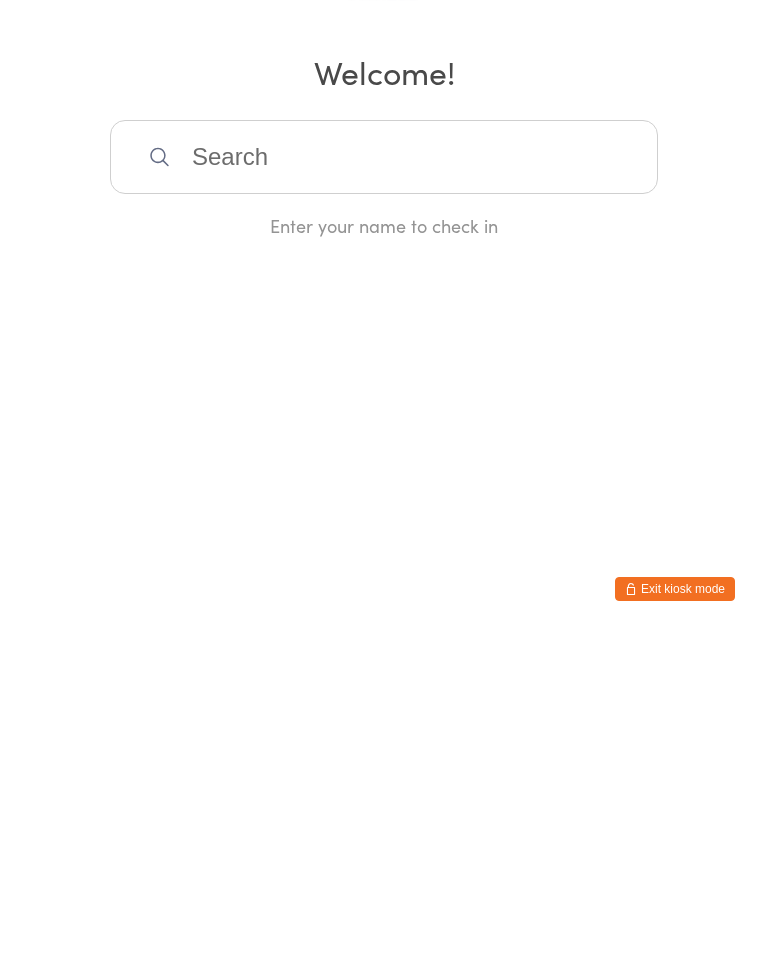 scroll, scrollTop: 0, scrollLeft: 0, axis: both 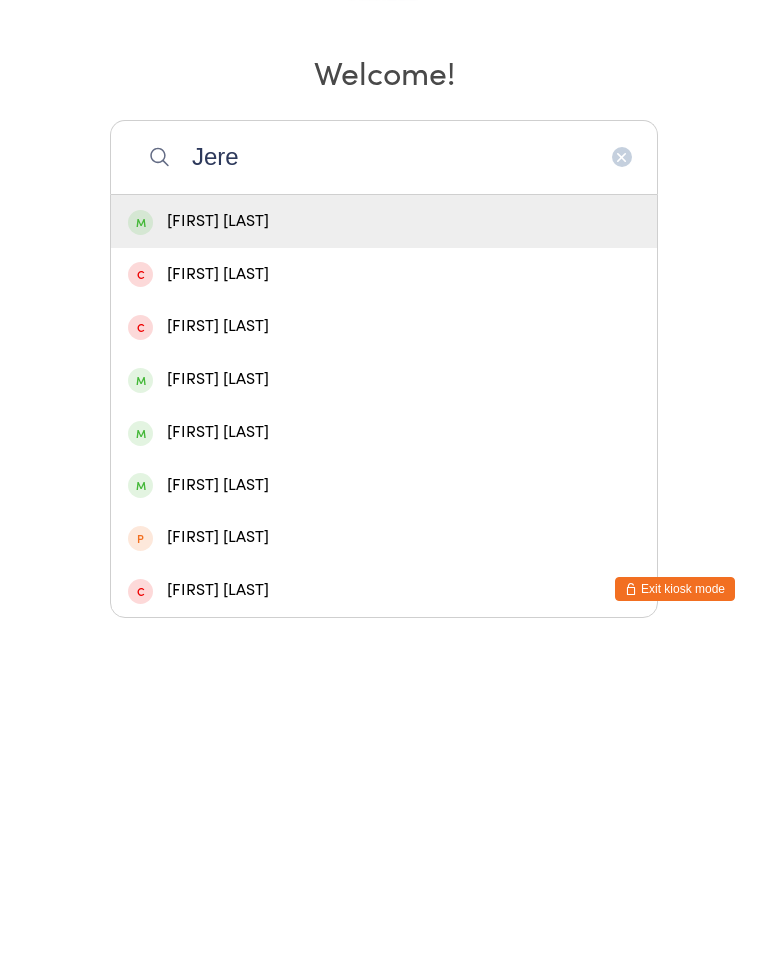 type on "Jere" 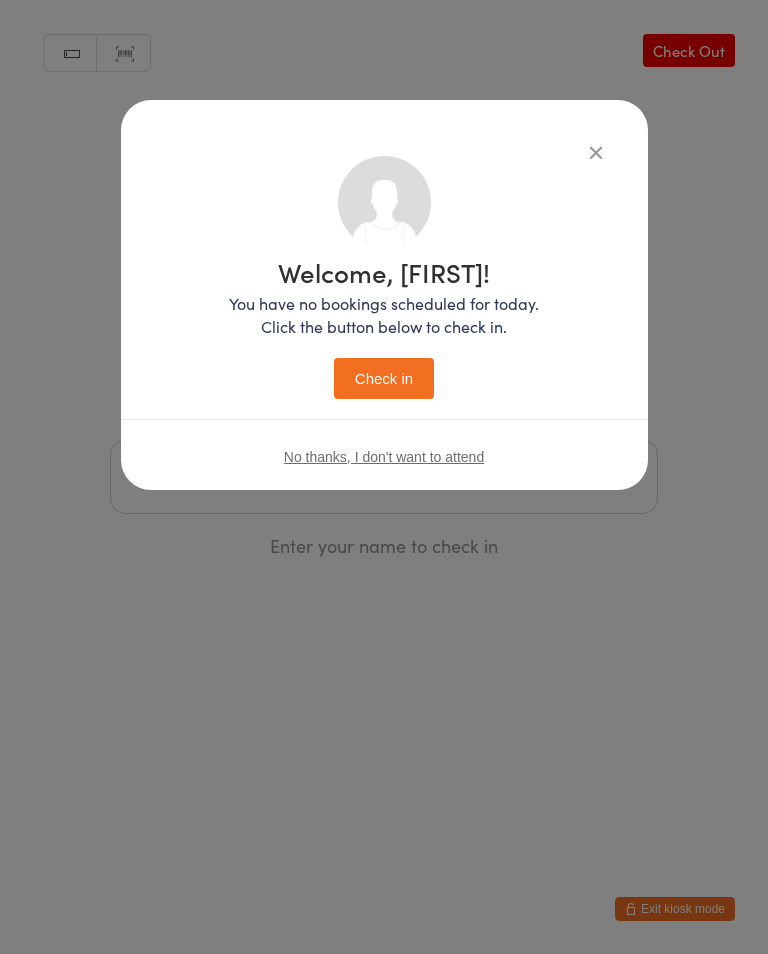 click on "Check in" at bounding box center (384, 378) 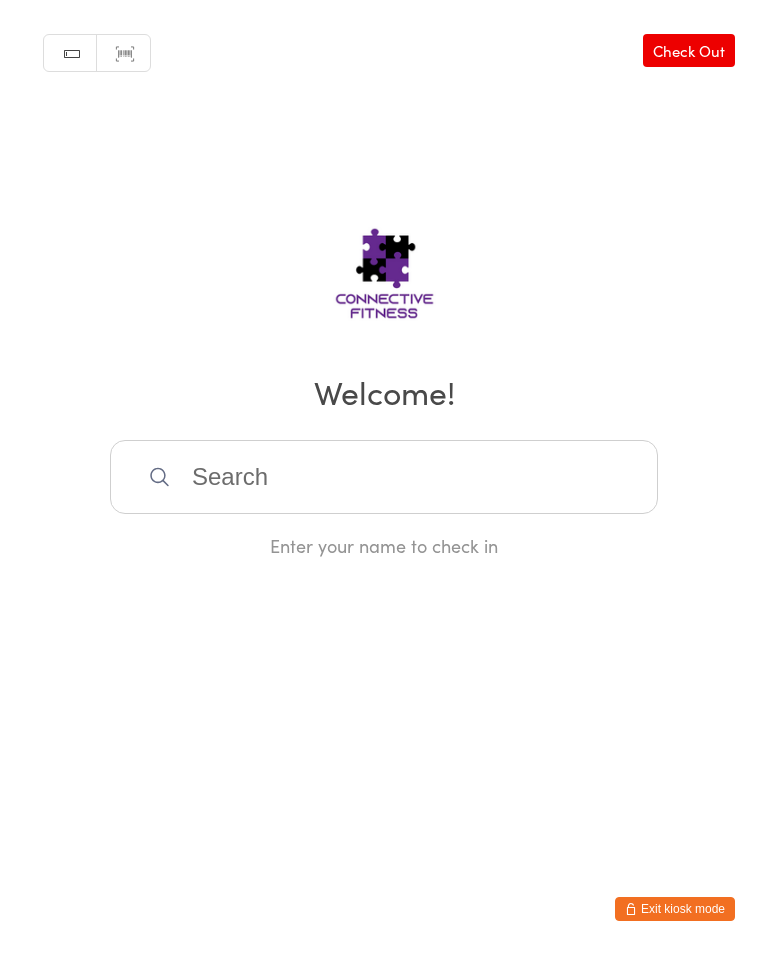 click at bounding box center [384, 477] 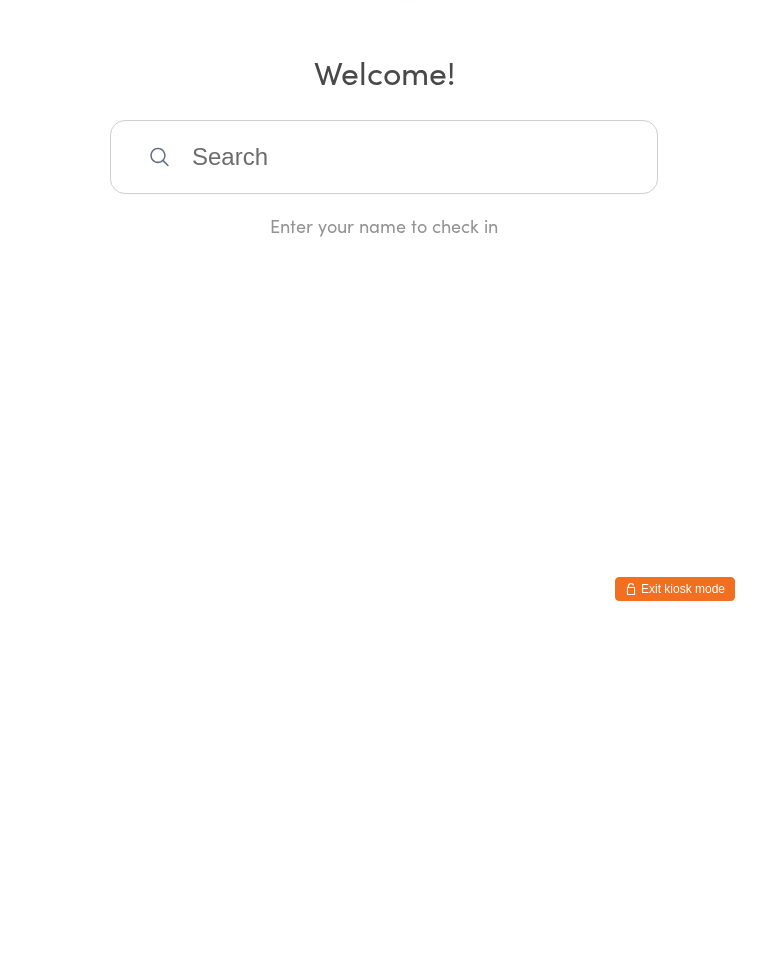 scroll, scrollTop: 0, scrollLeft: 0, axis: both 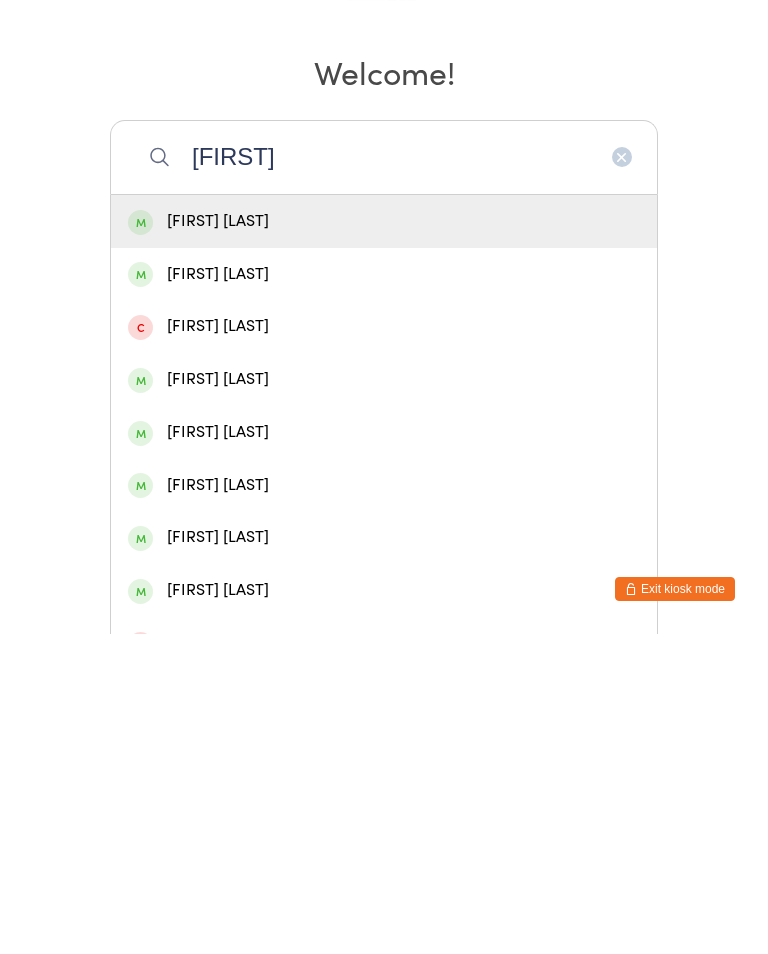 type on "[FIRST]" 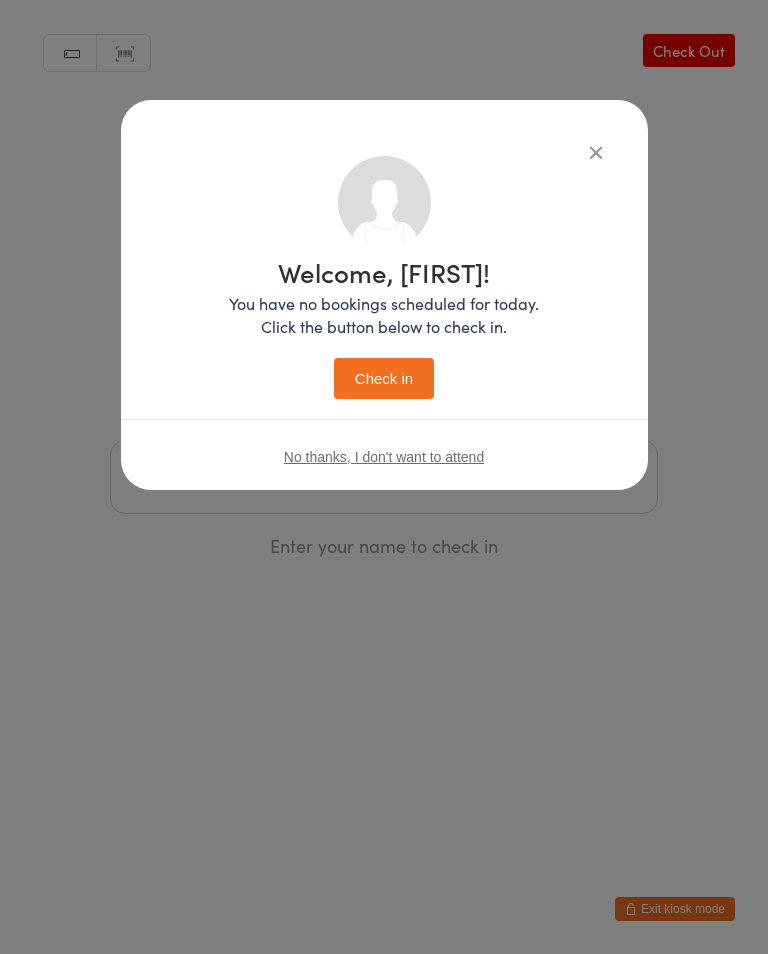 click on "Check in" at bounding box center [384, 378] 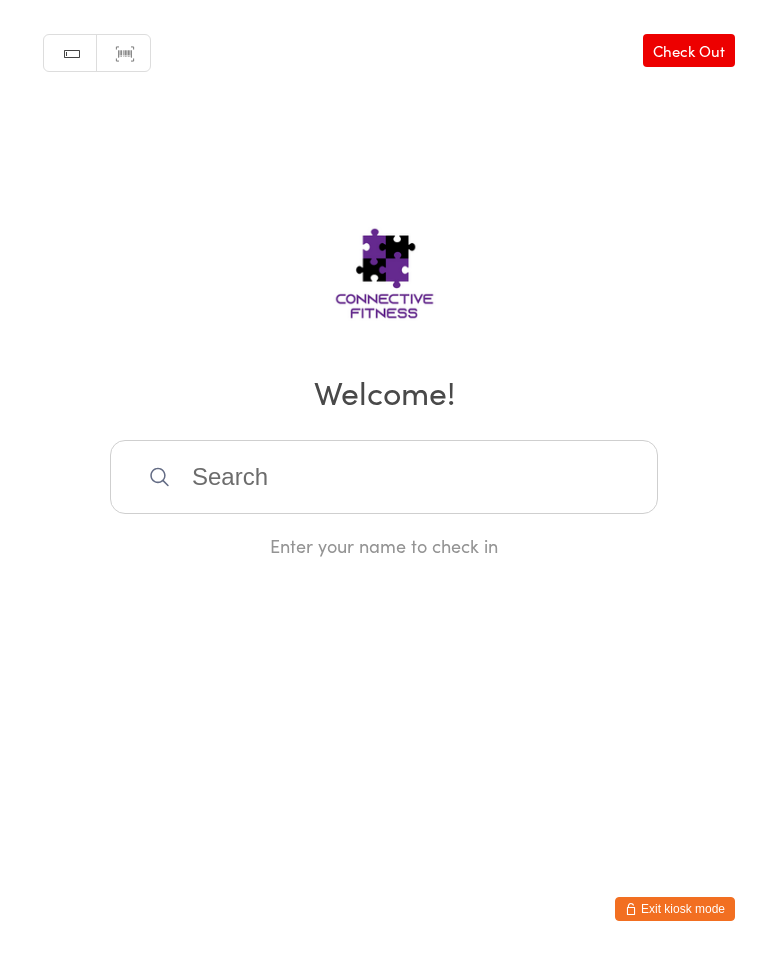 click on "Manual search Scanner input Check Out Welcome! Enter your name to check in" at bounding box center (384, 279) 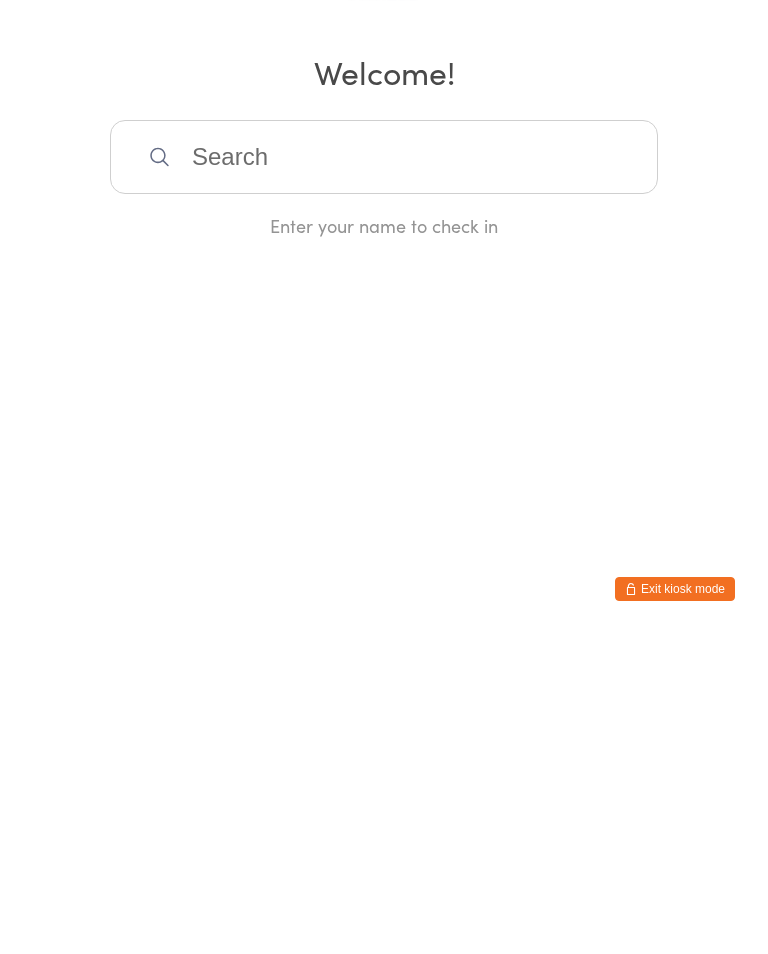 scroll, scrollTop: 0, scrollLeft: 0, axis: both 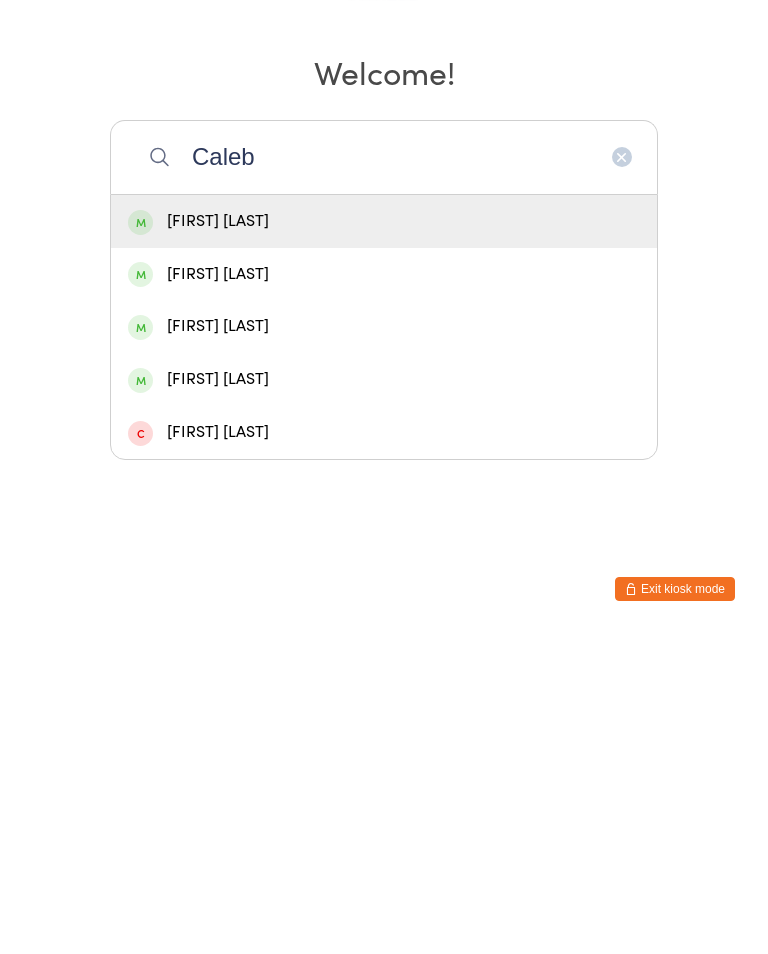 type on "Caleb" 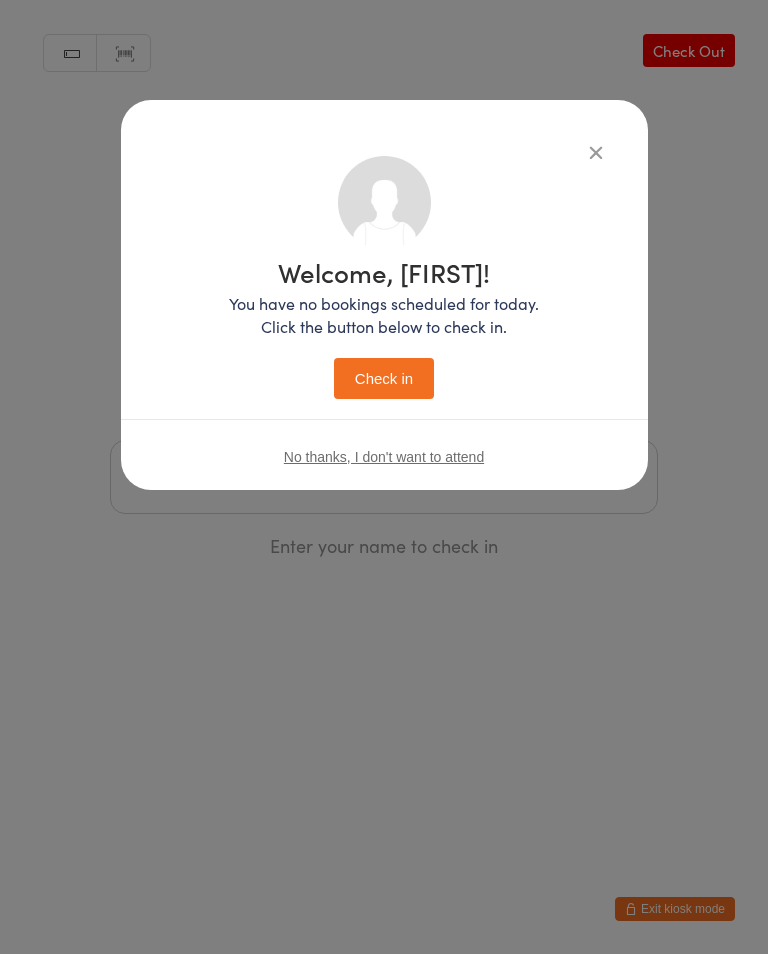 click on "Check in" at bounding box center [384, 378] 